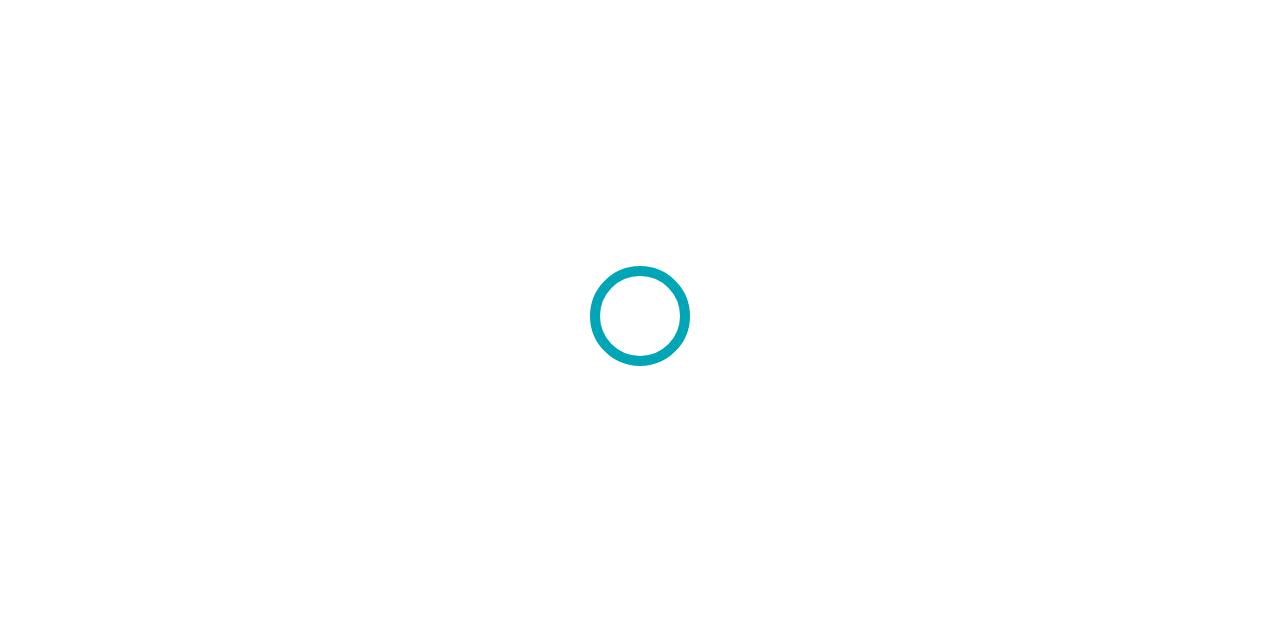 scroll, scrollTop: 0, scrollLeft: 0, axis: both 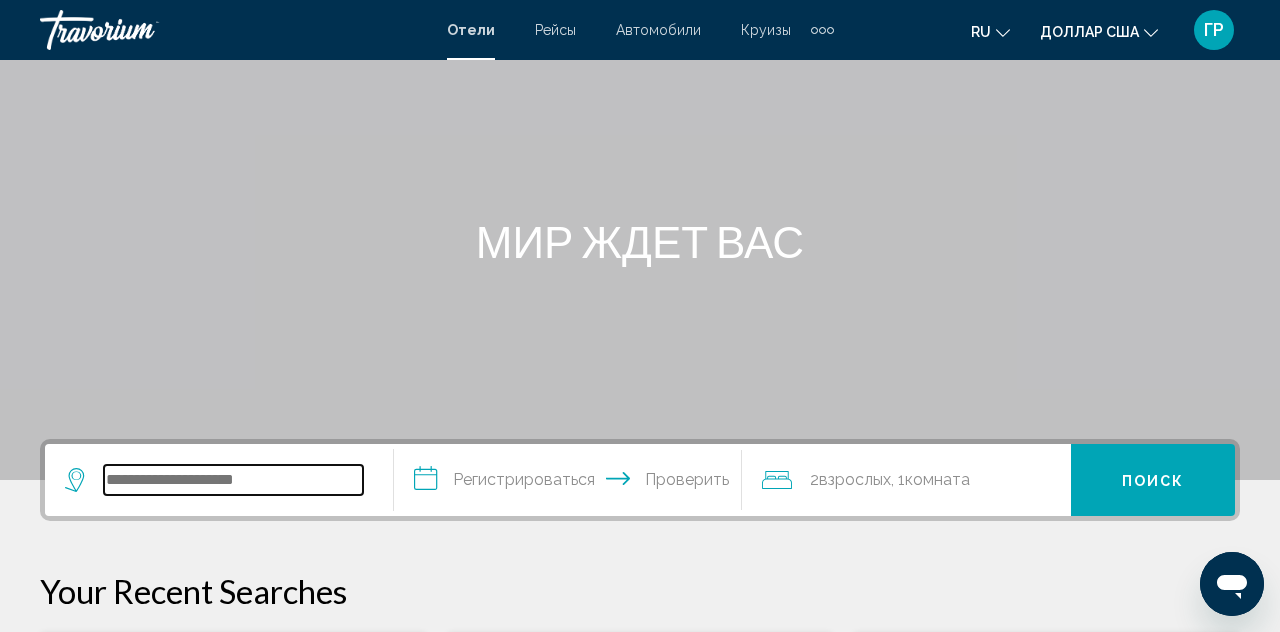 click at bounding box center (233, 480) 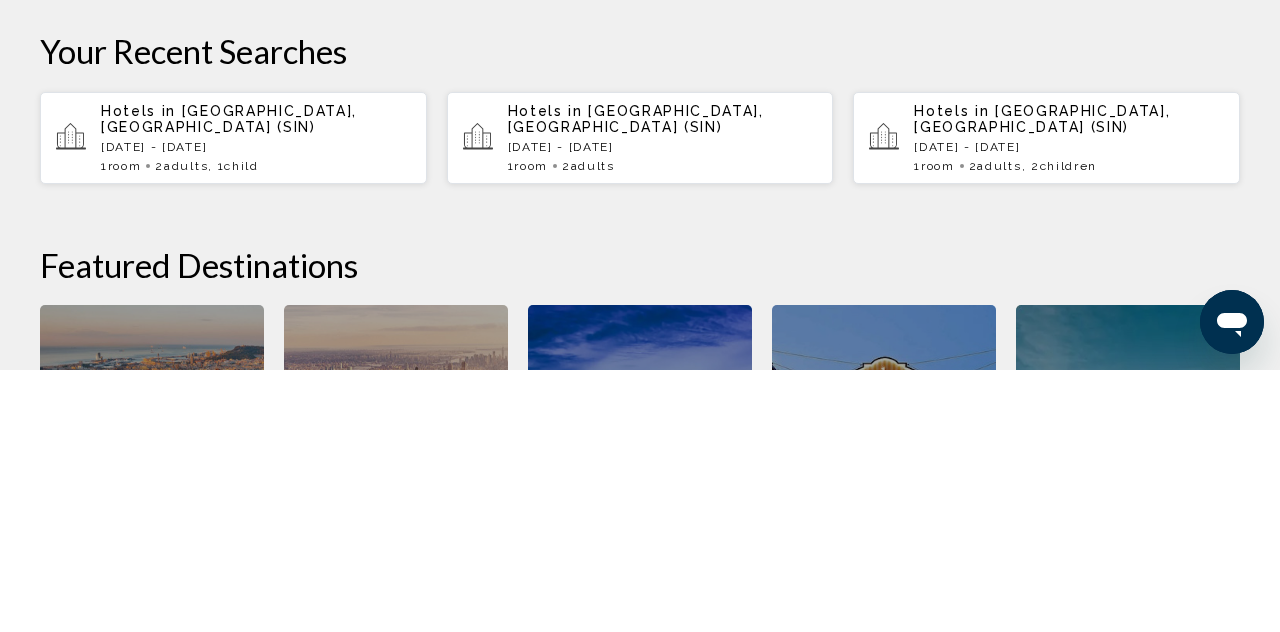 scroll, scrollTop: 398, scrollLeft: 0, axis: vertical 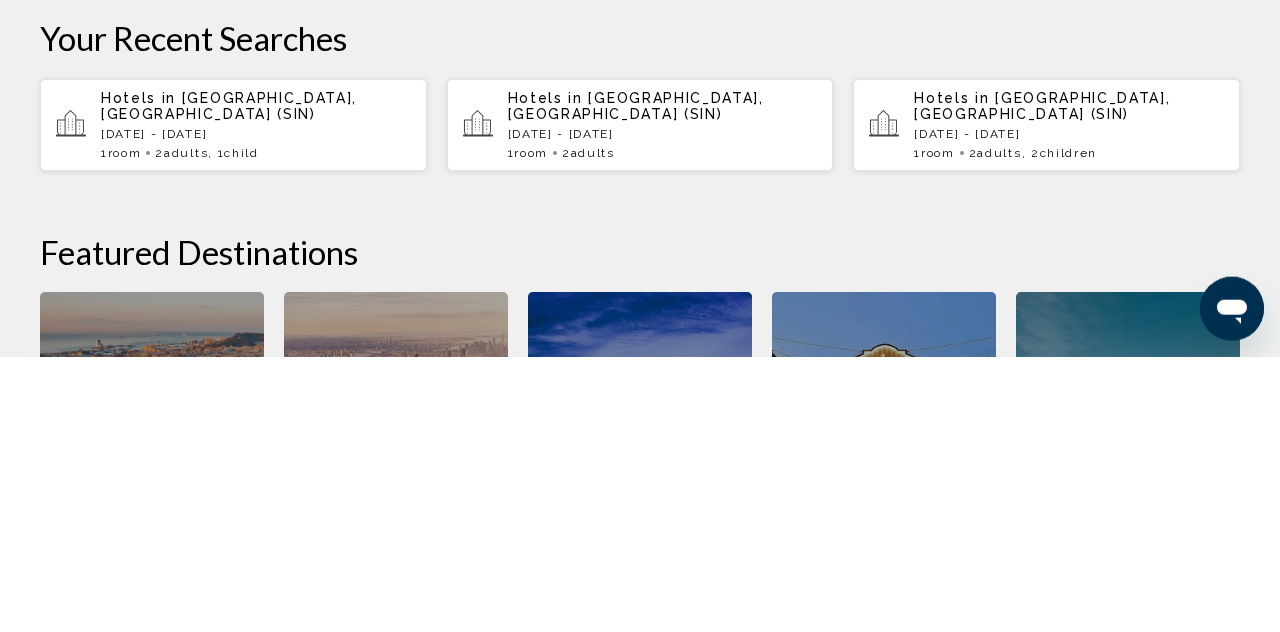 click on "2  Adult Adults" at bounding box center (181, 428) 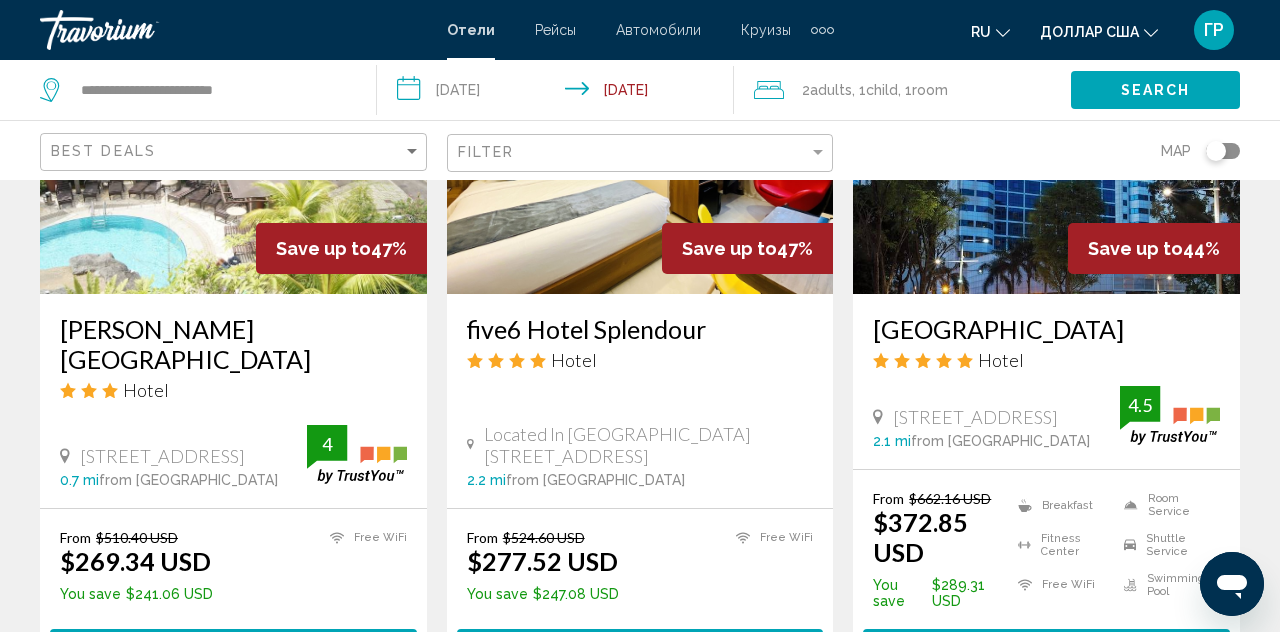 scroll, scrollTop: 2619, scrollLeft: 0, axis: vertical 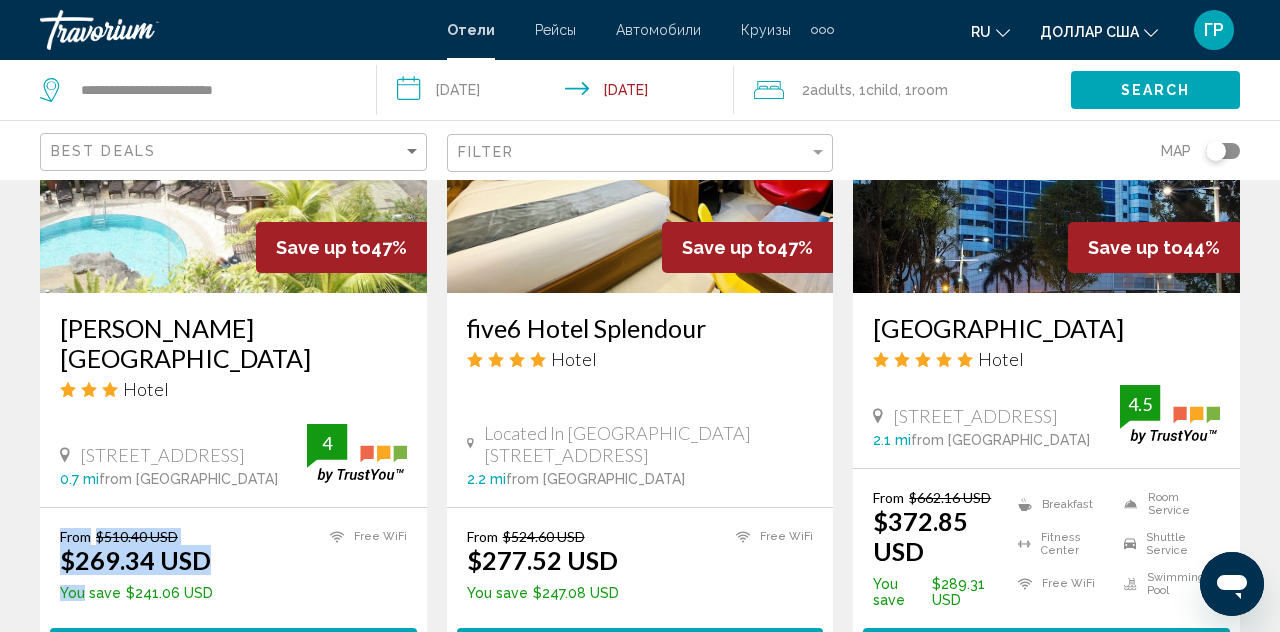 click on "Save up to  72%   lyf Funan [GEOGRAPHIC_DATA]
Hotel
[STREET_ADDRESS] 0.2 mi  from [GEOGRAPHIC_DATA] from hotel 4.5 From $1,336.16 USD $374.43 USD  You save  $961.73 USD
Breakfast
[GEOGRAPHIC_DATA]
Free WiFi
Kitchenette
Kitchenette
Room Service  4.5 Select Room Save up to  72%   Mondrian [GEOGRAPHIC_DATA] [GEOGRAPHIC_DATA]
Hotel
1.1 mi  from hotel 4.5" at bounding box center [640, -822] 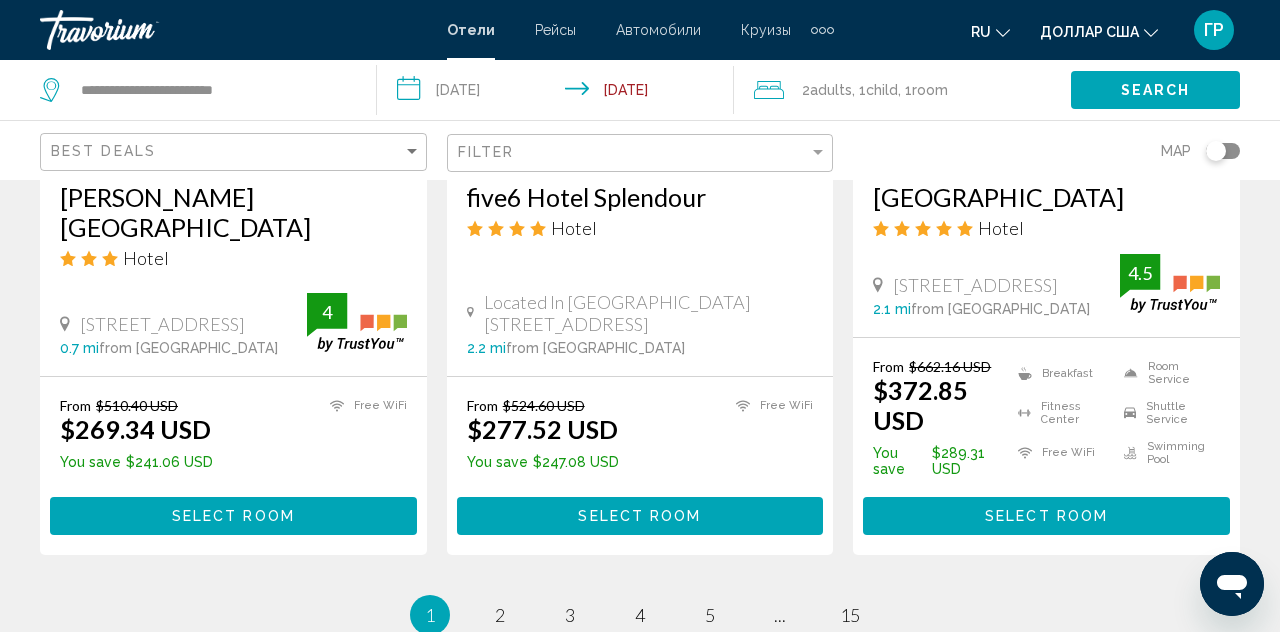 scroll, scrollTop: 2753, scrollLeft: 0, axis: vertical 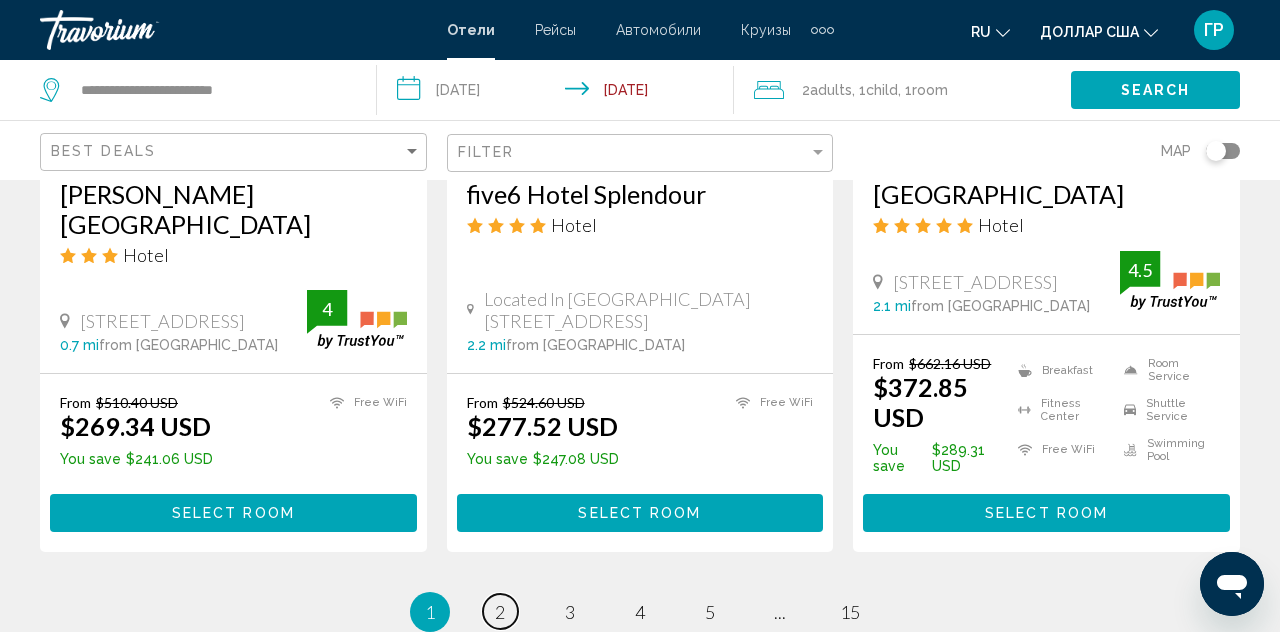 click on "page  2" at bounding box center (500, 611) 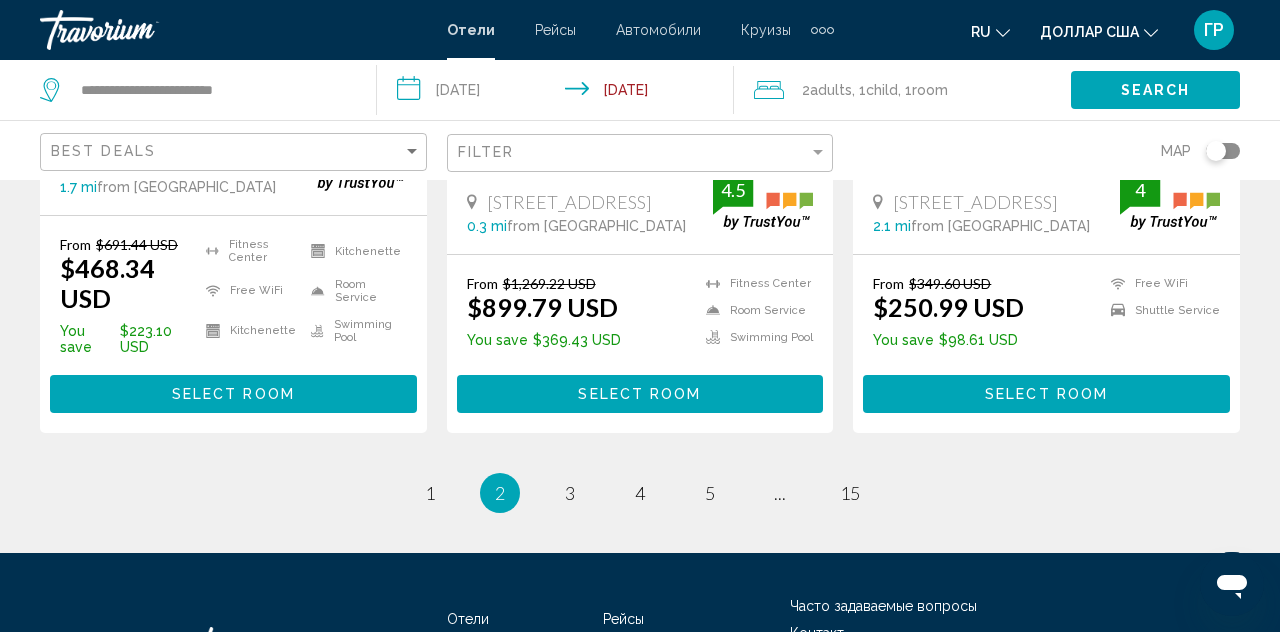 scroll, scrollTop: 2823, scrollLeft: 0, axis: vertical 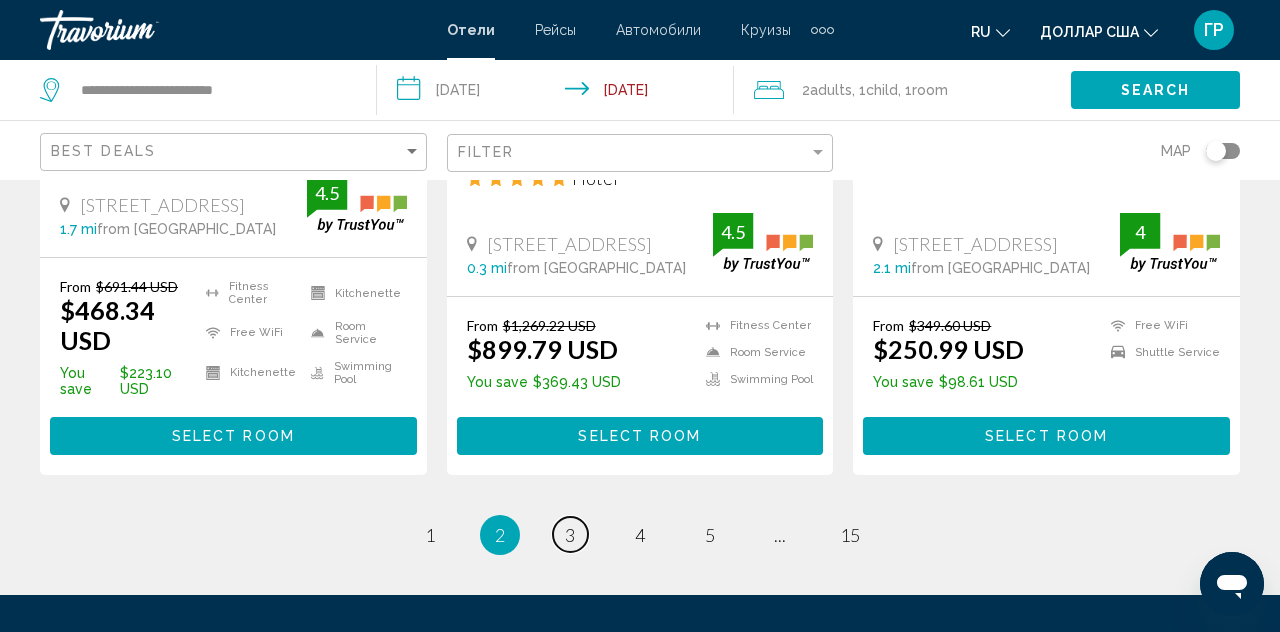 click on "page  3" at bounding box center [570, 534] 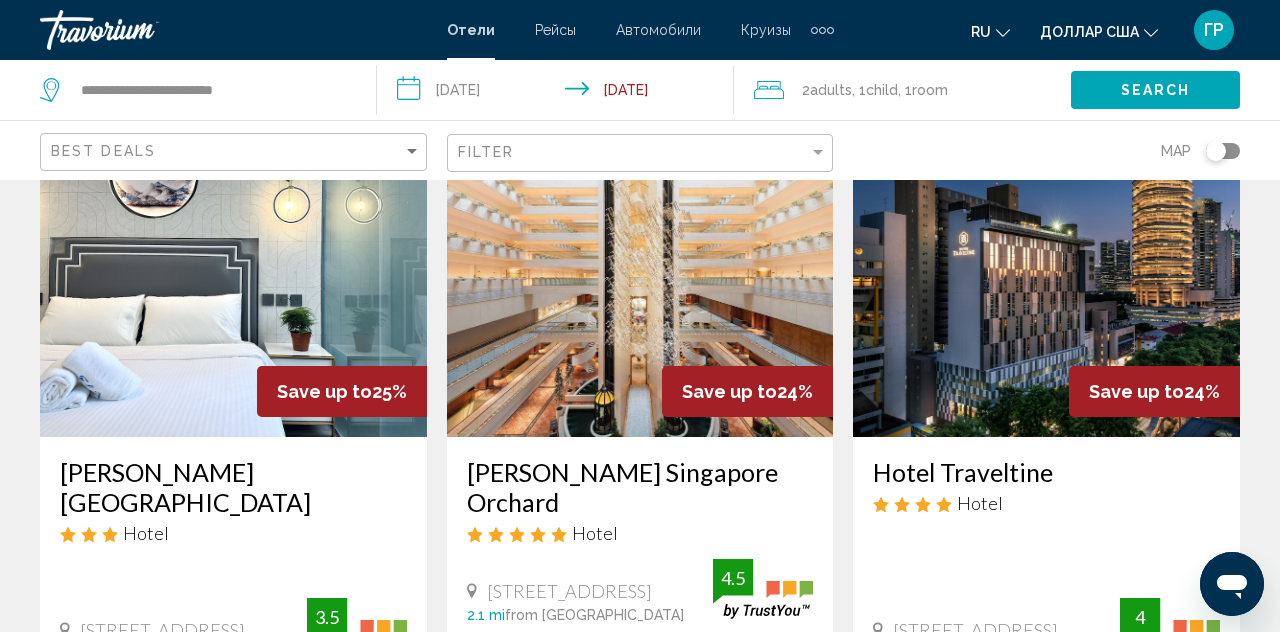 scroll, scrollTop: 1702, scrollLeft: 0, axis: vertical 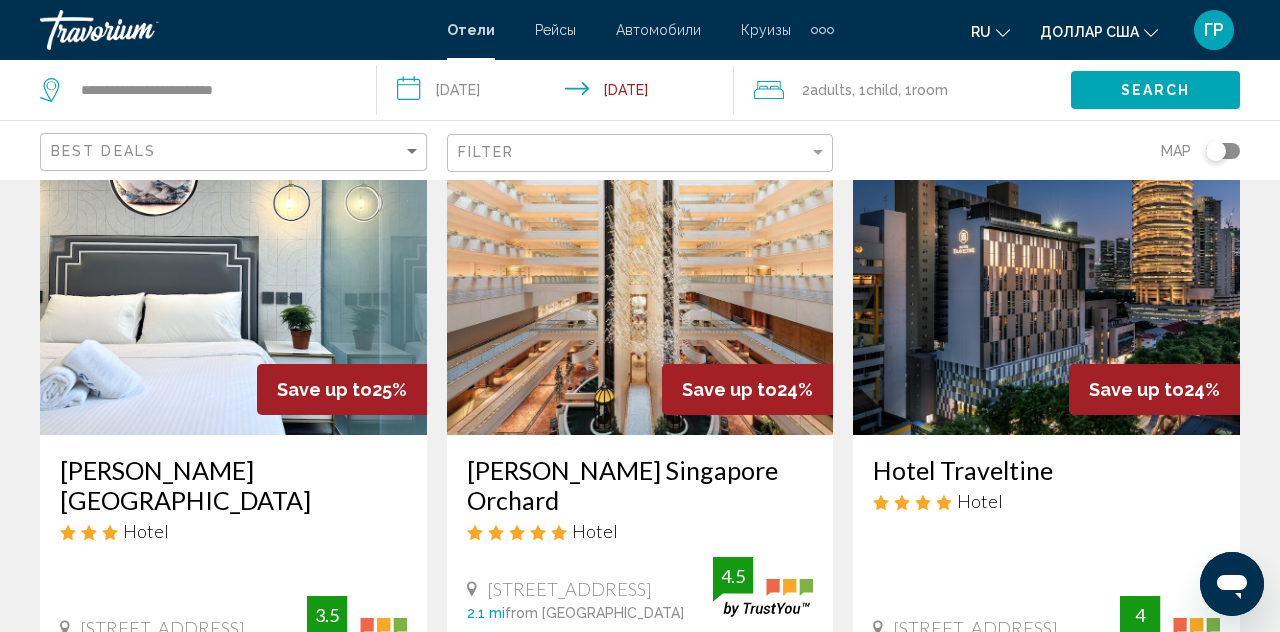 click on "[PERSON_NAME][GEOGRAPHIC_DATA]" at bounding box center [233, 485] 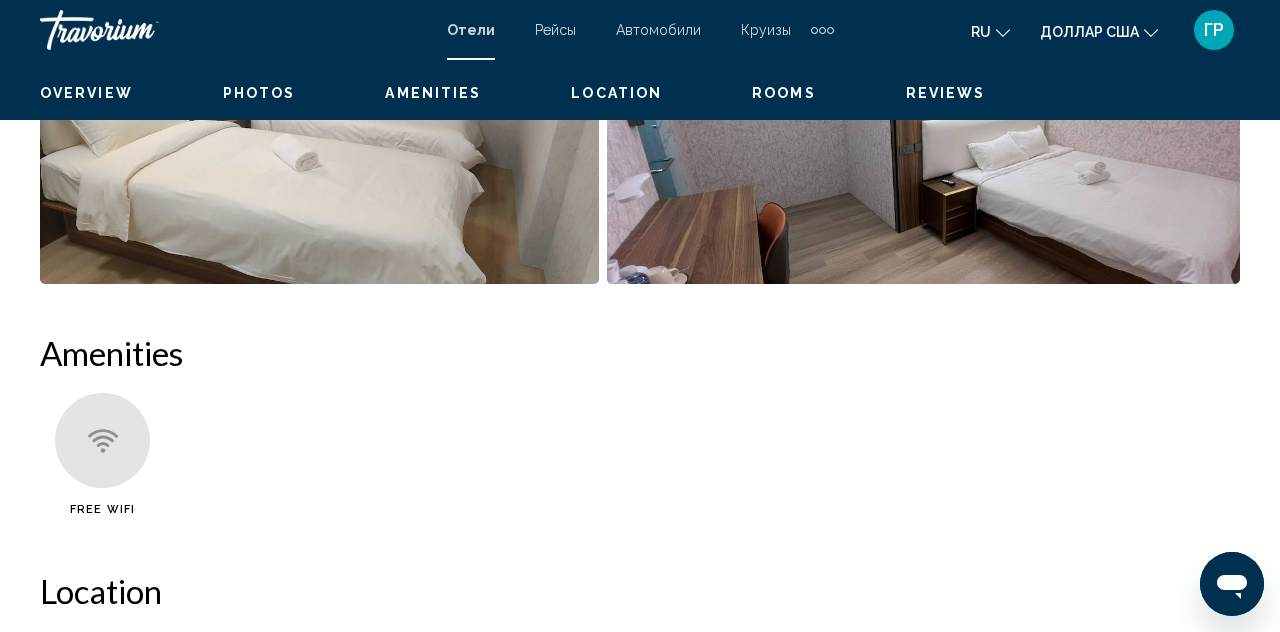 scroll, scrollTop: 170, scrollLeft: 0, axis: vertical 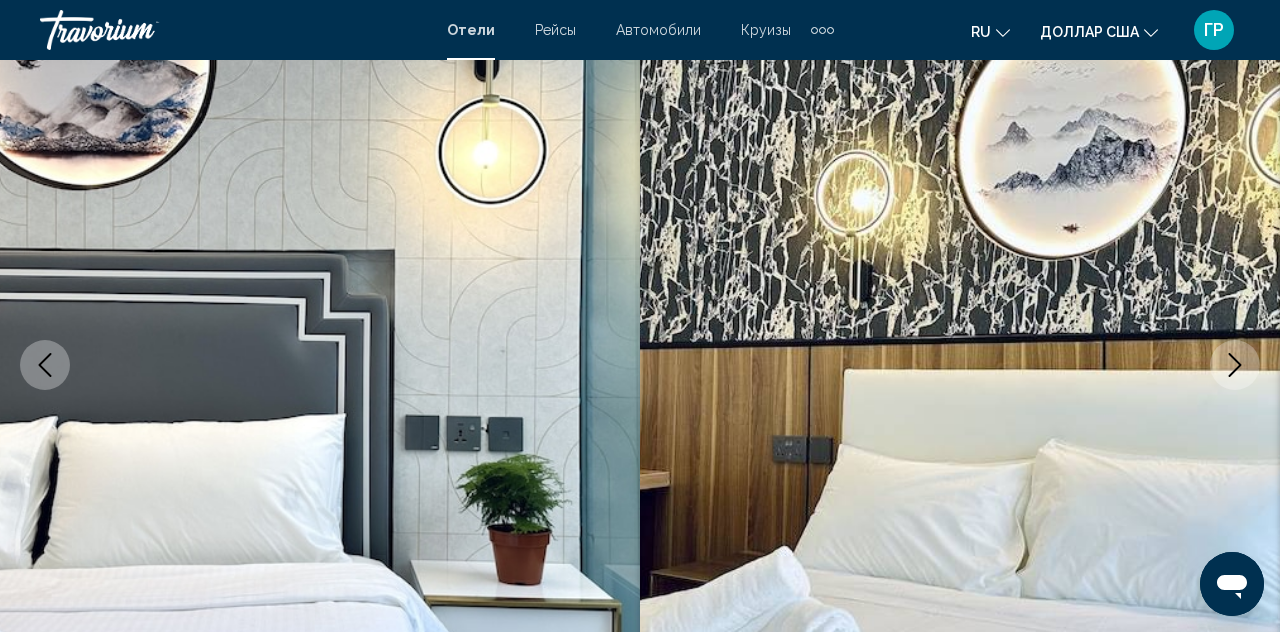 click 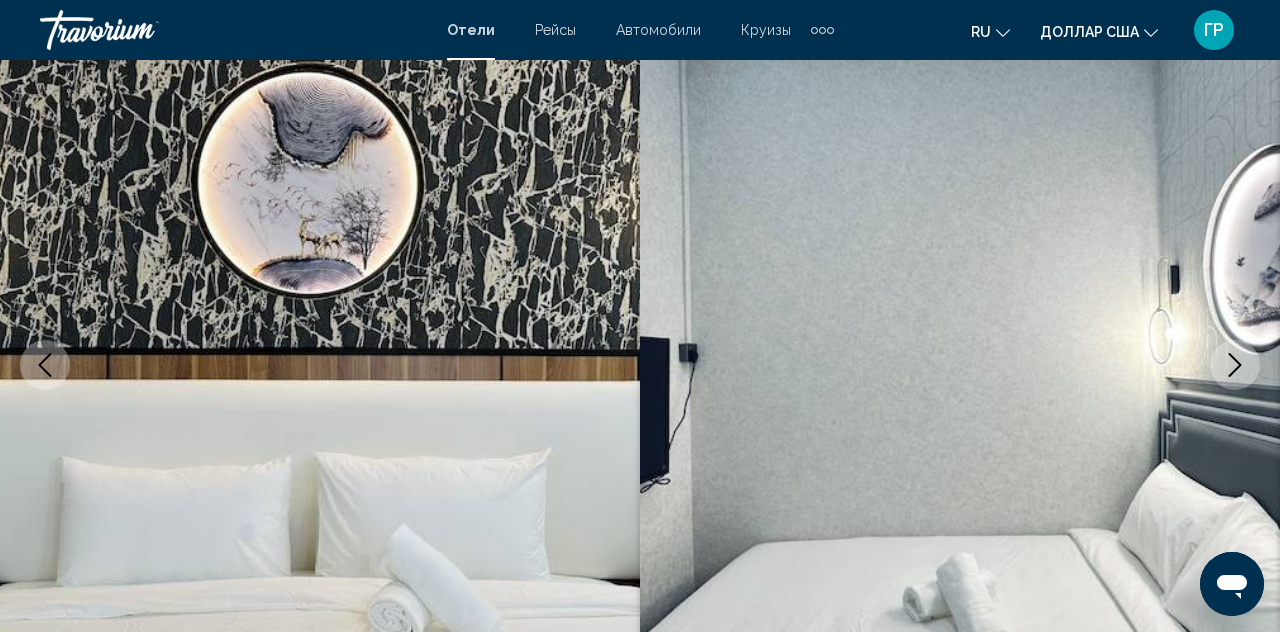 click 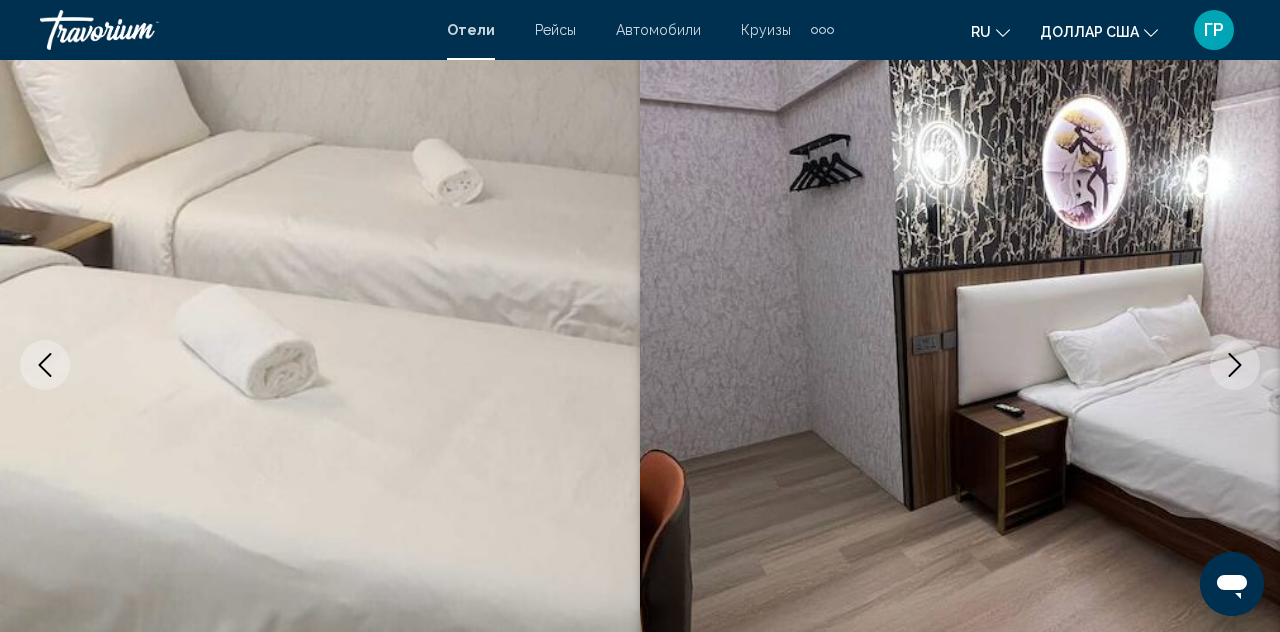click 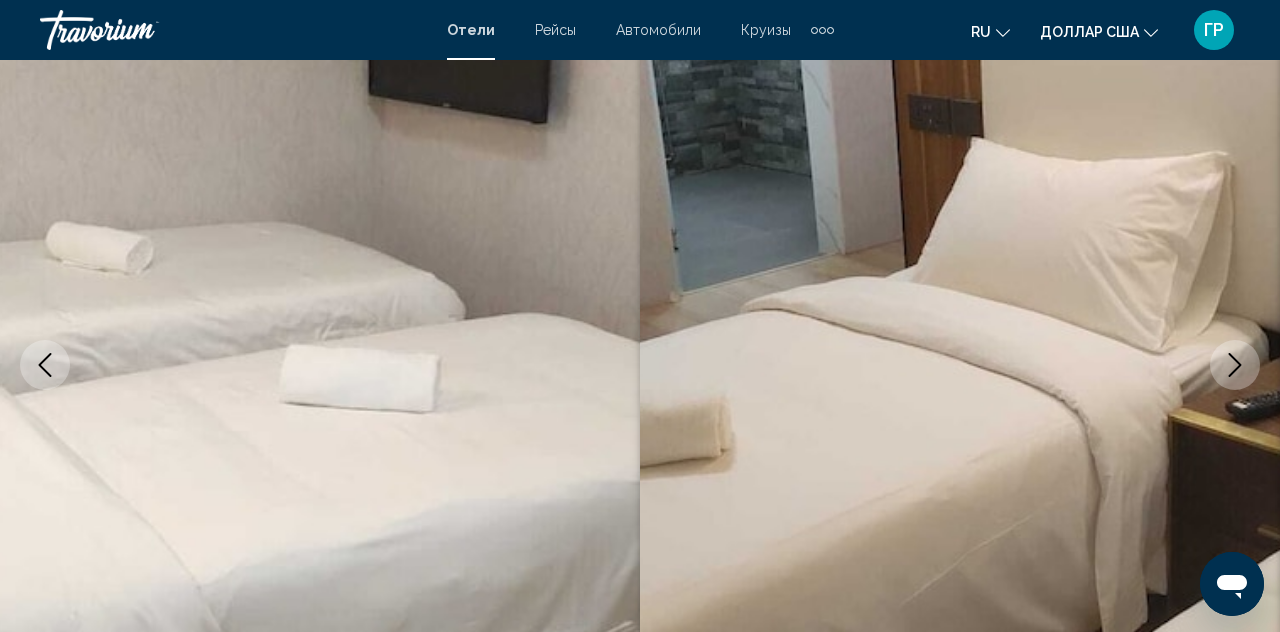click 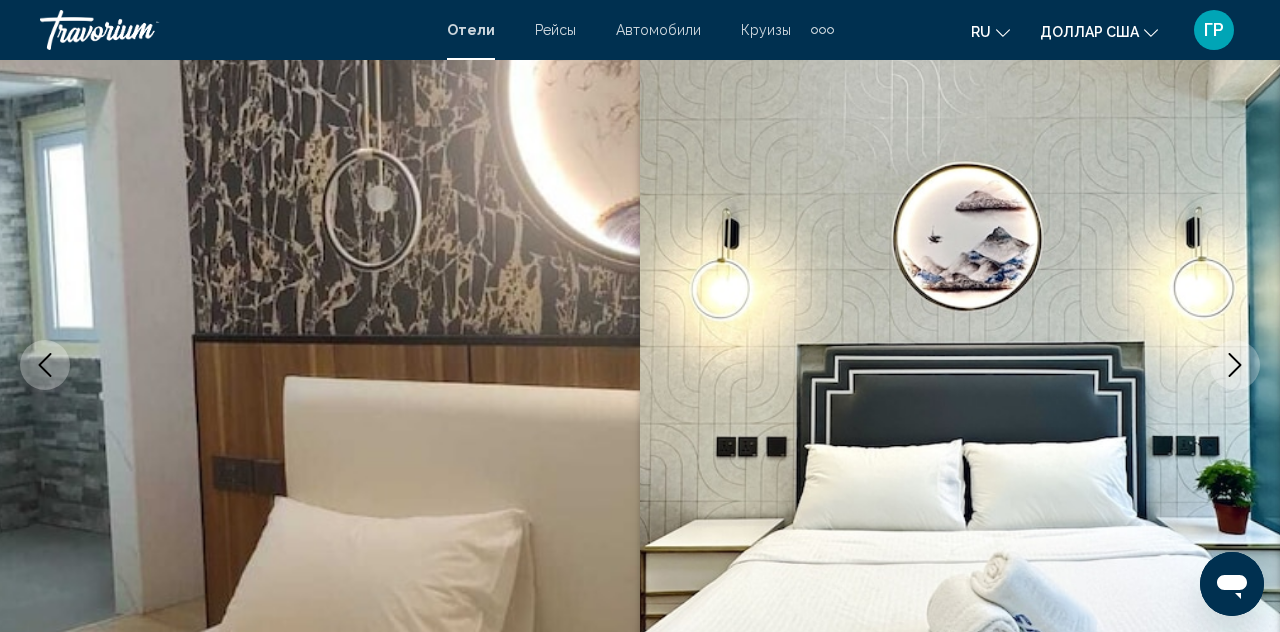 click 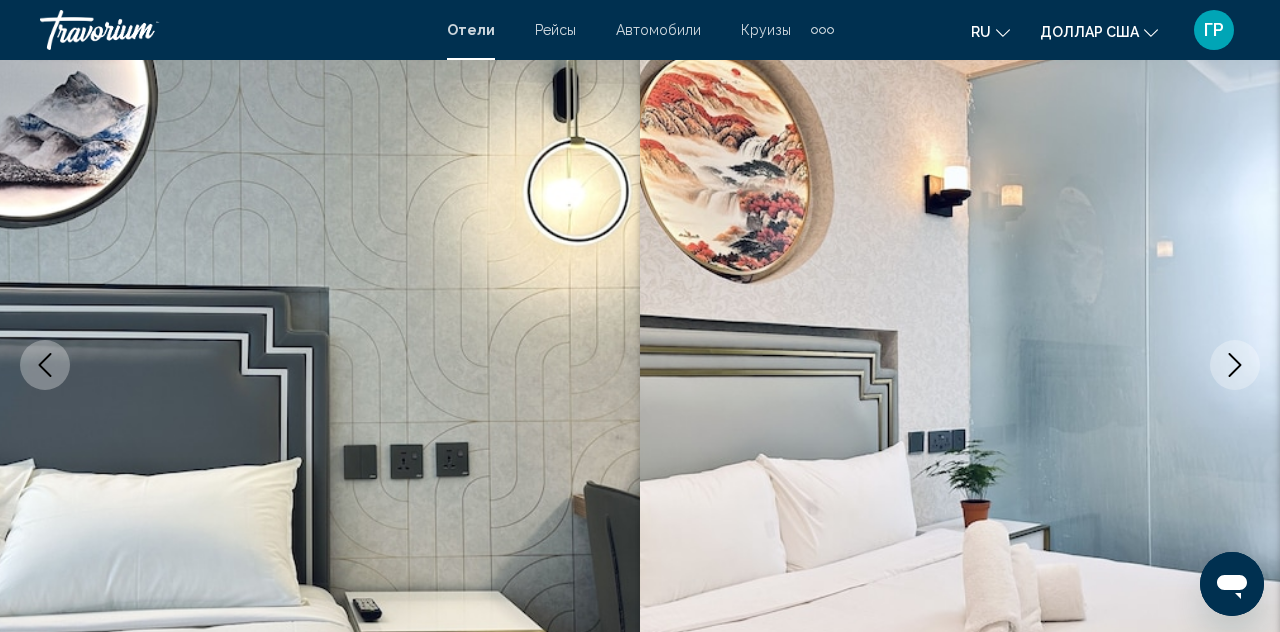click 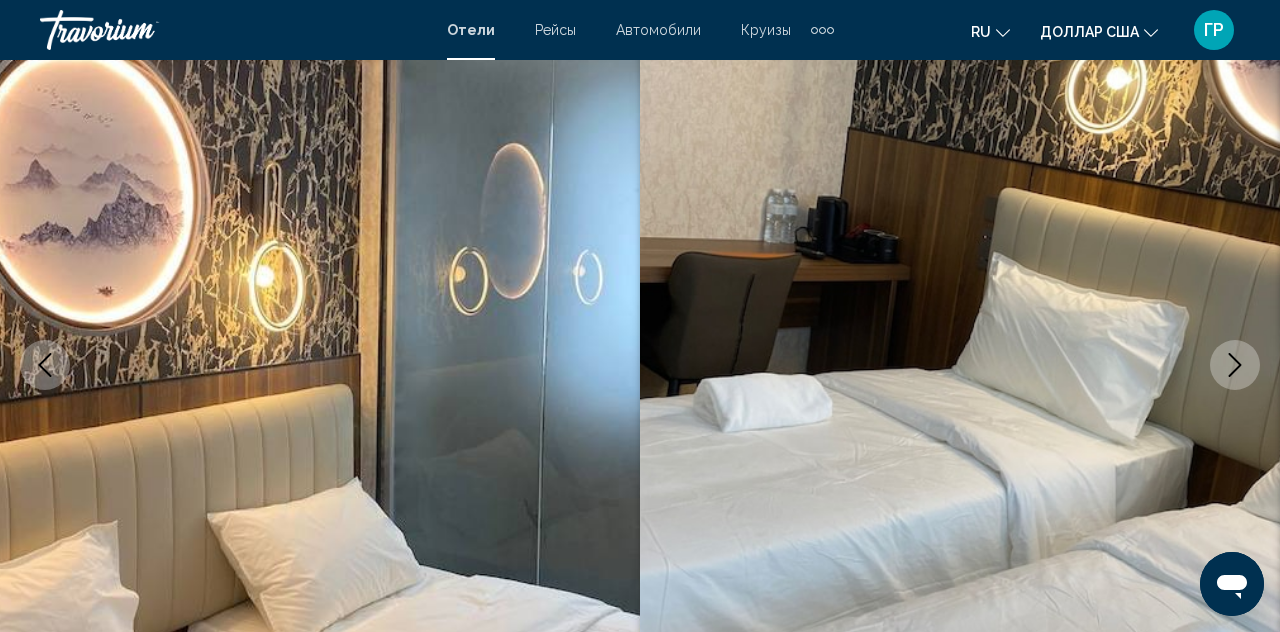 click 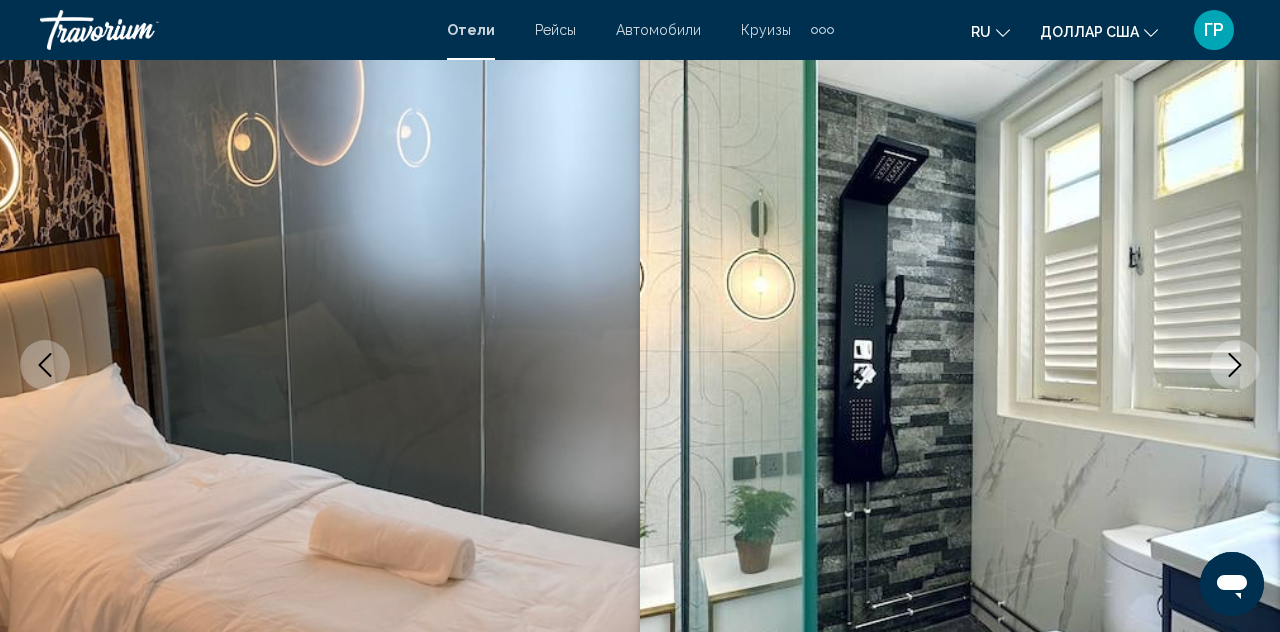 click 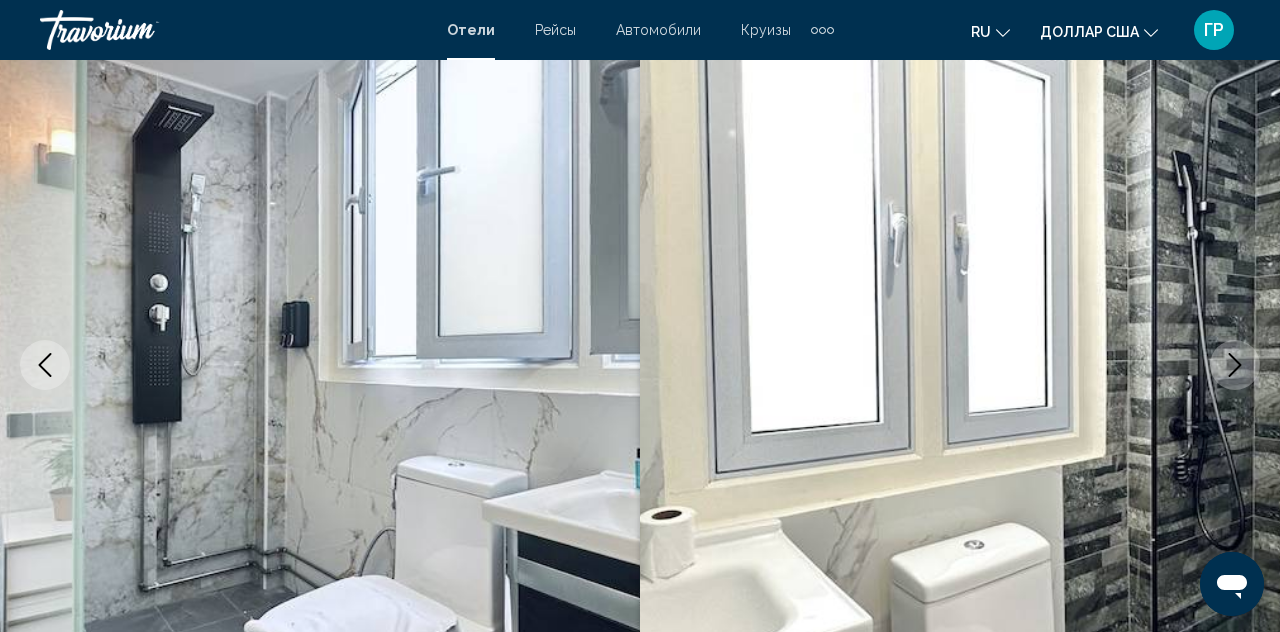 click at bounding box center (1235, 365) 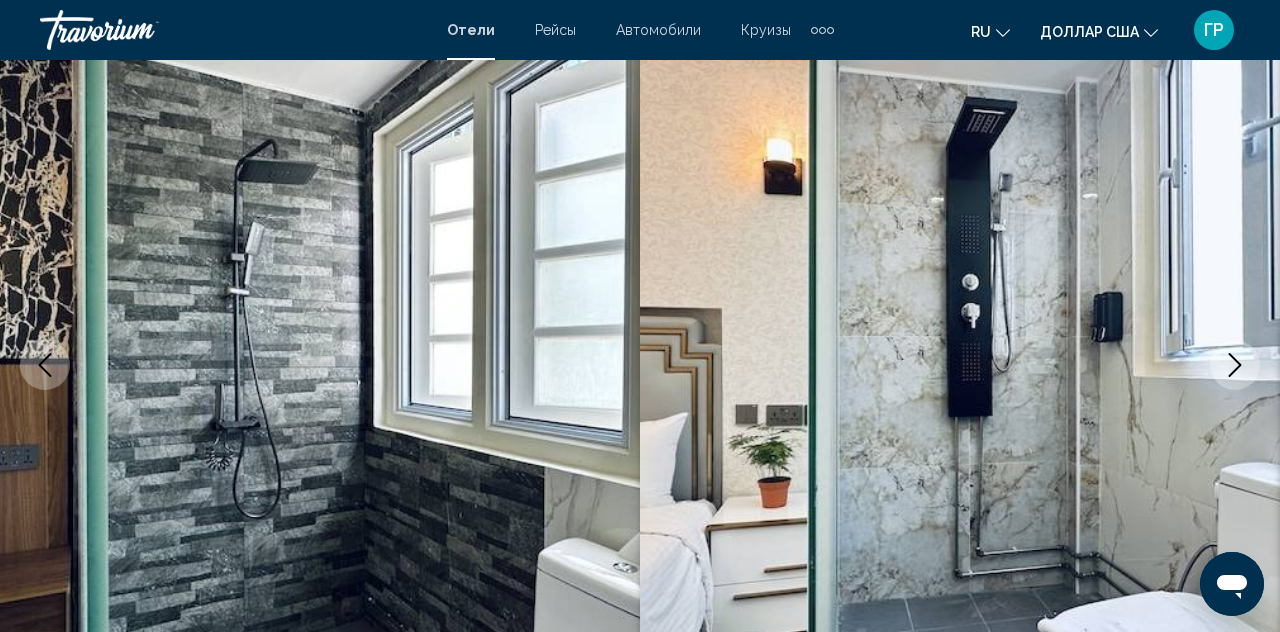 click 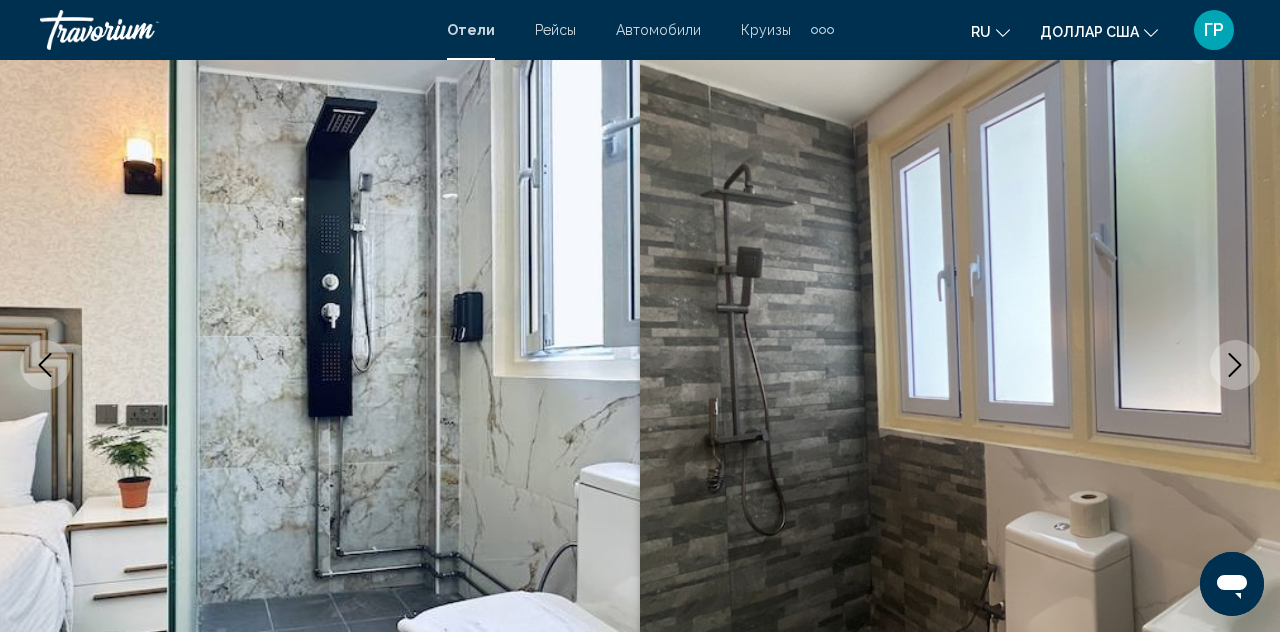 click 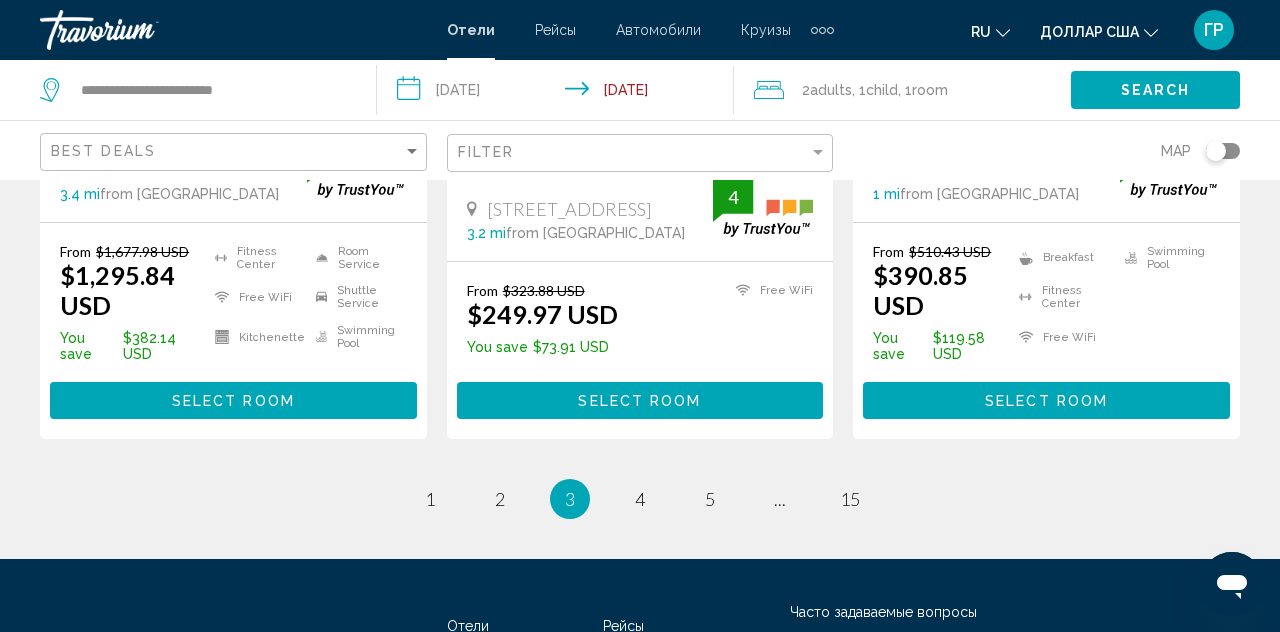 scroll, scrollTop: 2906, scrollLeft: 0, axis: vertical 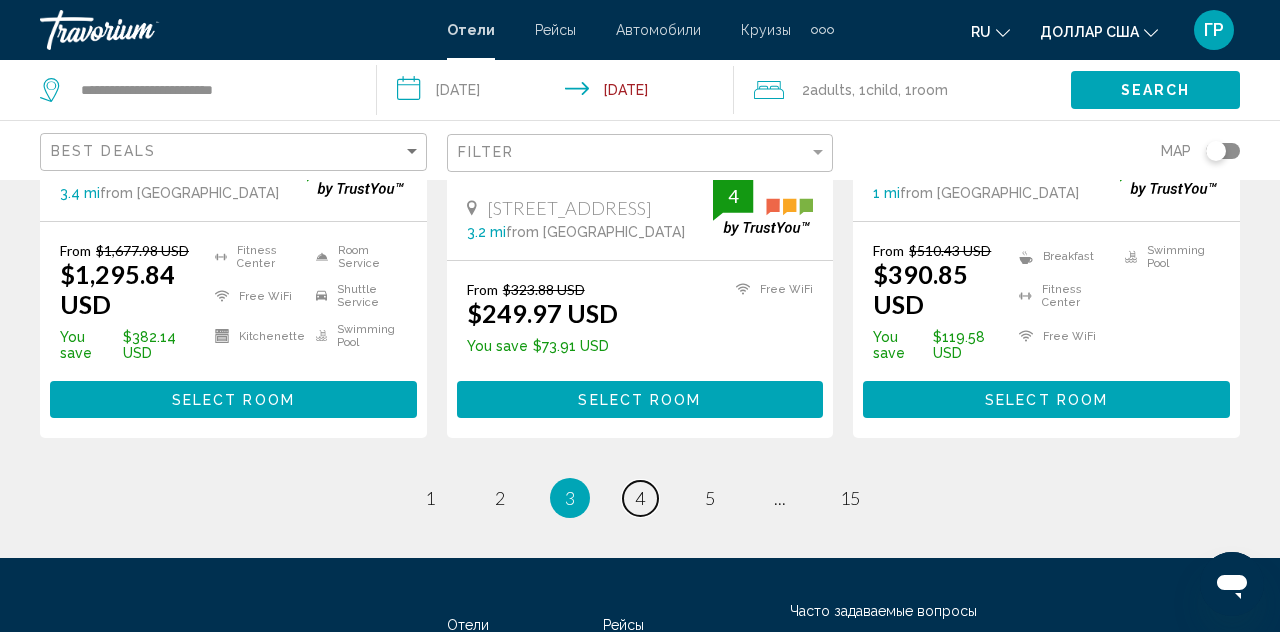 click on "4" at bounding box center (640, 498) 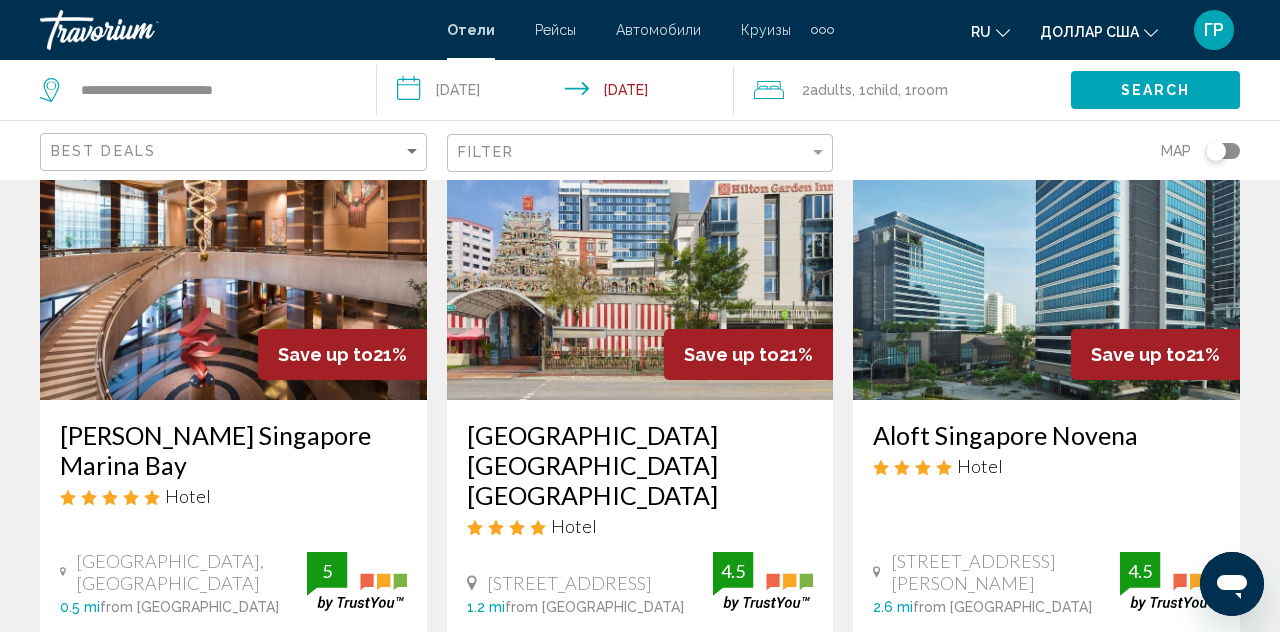 scroll, scrollTop: 174, scrollLeft: 0, axis: vertical 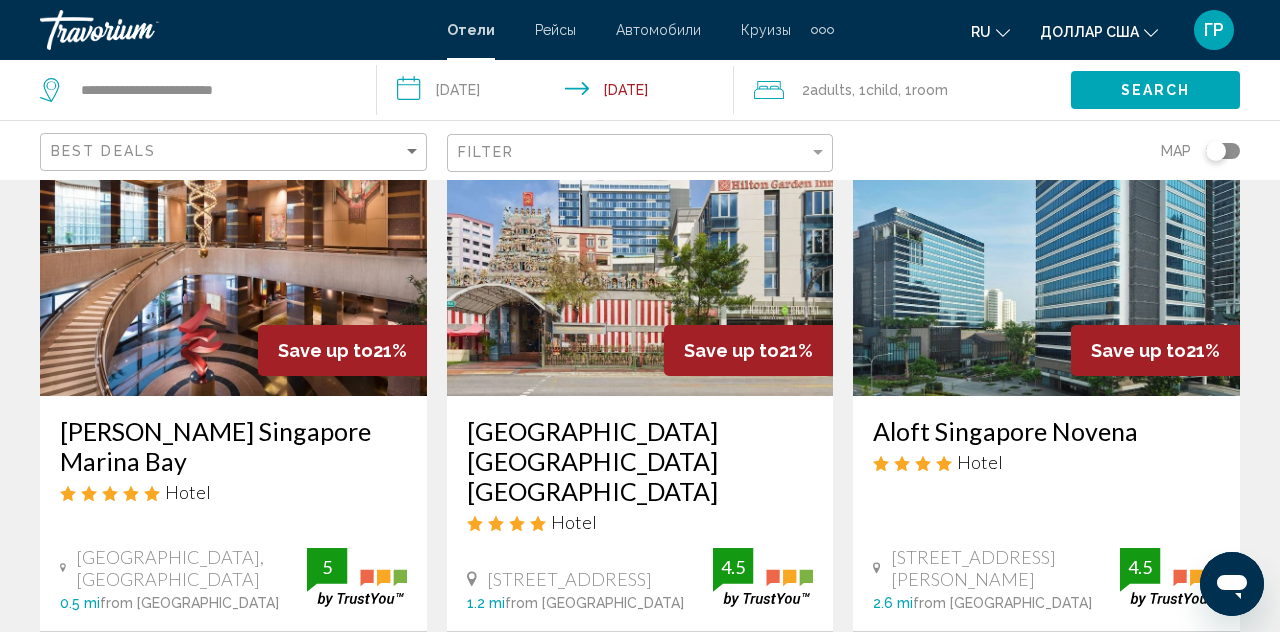 click on "[PERSON_NAME] Singapore Marina Bay
Hotel
[GEOGRAPHIC_DATA], [GEOGRAPHIC_DATA] 0.5 mi  from [GEOGRAPHIC_DATA] from hotel 5" at bounding box center [233, 513] 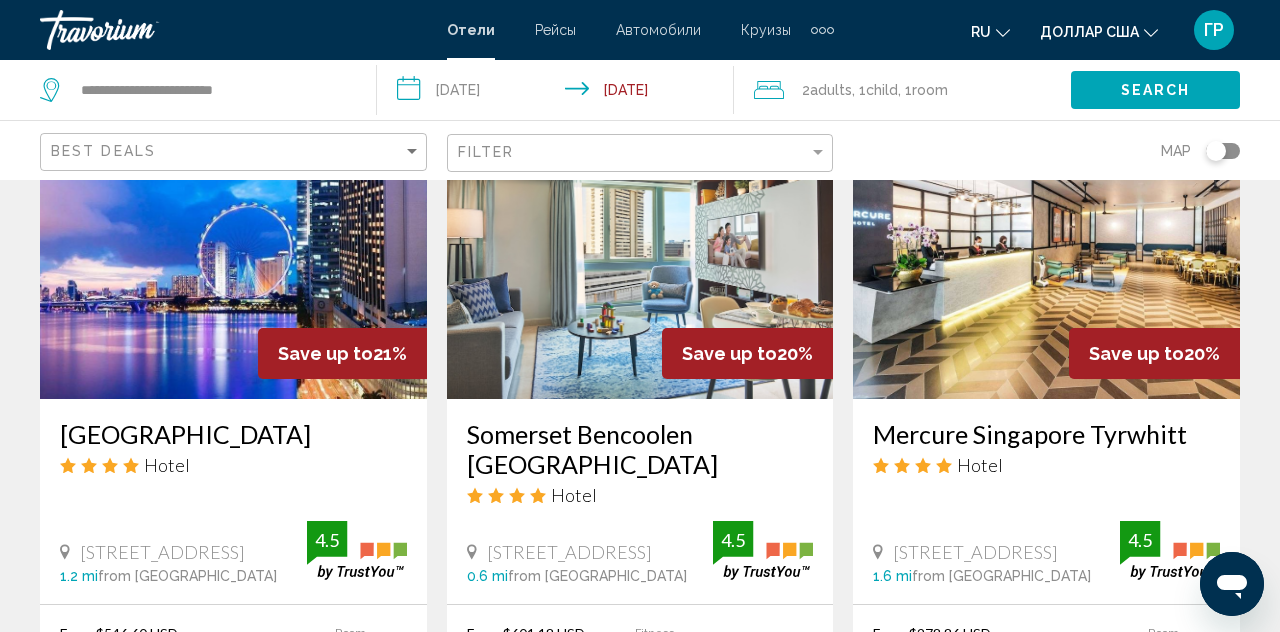 scroll, scrollTop: 984, scrollLeft: 0, axis: vertical 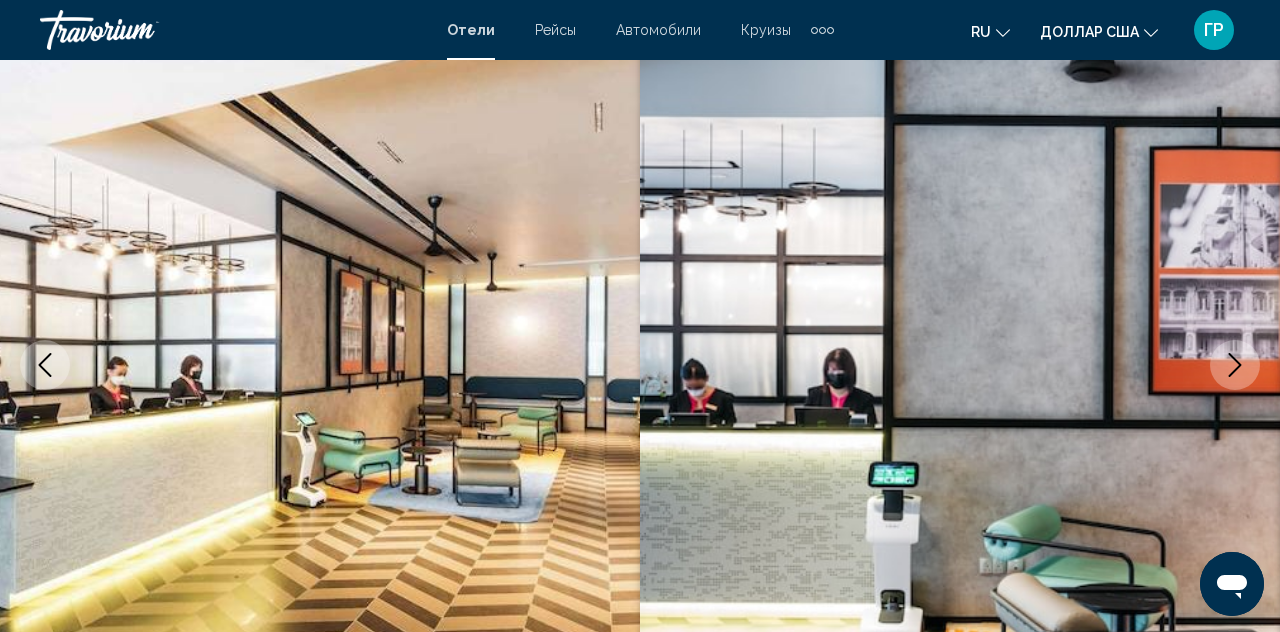 click 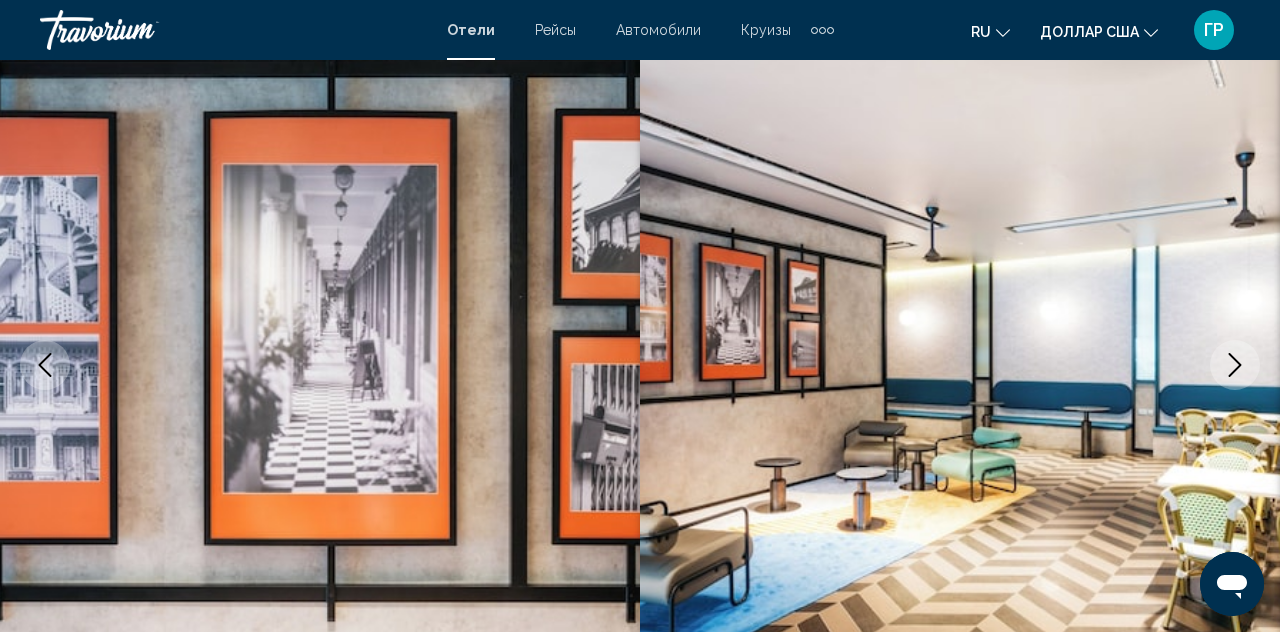 click 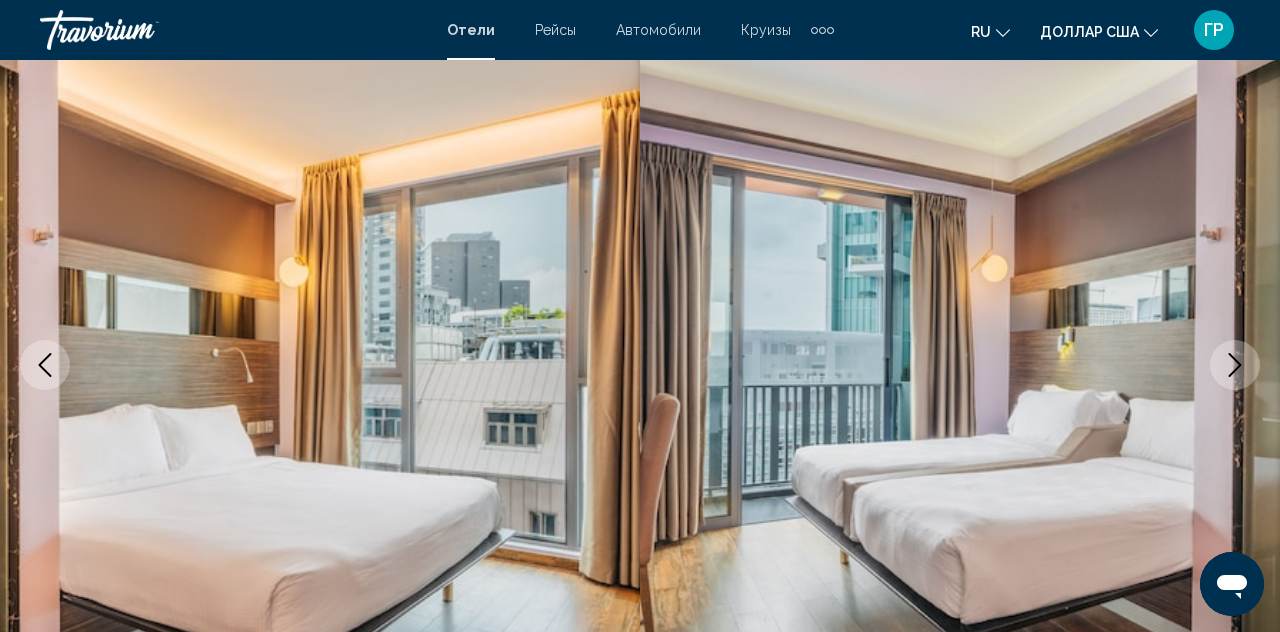click 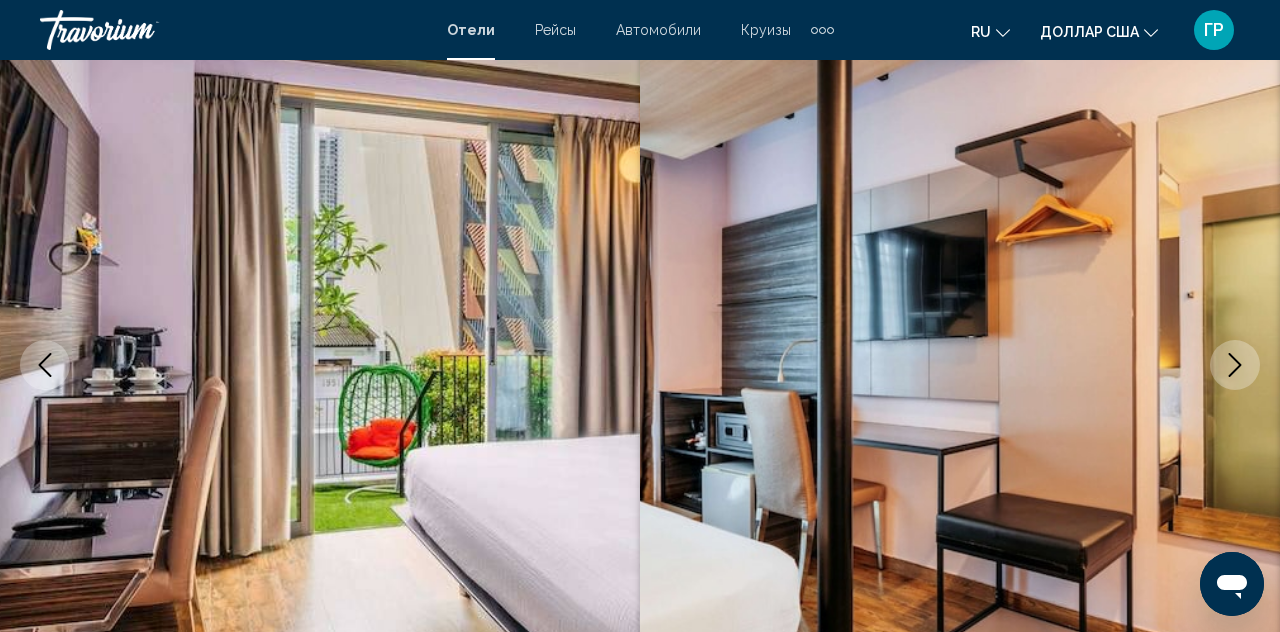 click 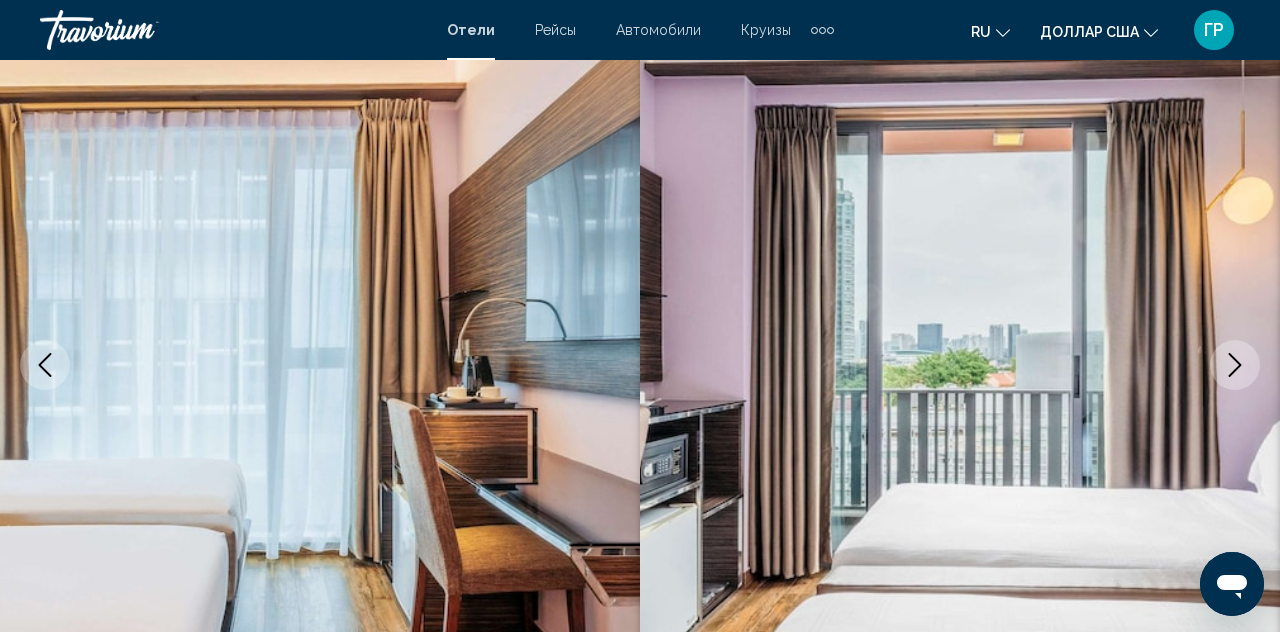 click 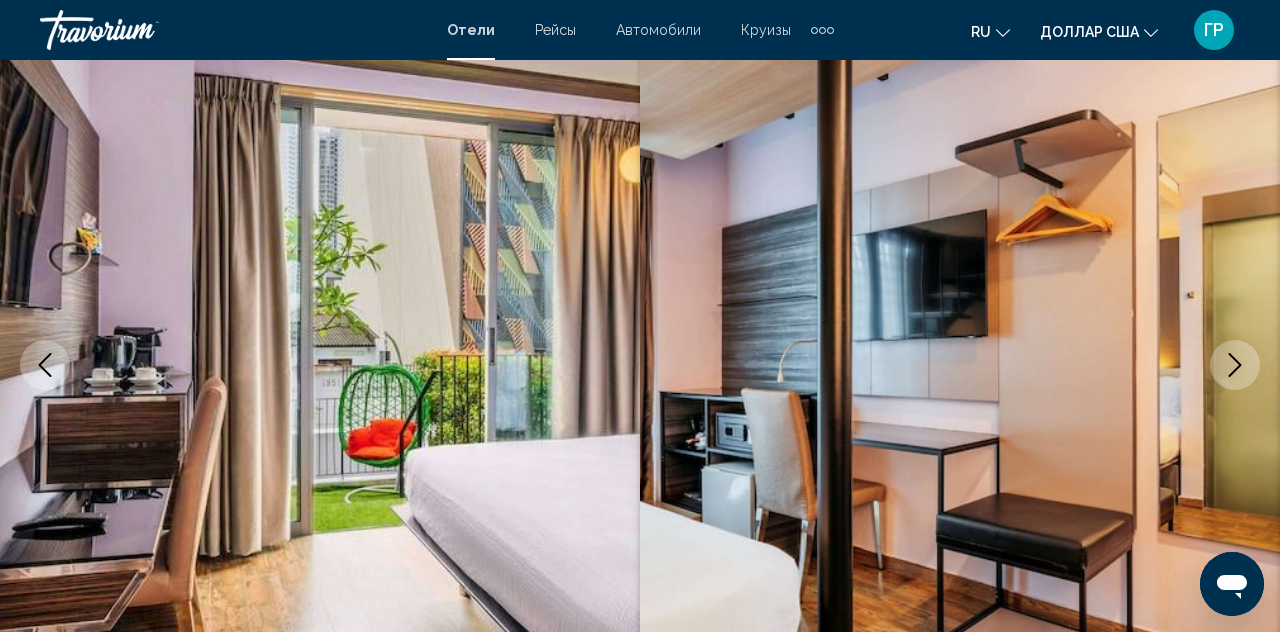 click 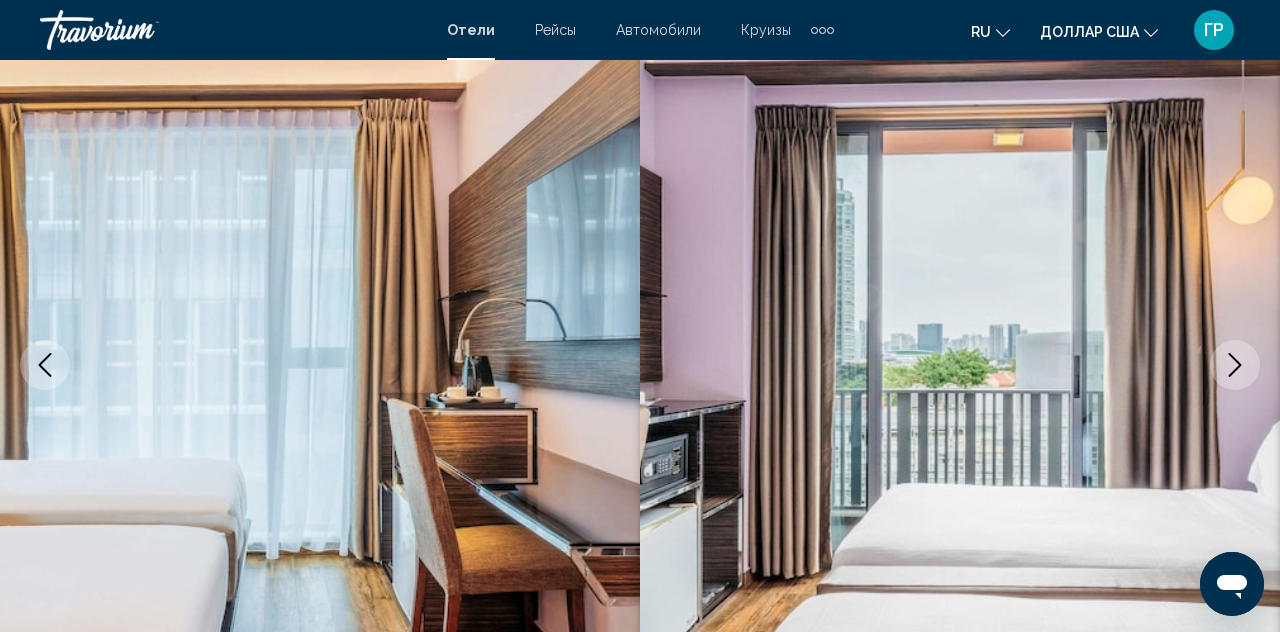 click at bounding box center (1235, 365) 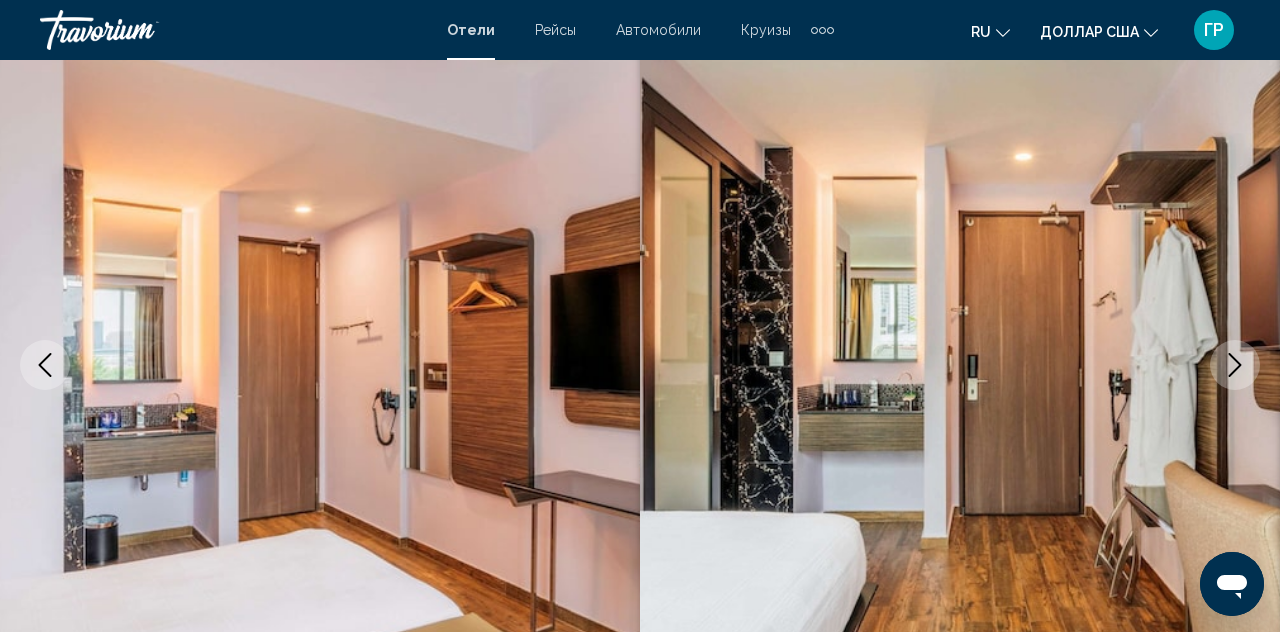 click 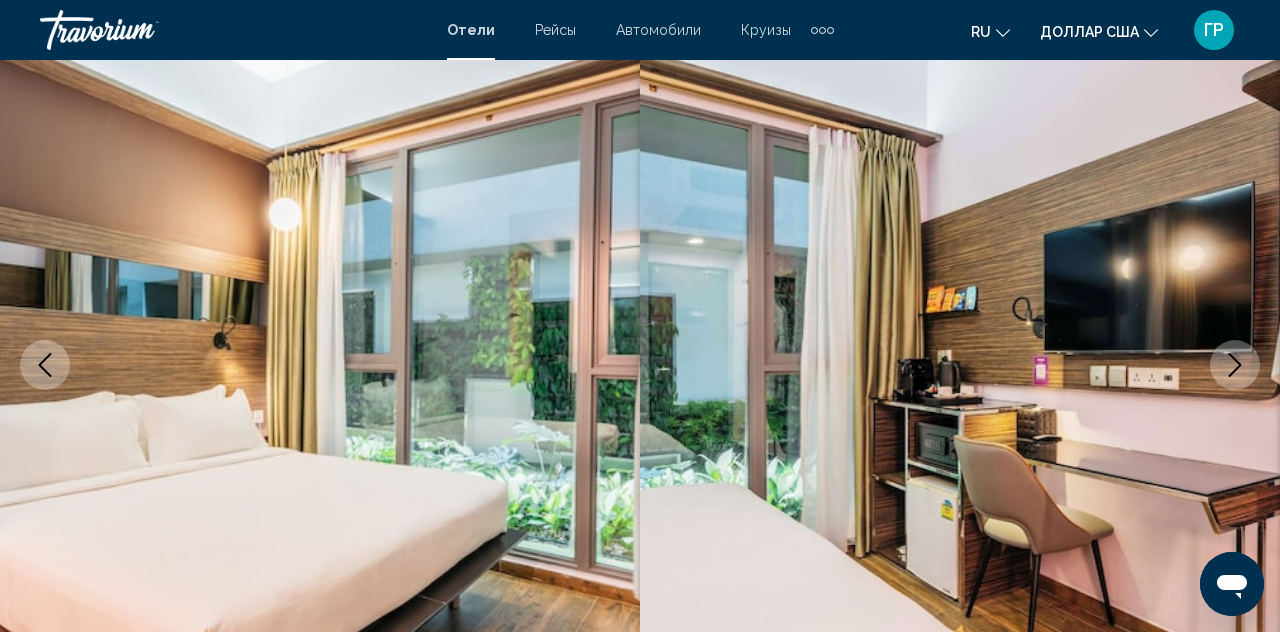 click 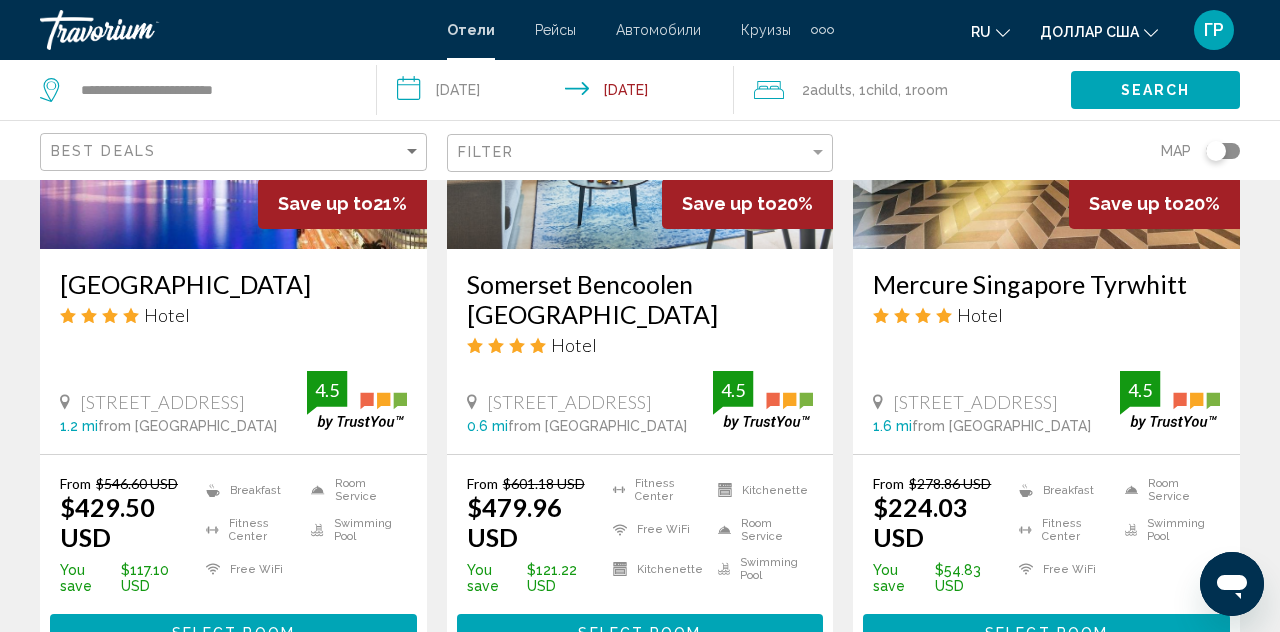 scroll, scrollTop: 1136, scrollLeft: 0, axis: vertical 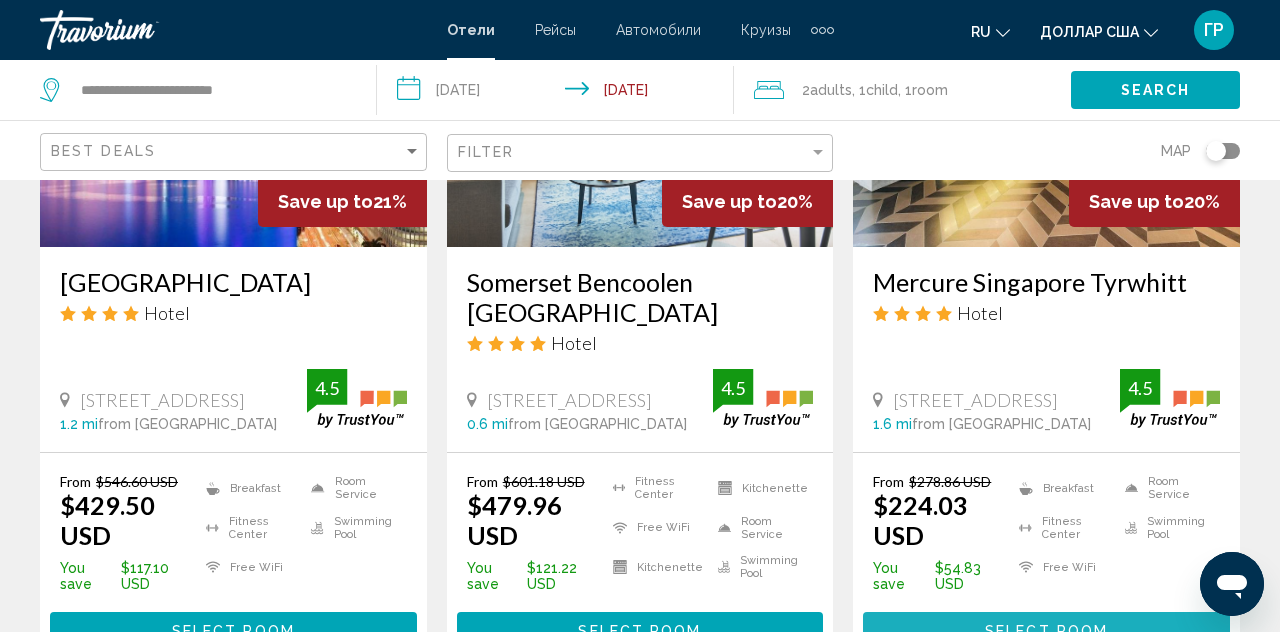 click on "Select Room" at bounding box center [1046, 632] 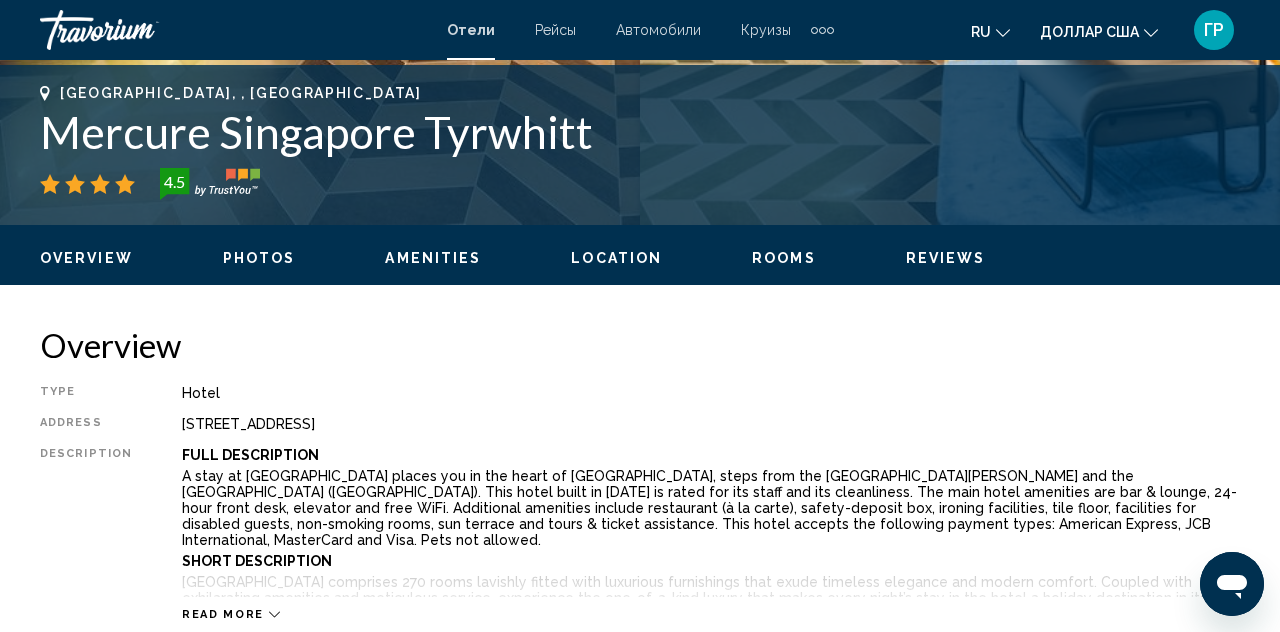 scroll, scrollTop: 795, scrollLeft: 0, axis: vertical 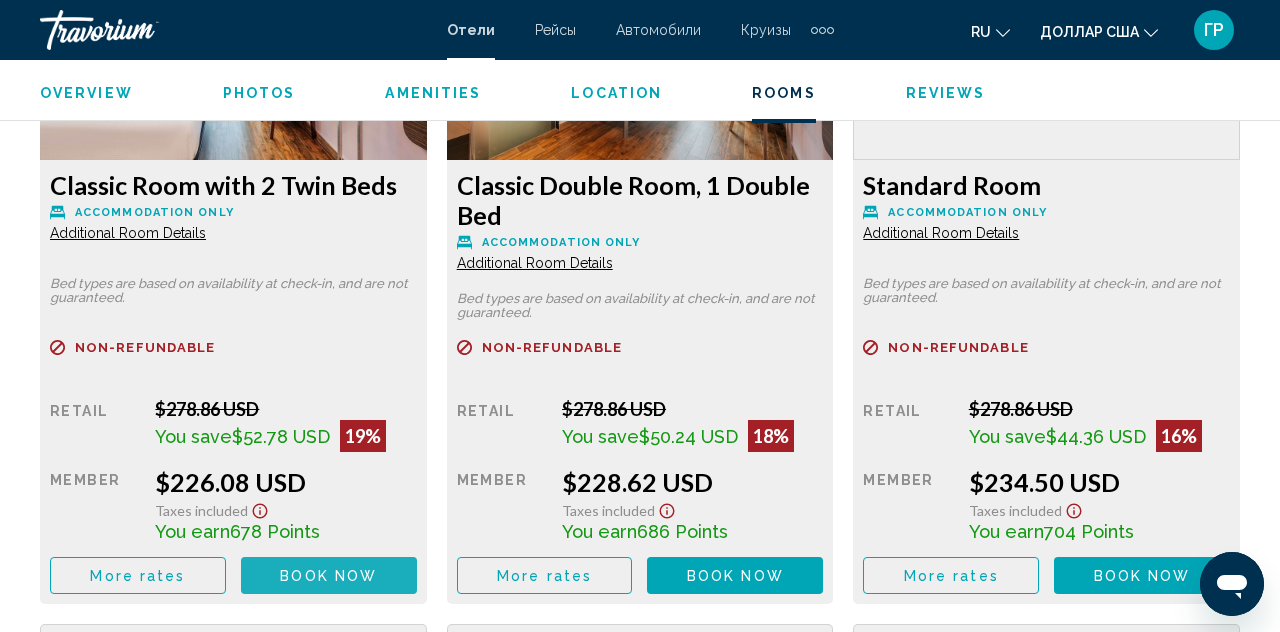click on "Book now" at bounding box center (328, 576) 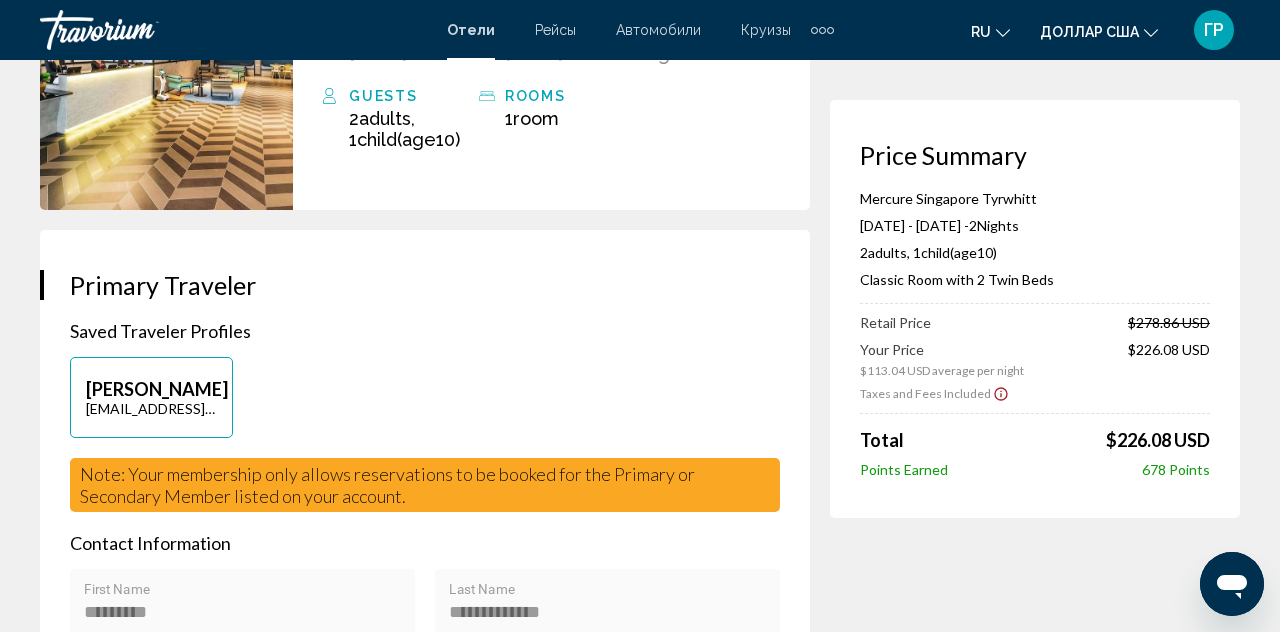 scroll, scrollTop: 256, scrollLeft: 0, axis: vertical 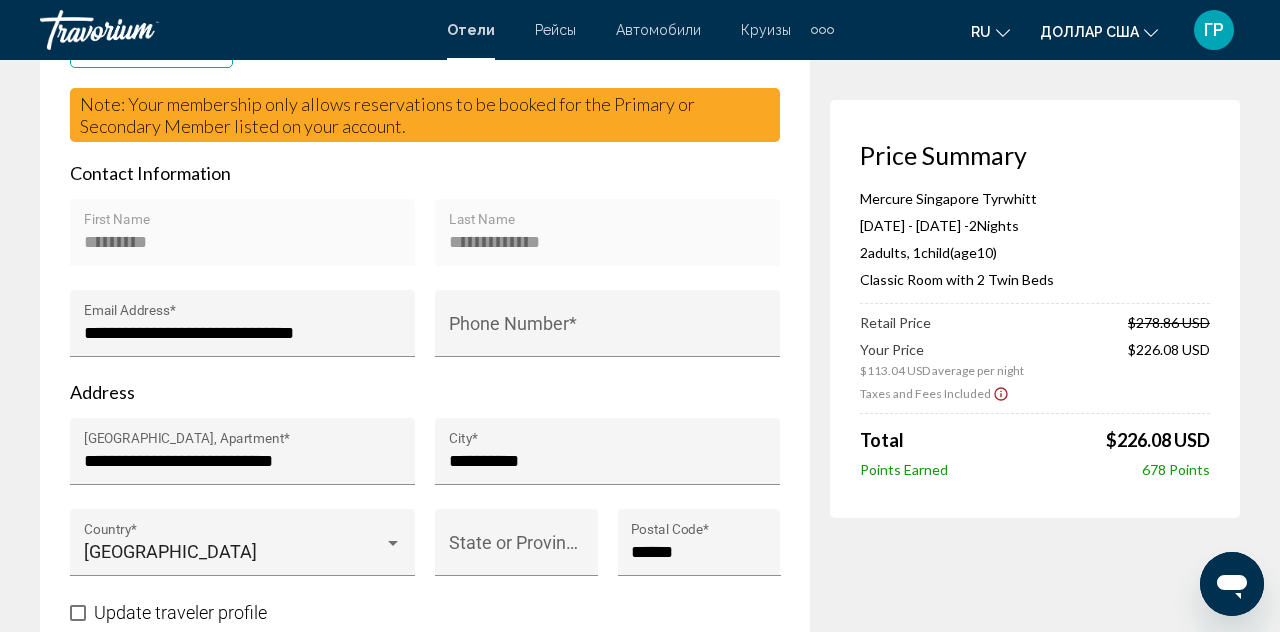 click on "Phone Number  *" at bounding box center [608, 333] 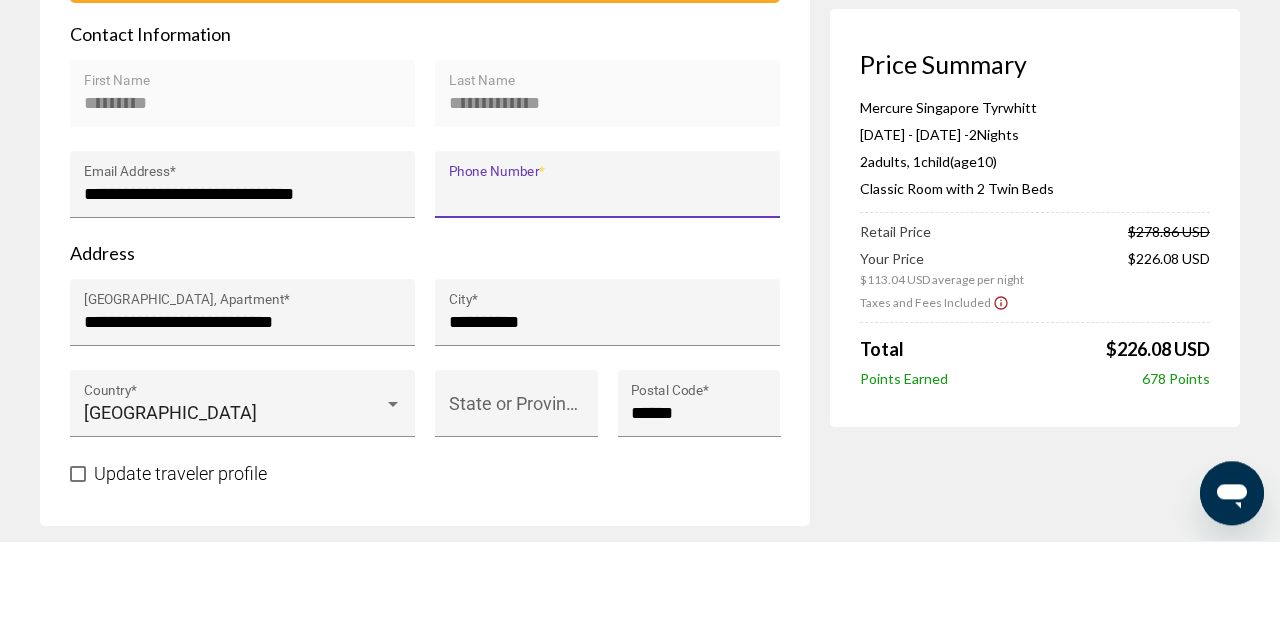 scroll, scrollTop: 670, scrollLeft: 0, axis: vertical 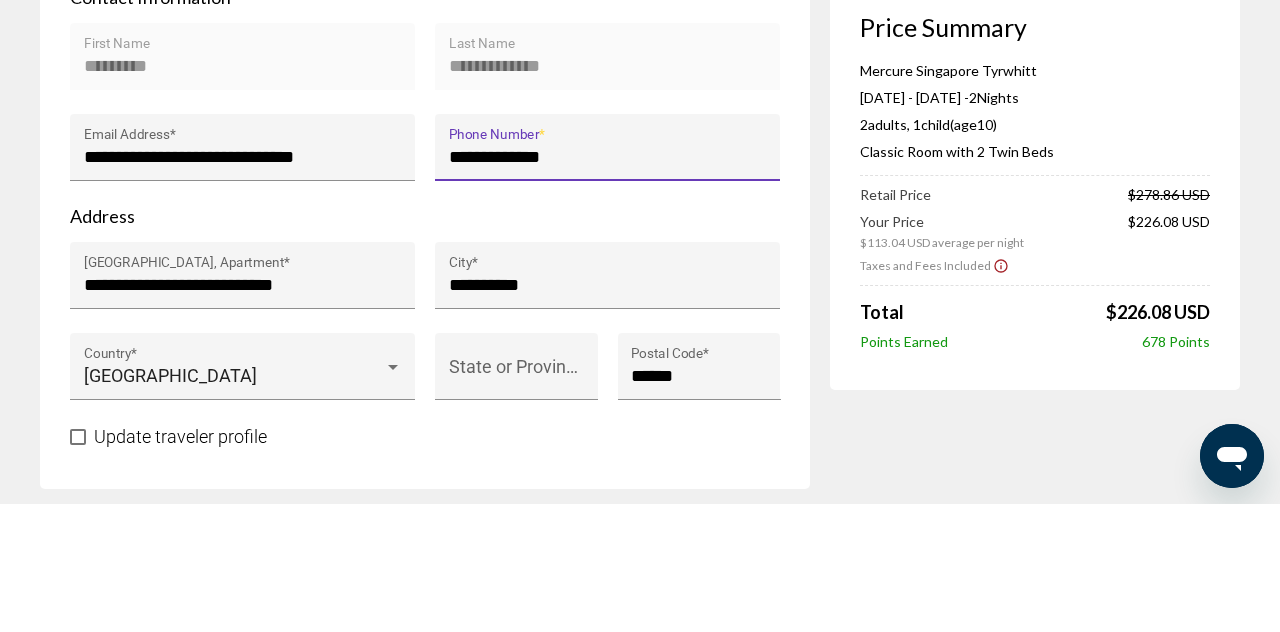 type on "**********" 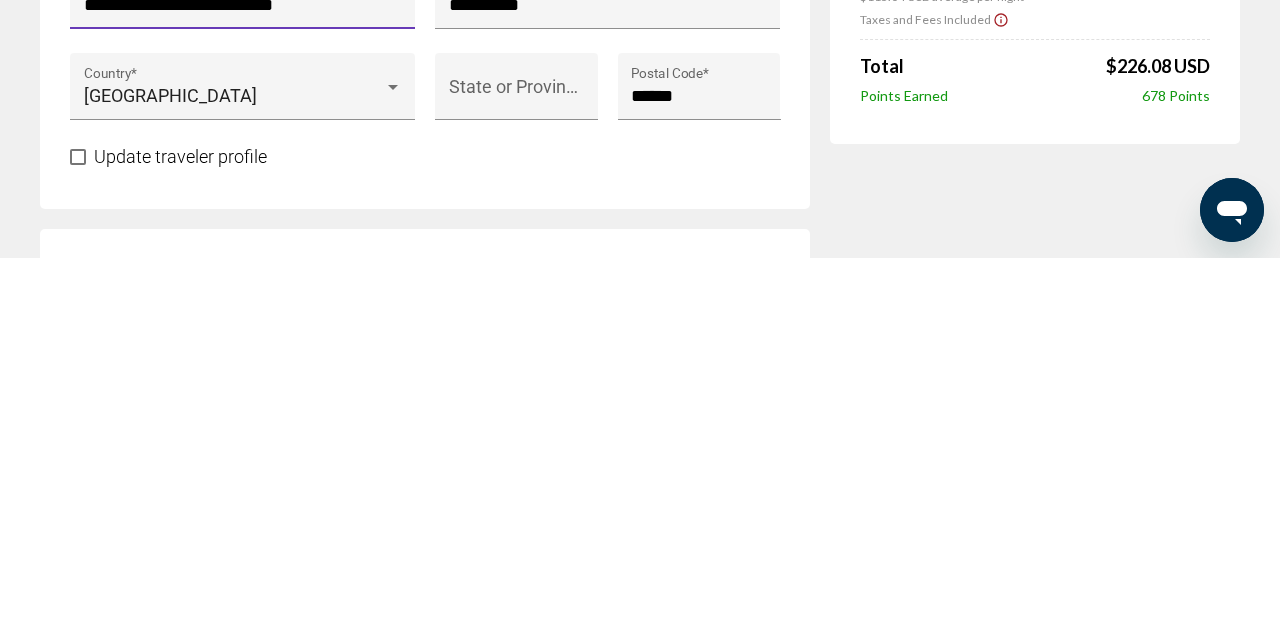 scroll, scrollTop: 708, scrollLeft: 0, axis: vertical 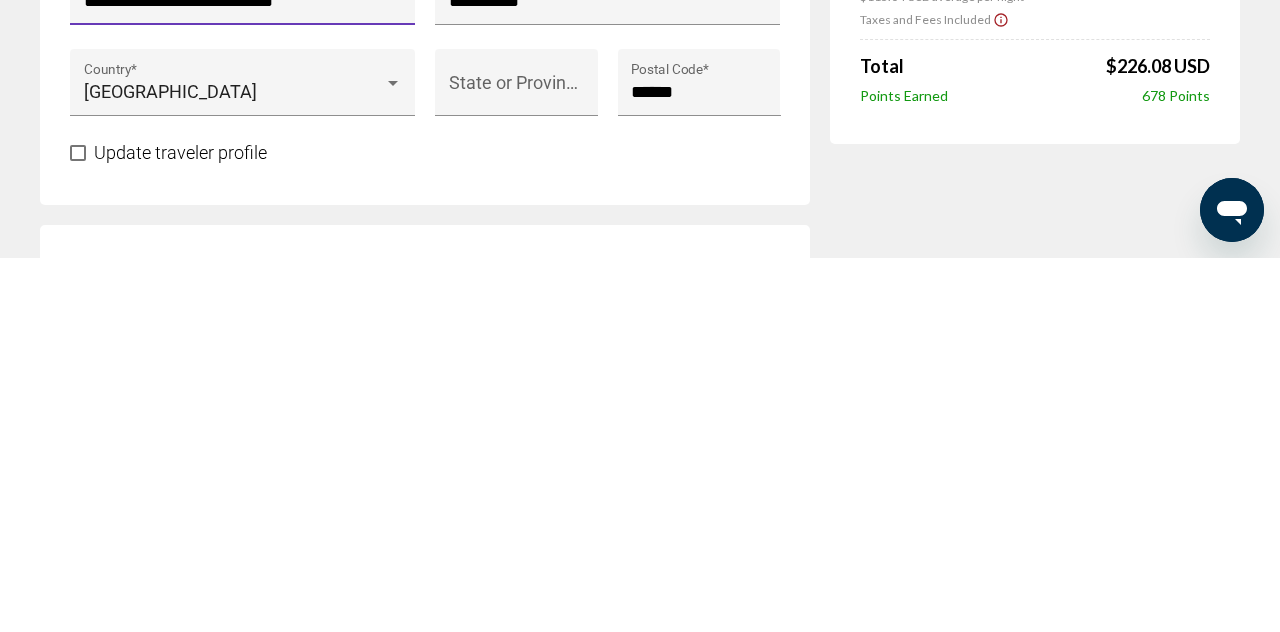 click at bounding box center (78, 527) 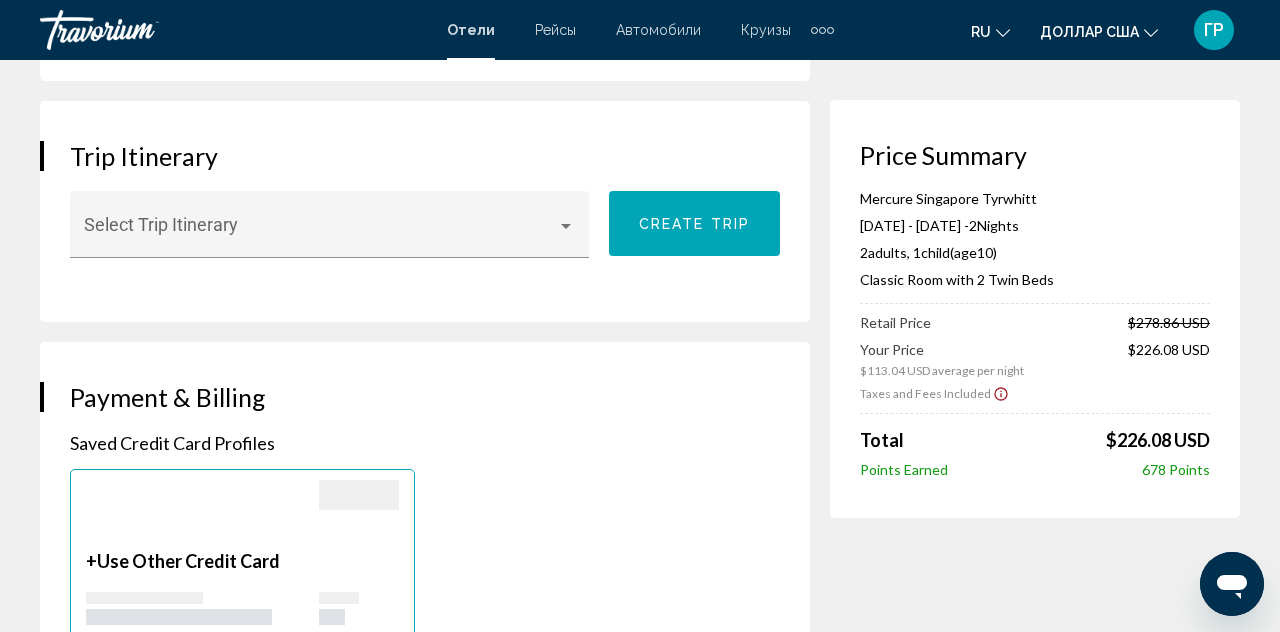 scroll, scrollTop: 1206, scrollLeft: 0, axis: vertical 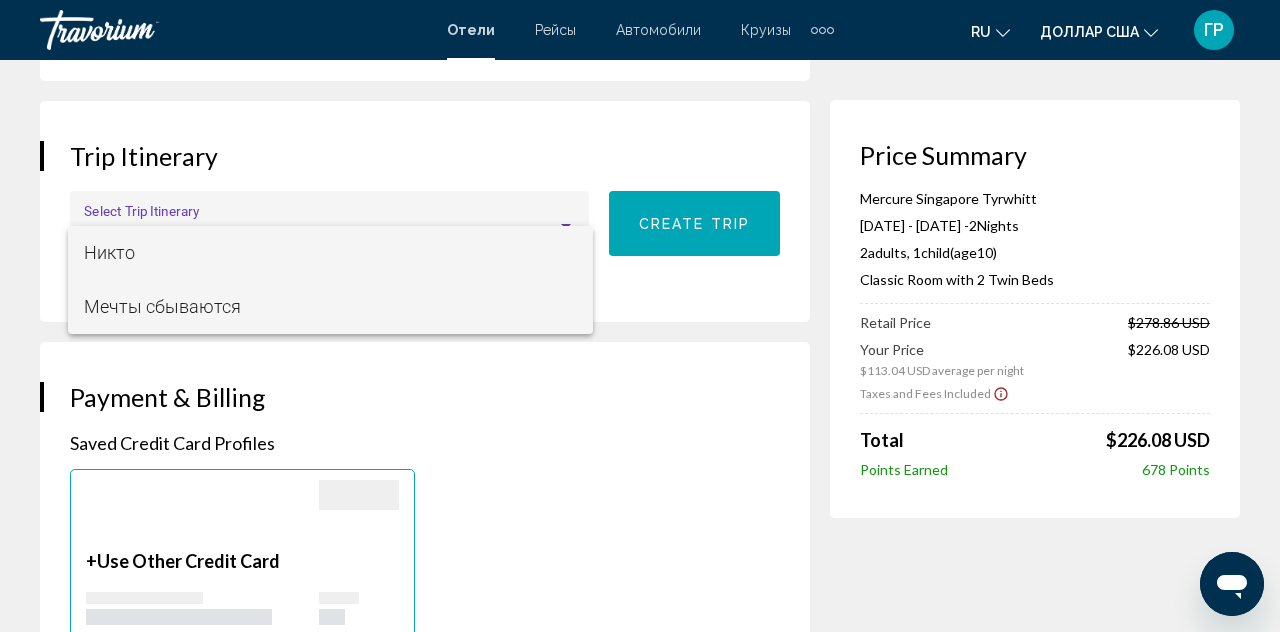 click on "Мечты сбываются" at bounding box center [162, 306] 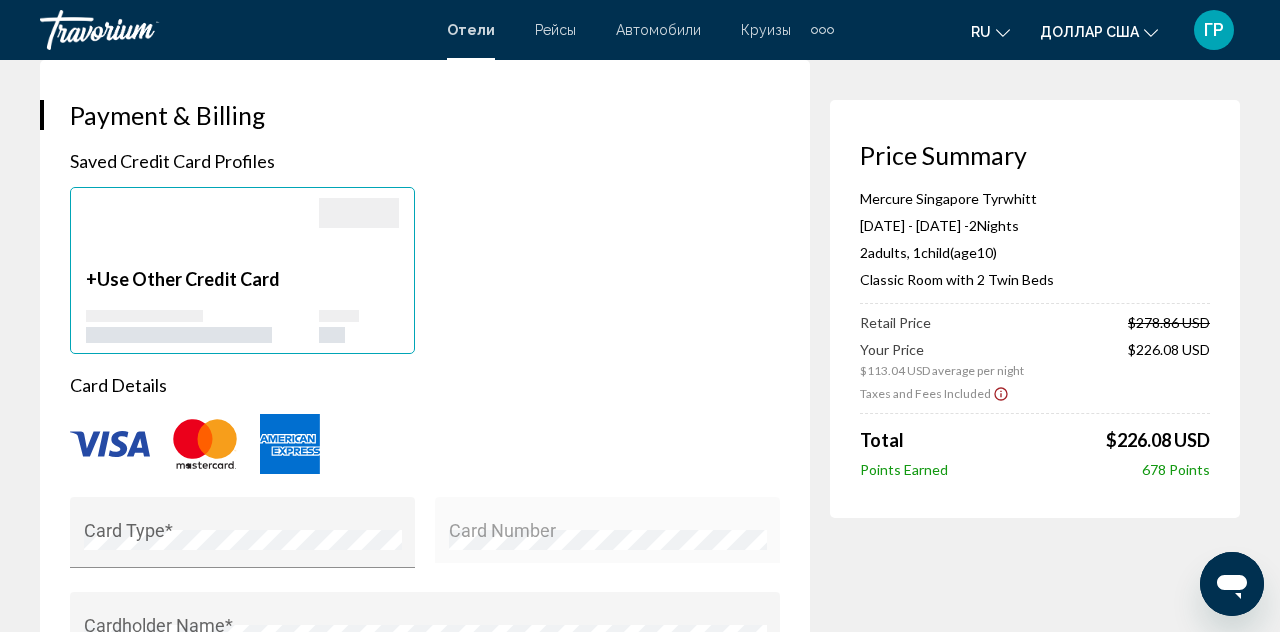 scroll, scrollTop: 1498, scrollLeft: 0, axis: vertical 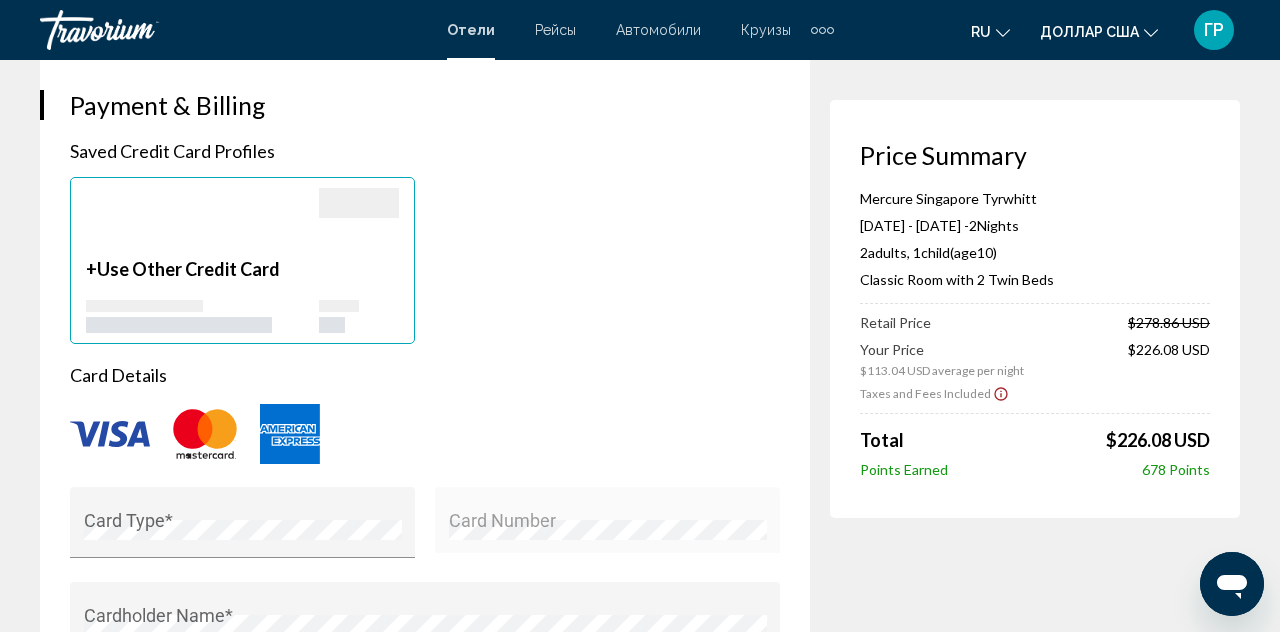 click at bounding box center [110, 434] 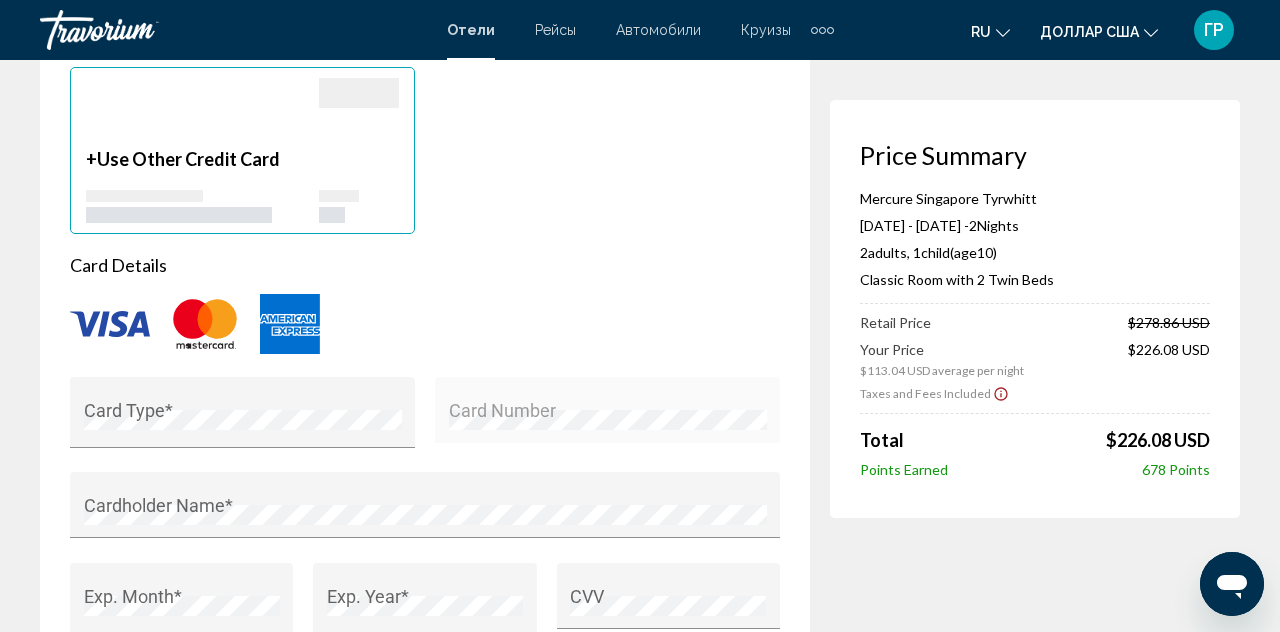 scroll, scrollTop: 1612, scrollLeft: 0, axis: vertical 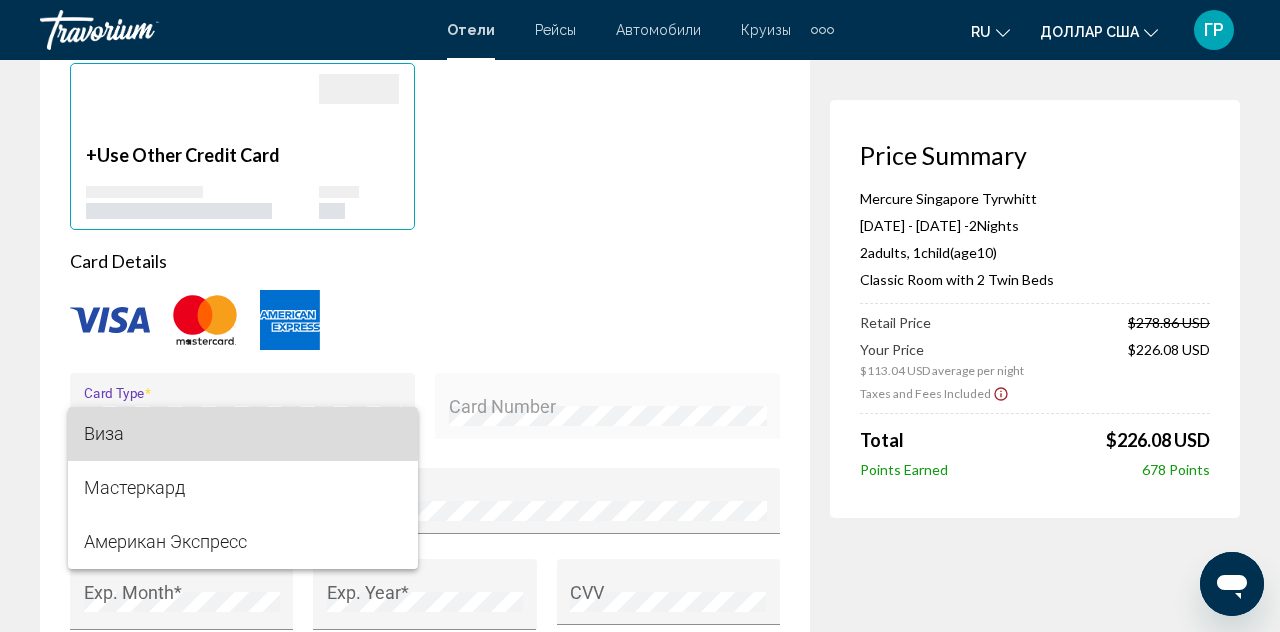click on "Виза" at bounding box center [104, 433] 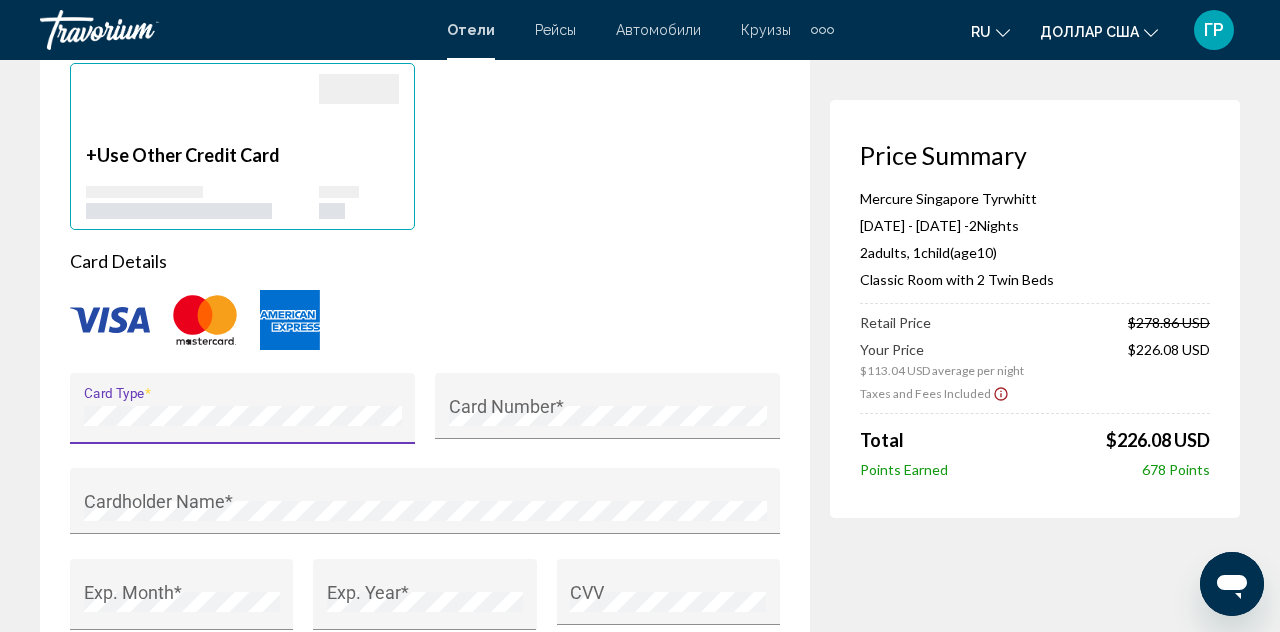 click on "Card Number  *" at bounding box center (608, 412) 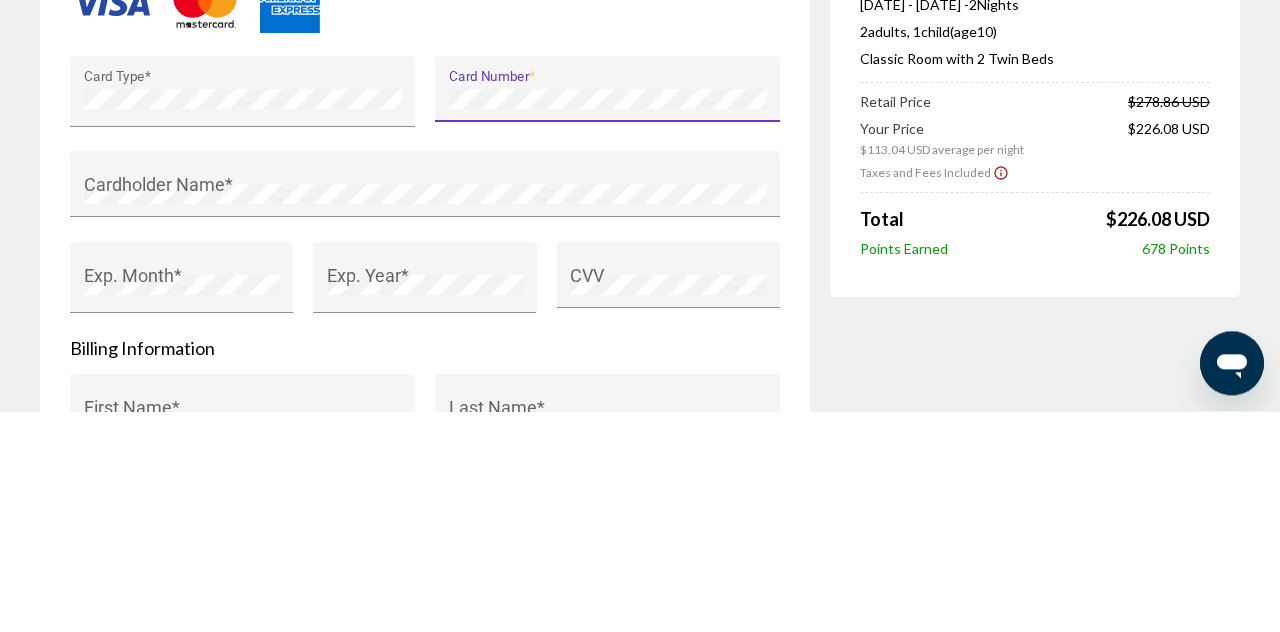 scroll, scrollTop: 1708, scrollLeft: 0, axis: vertical 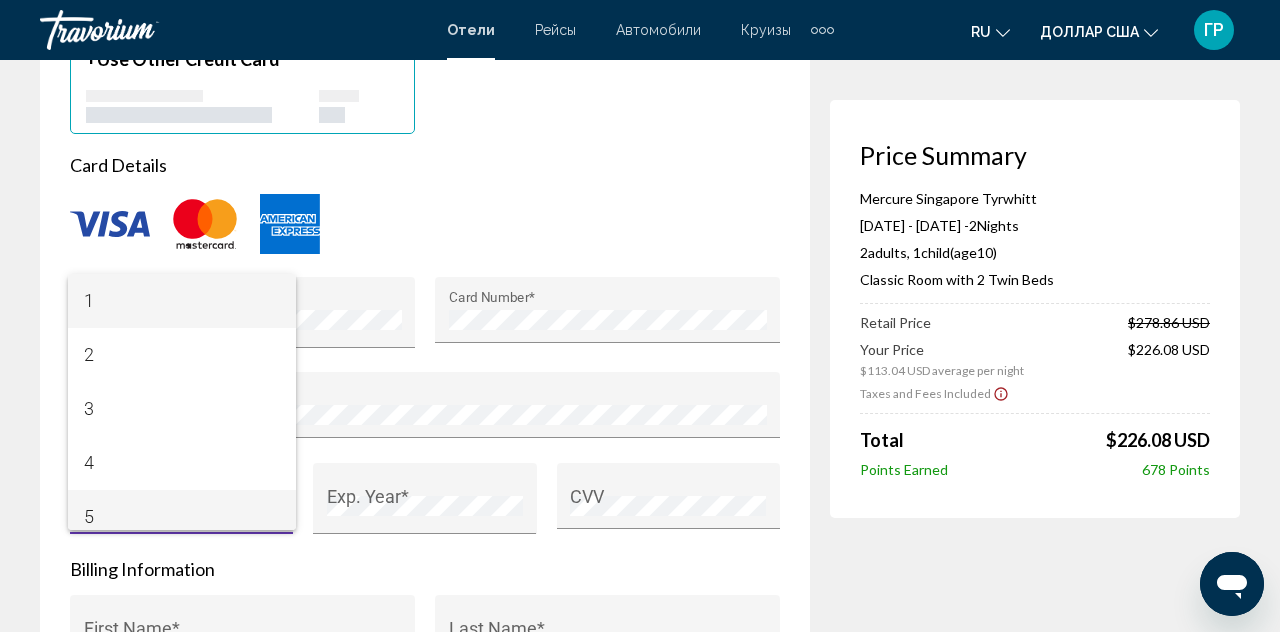click on "5" at bounding box center (182, 517) 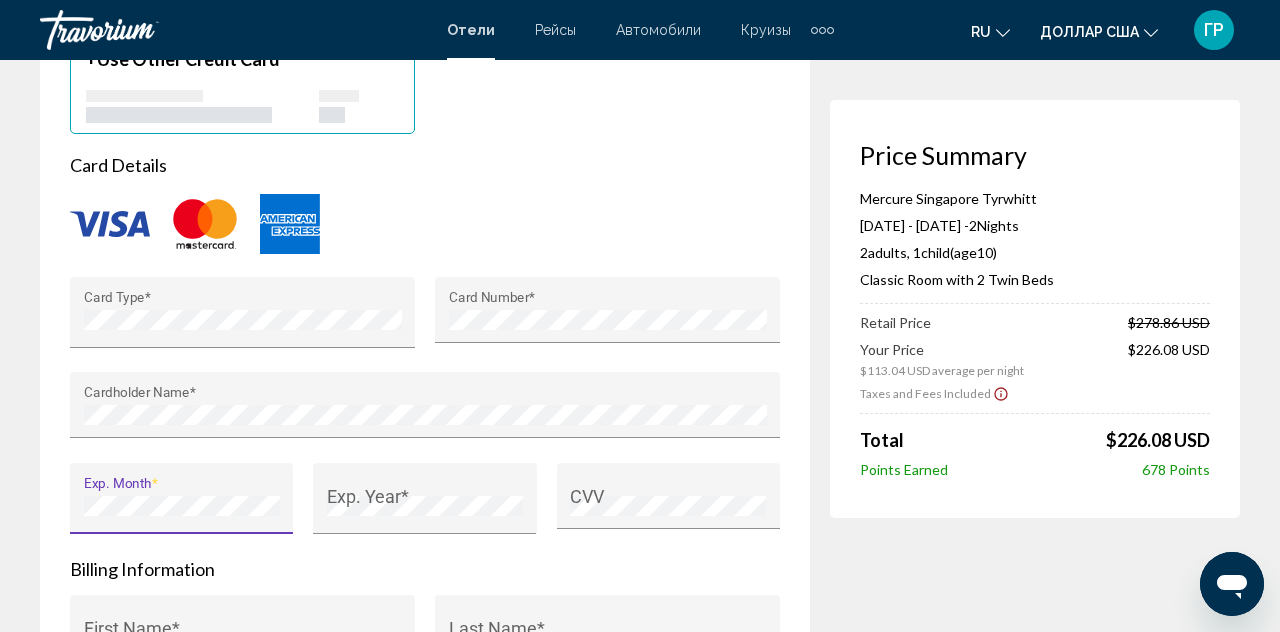 scroll, scrollTop: 14, scrollLeft: 0, axis: vertical 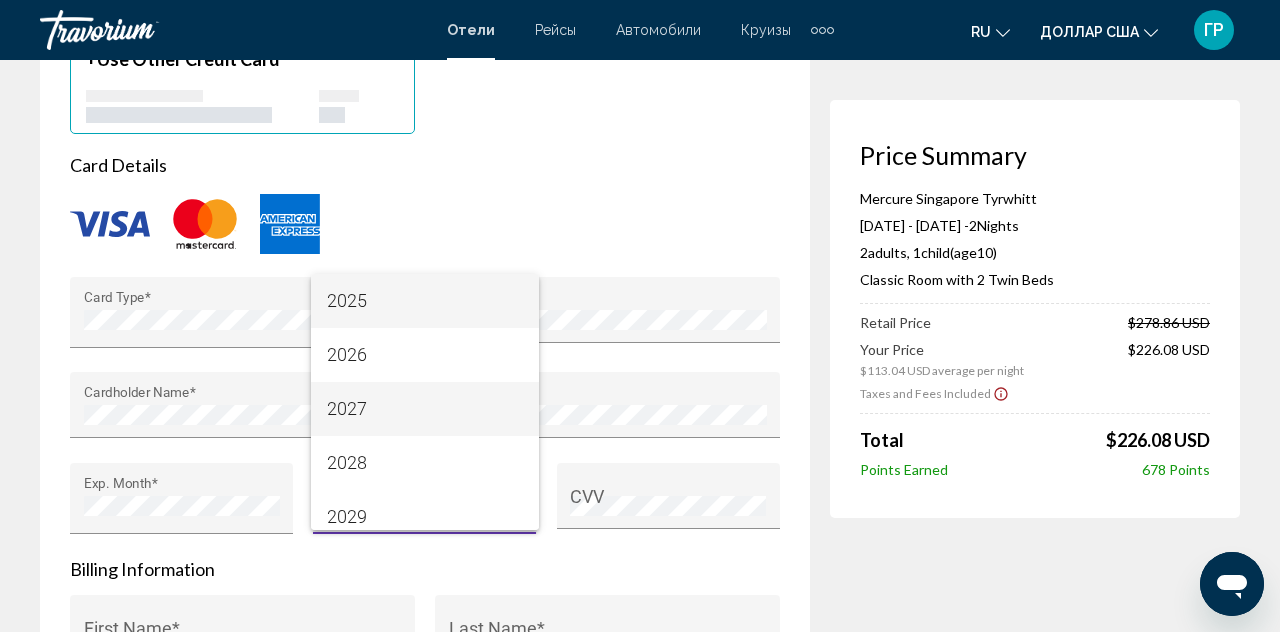 click on "2027" at bounding box center (347, 408) 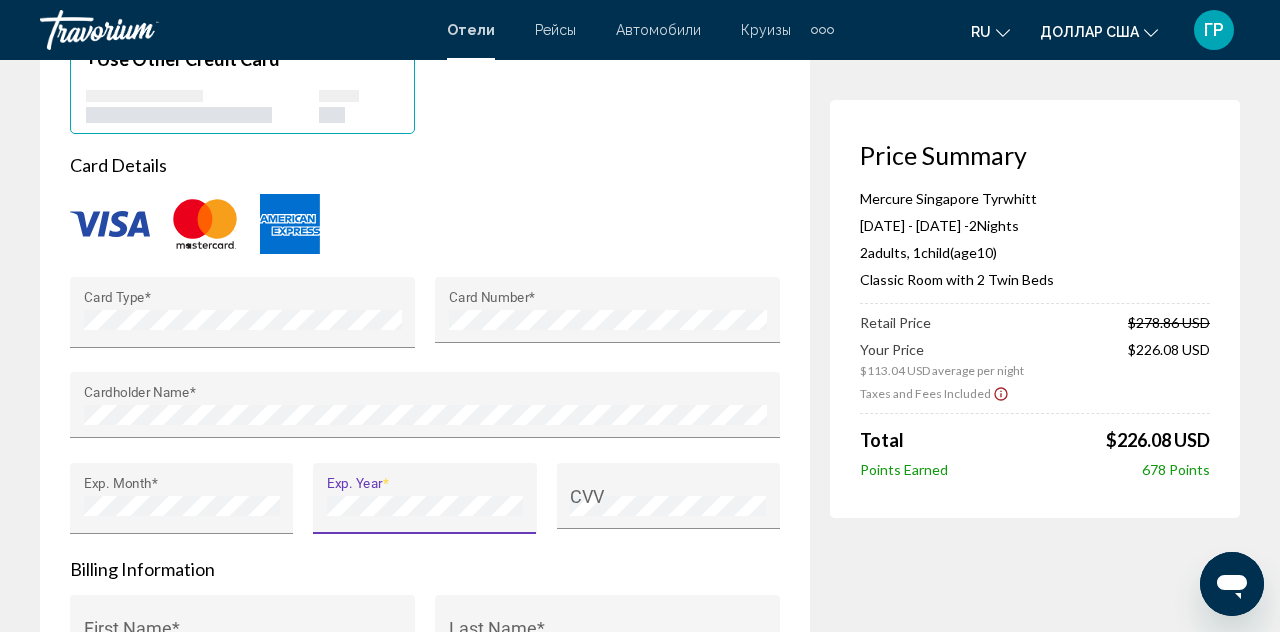 scroll, scrollTop: 1752, scrollLeft: 0, axis: vertical 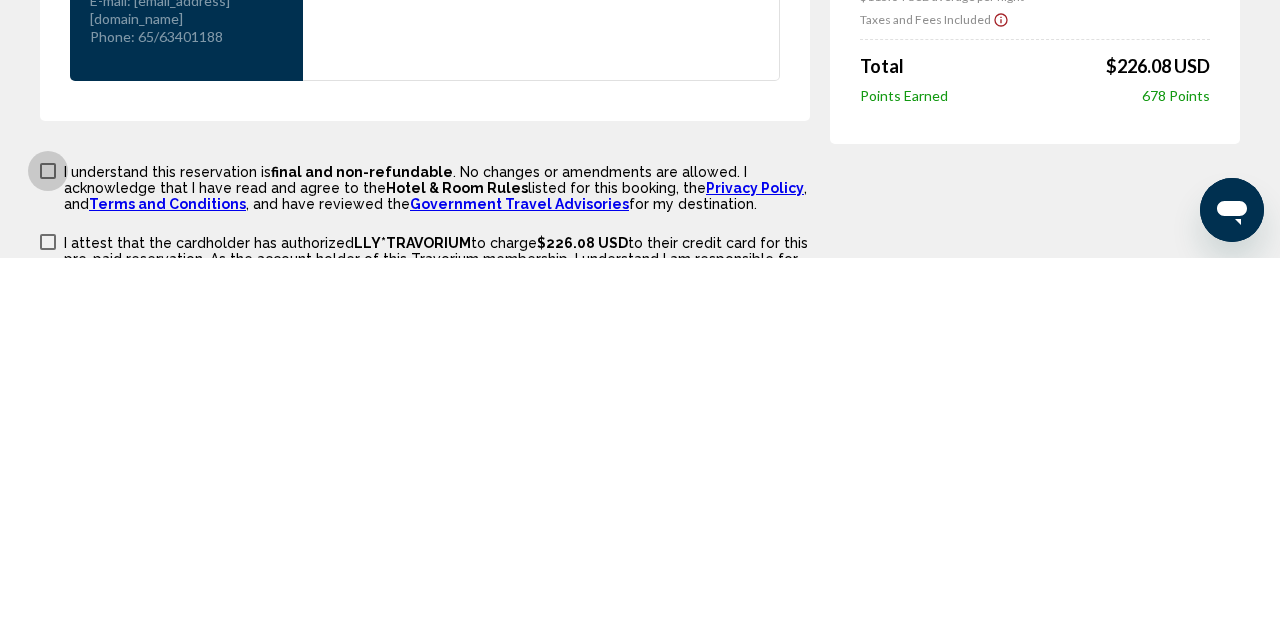click at bounding box center (48, 545) 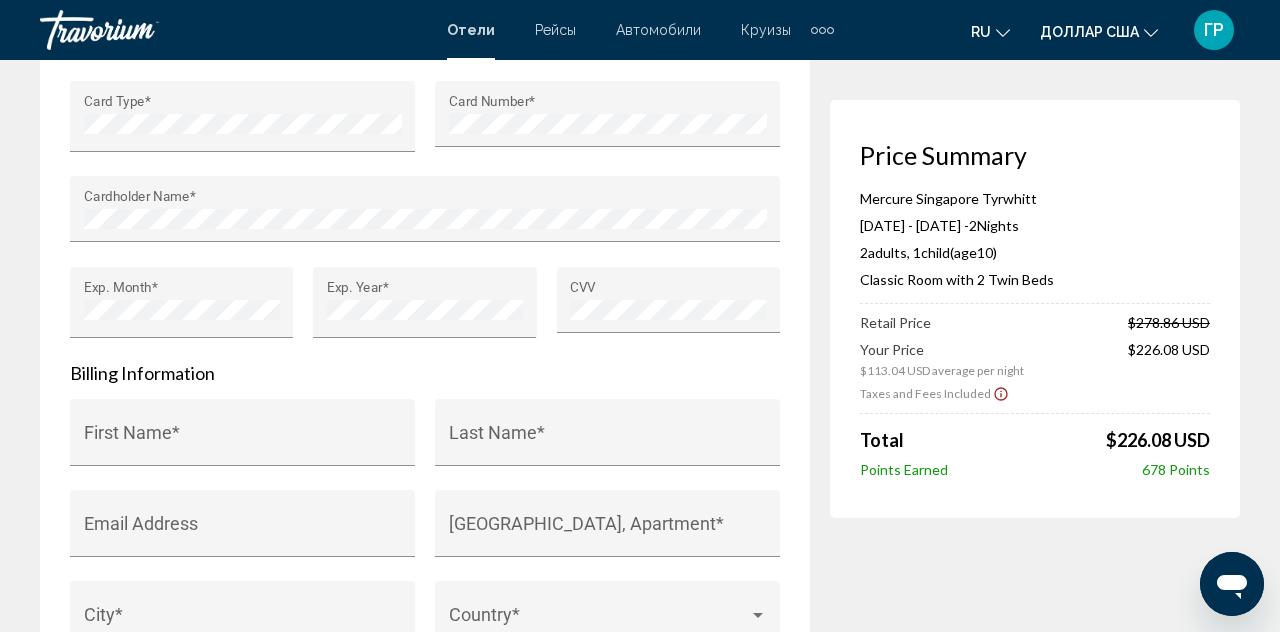 scroll, scrollTop: 1906, scrollLeft: 0, axis: vertical 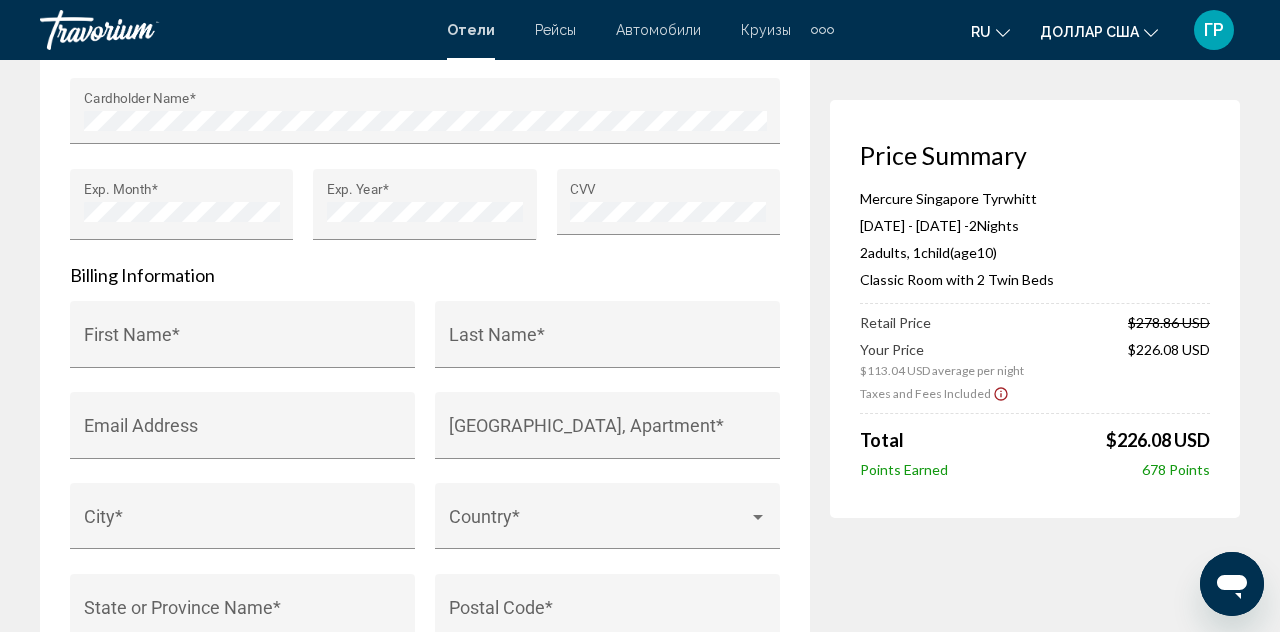 click on "First Name  *" at bounding box center [243, 344] 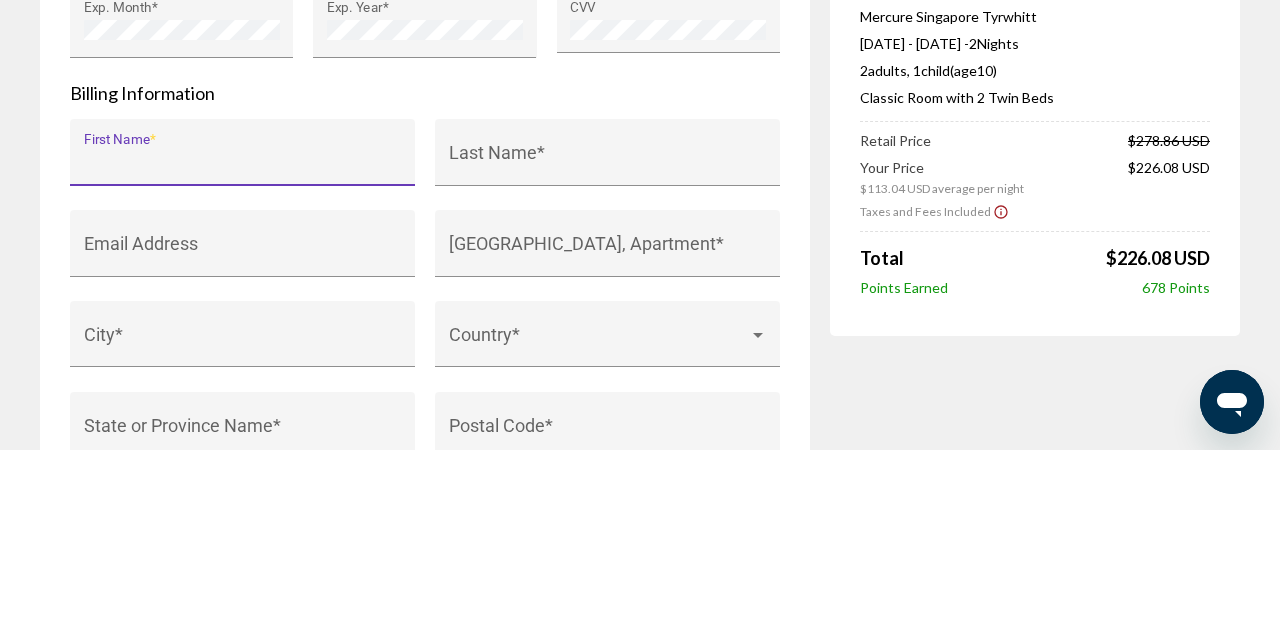 scroll, scrollTop: 2002, scrollLeft: 0, axis: vertical 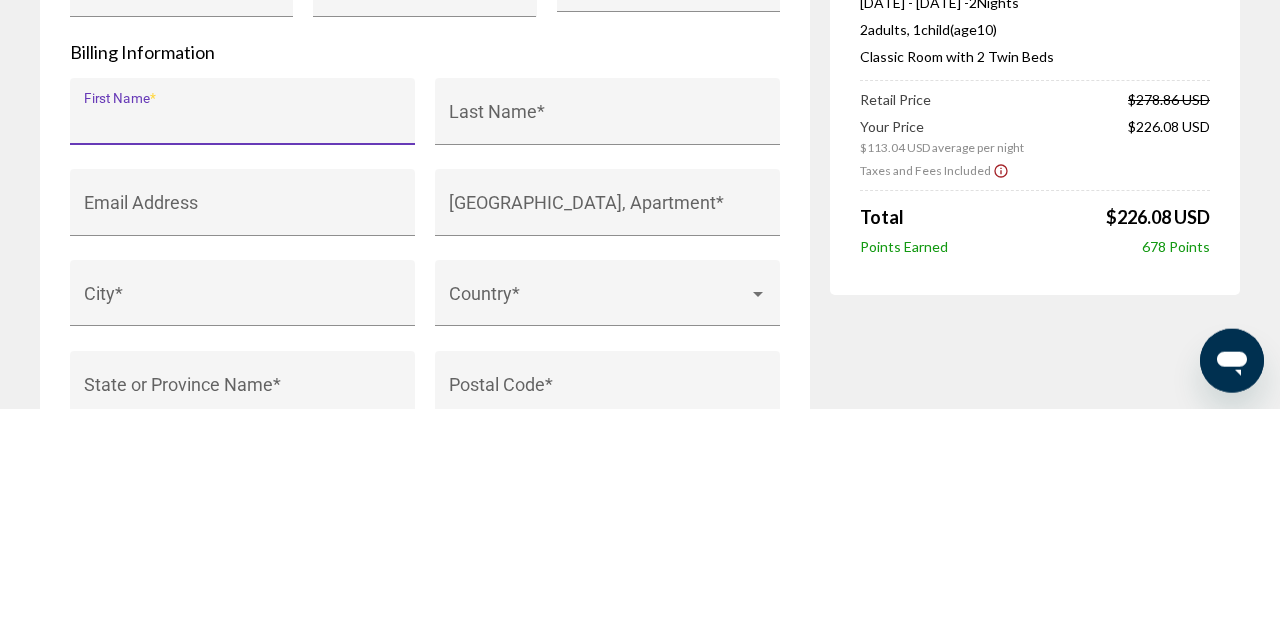 click on "First Name  *" at bounding box center (243, 344) 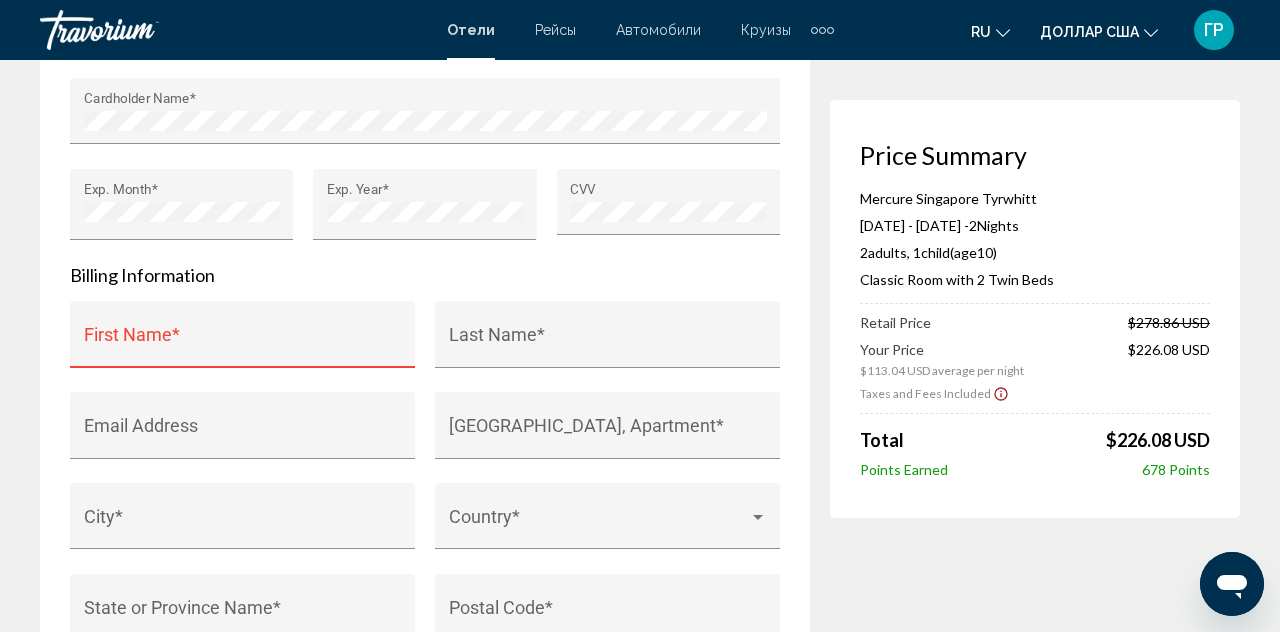 click on "First Name  *" at bounding box center (243, 344) 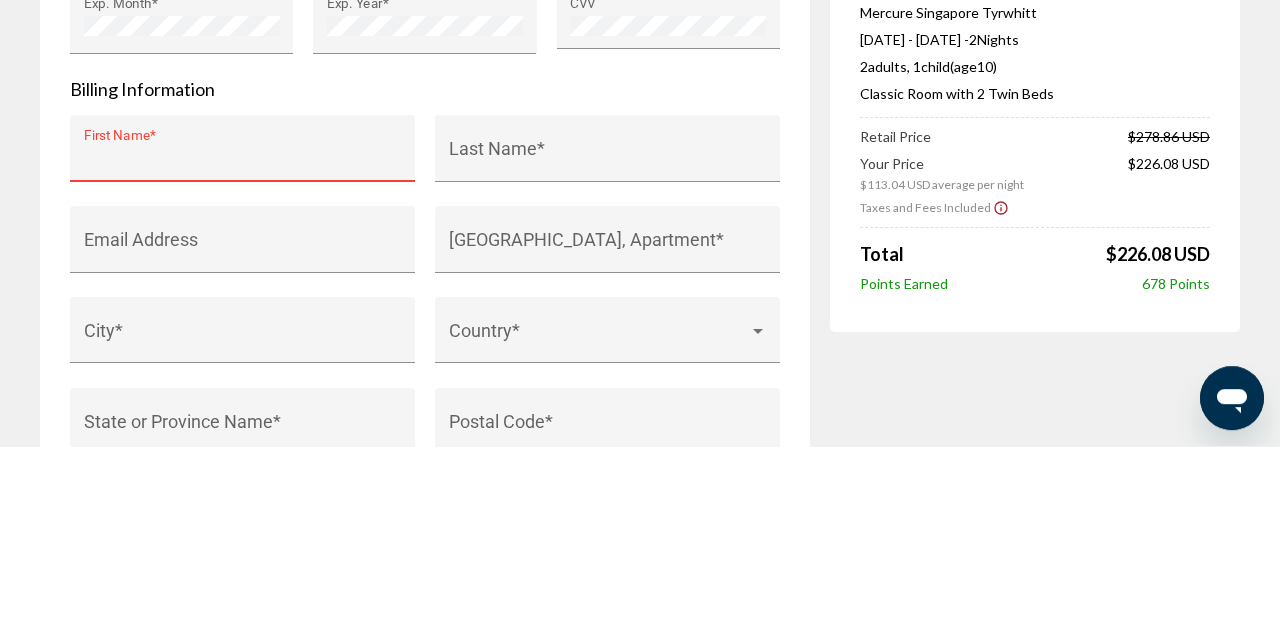 scroll, scrollTop: 2002, scrollLeft: 0, axis: vertical 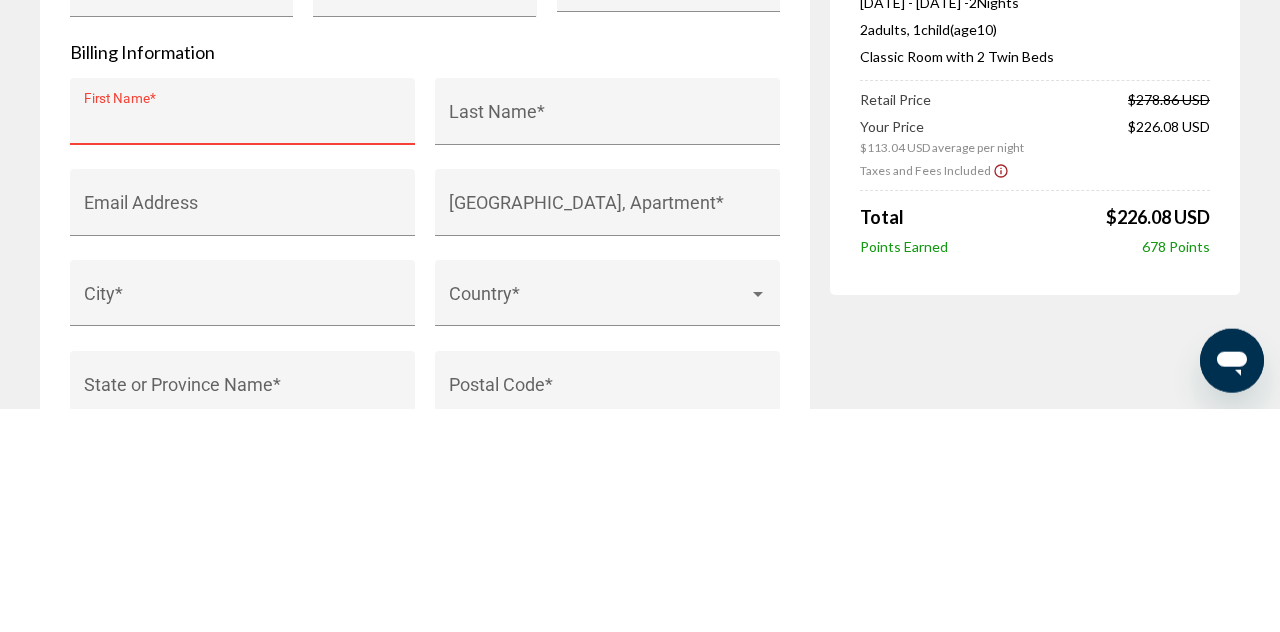 click on "Hotel Booking Price Summary Mercure [GEOGRAPHIC_DATA] Tyrwhitt  [DATE] - [DATE] -  2  Night Nights 2  Adult Adults , 1  Child Children  ( Age   [DEMOGRAPHIC_DATA])   Classic Room with 2 Twin Beds  Retail Price  $278.86 USD   Your Price  $113.04 USD average per night  $226.08 USD  Taxes and Fees Included
Total  $226.08 USD   Points Earned  678  Points
[GEOGRAPHIC_DATA], , [GEOGRAPHIC_DATA] Mercure Singapore Tyrwhitt
Check-in [DATE]
Check-out [DATE] 2  Night Nights
Guests 2  Adult Adults , 1  Child Children  ( Age   [DEMOGRAPHIC_DATA])
rooms 1  Room rooms Reference Number Primary Traveler  *" at bounding box center [640, -263] 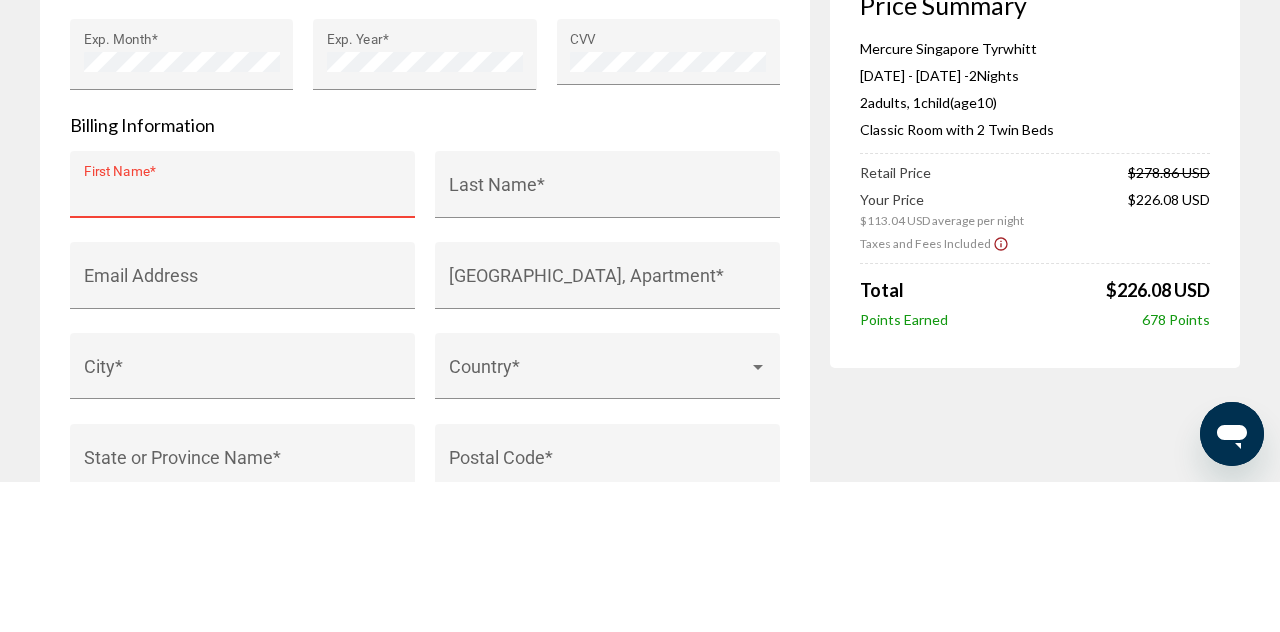 scroll, scrollTop: 2002, scrollLeft: 0, axis: vertical 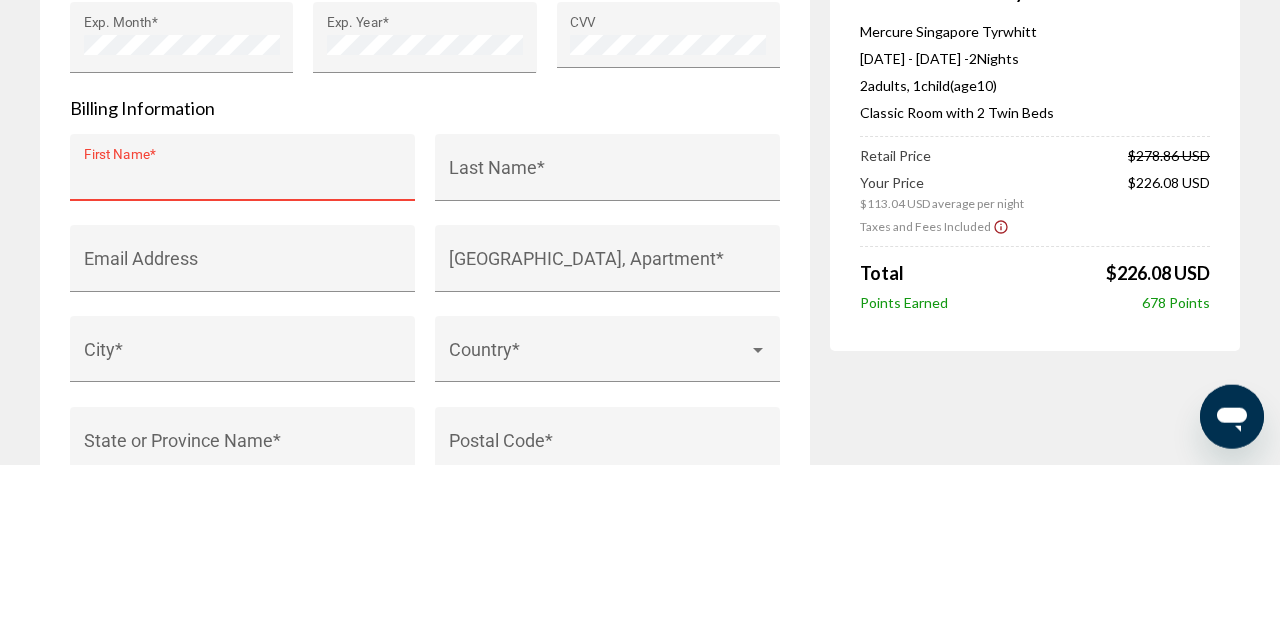 click on "Hotel Booking Price Summary Mercure [GEOGRAPHIC_DATA] Tyrwhitt  [DATE] - [DATE] -  2  Night Nights 2  Adult Adults , 1  Child Children  ( Age   [DEMOGRAPHIC_DATA])   Classic Room with 2 Twin Beds  Retail Price  $278.86 USD   Your Price  $113.04 USD average per night  $226.08 USD  Taxes and Fees Included
Total  $226.08 USD   Points Earned  678  Points
[GEOGRAPHIC_DATA], , [GEOGRAPHIC_DATA] Mercure Singapore Tyrwhitt
Check-in [DATE]
Check-out [DATE] 2  Night Nights
Guests 2  Adult Adults , 1  Child Children  ( Age   [DEMOGRAPHIC_DATA])
rooms 1  Room rooms Reference Number Primary Traveler  *" at bounding box center [640, -263] 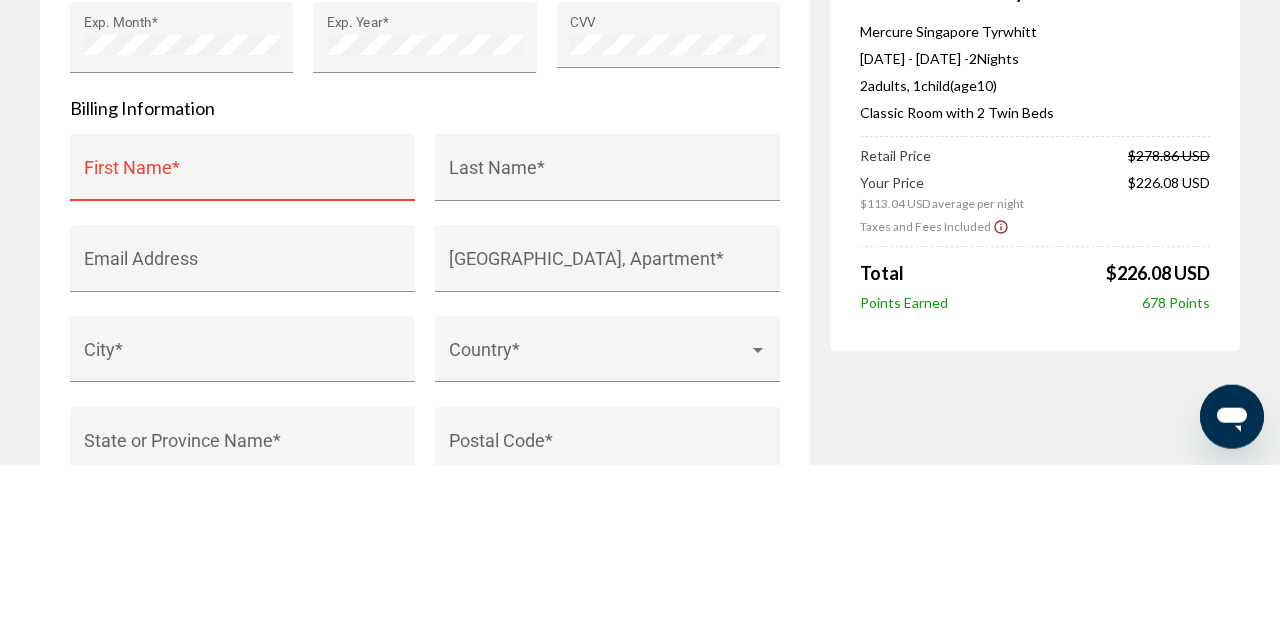 scroll, scrollTop: 2002, scrollLeft: 0, axis: vertical 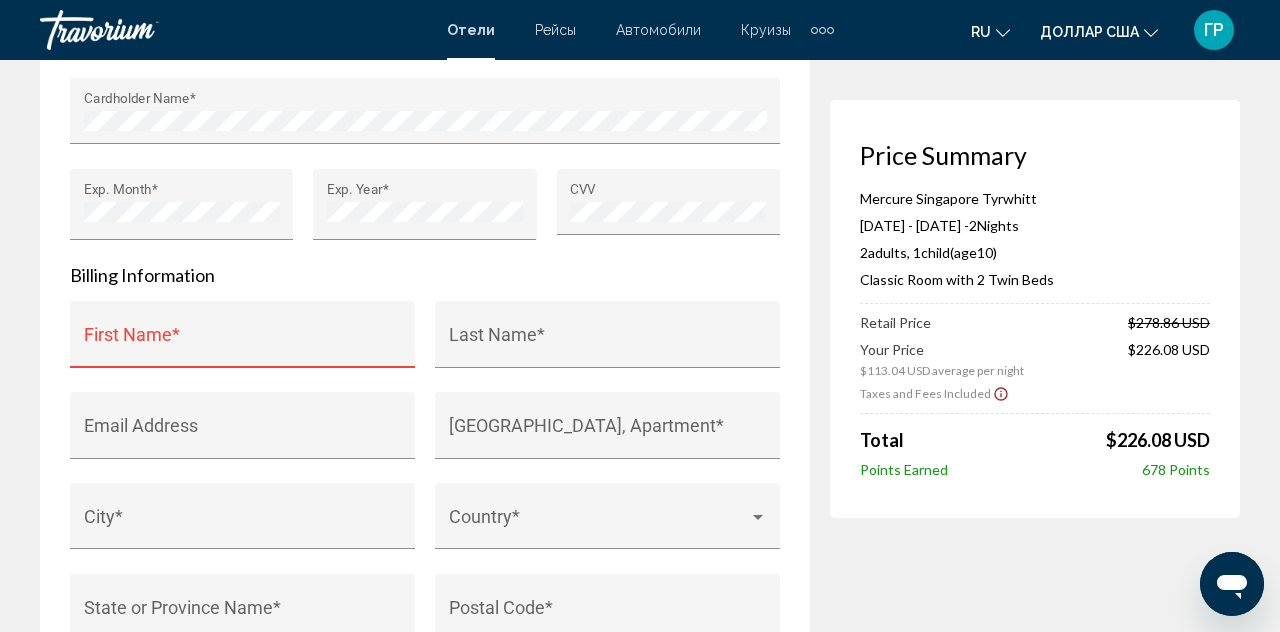 click on "First Name  *" at bounding box center (243, 344) 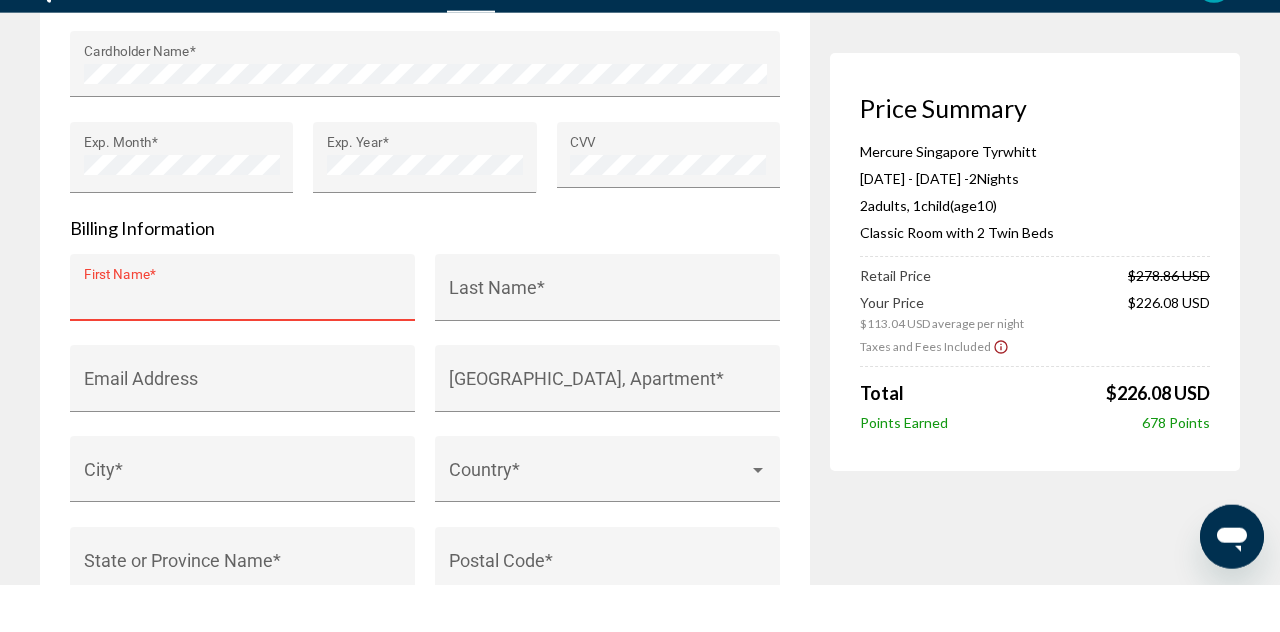 scroll, scrollTop: 2002, scrollLeft: 0, axis: vertical 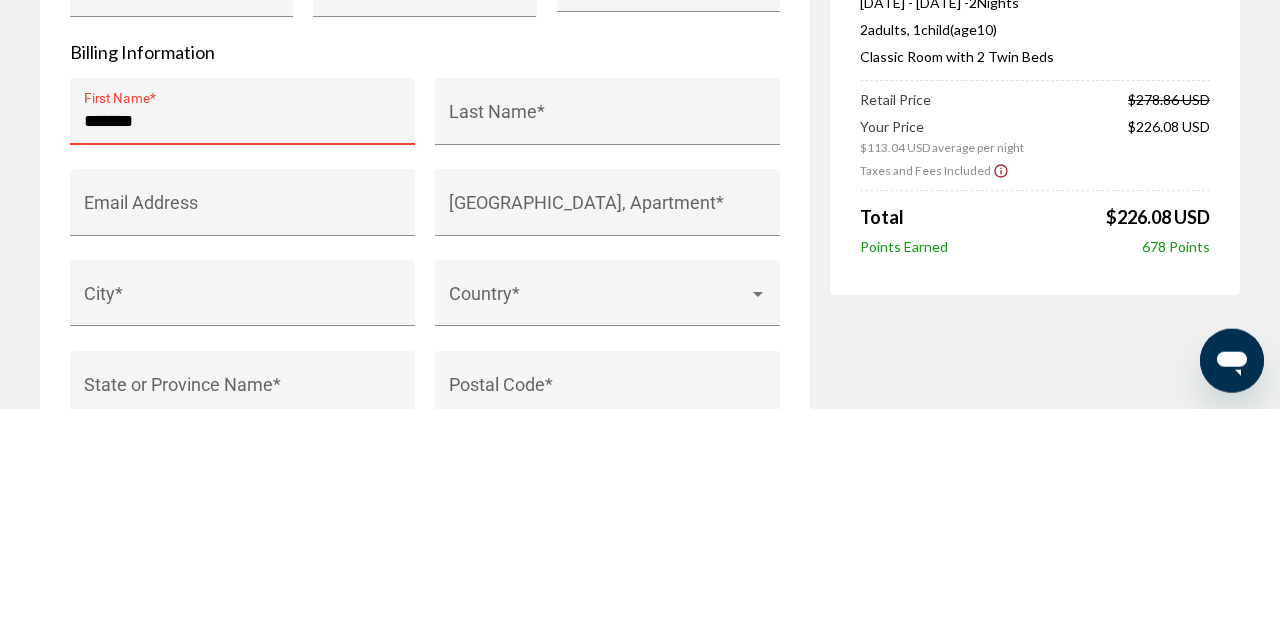 type on "*******" 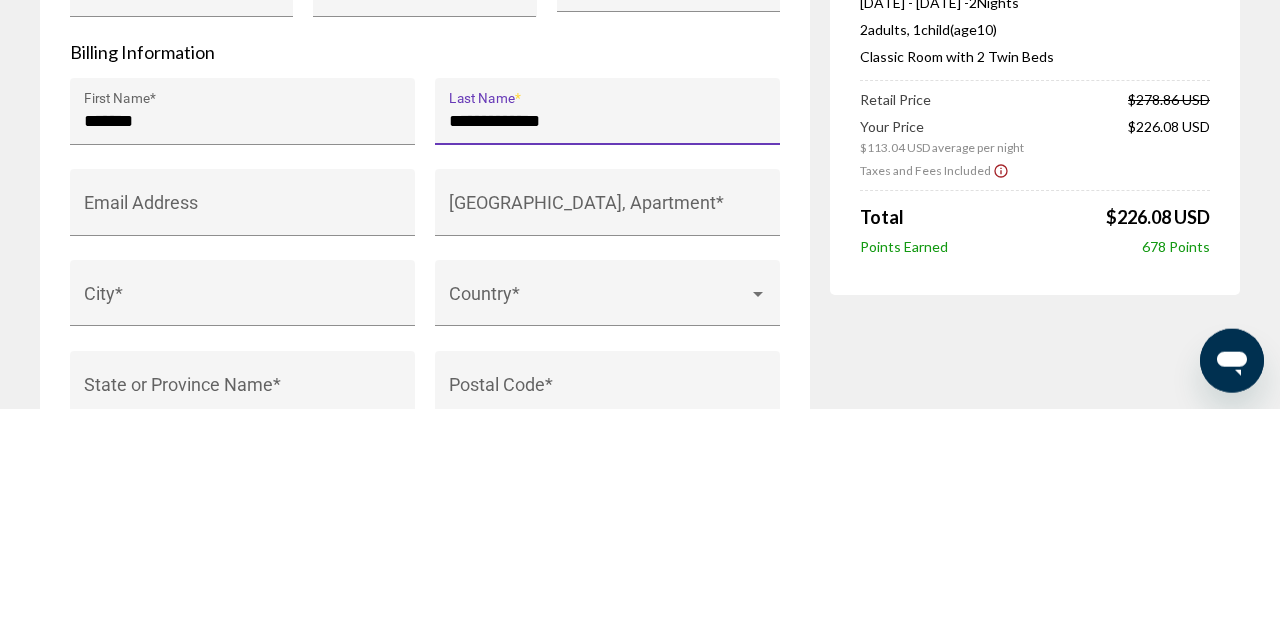 type on "**********" 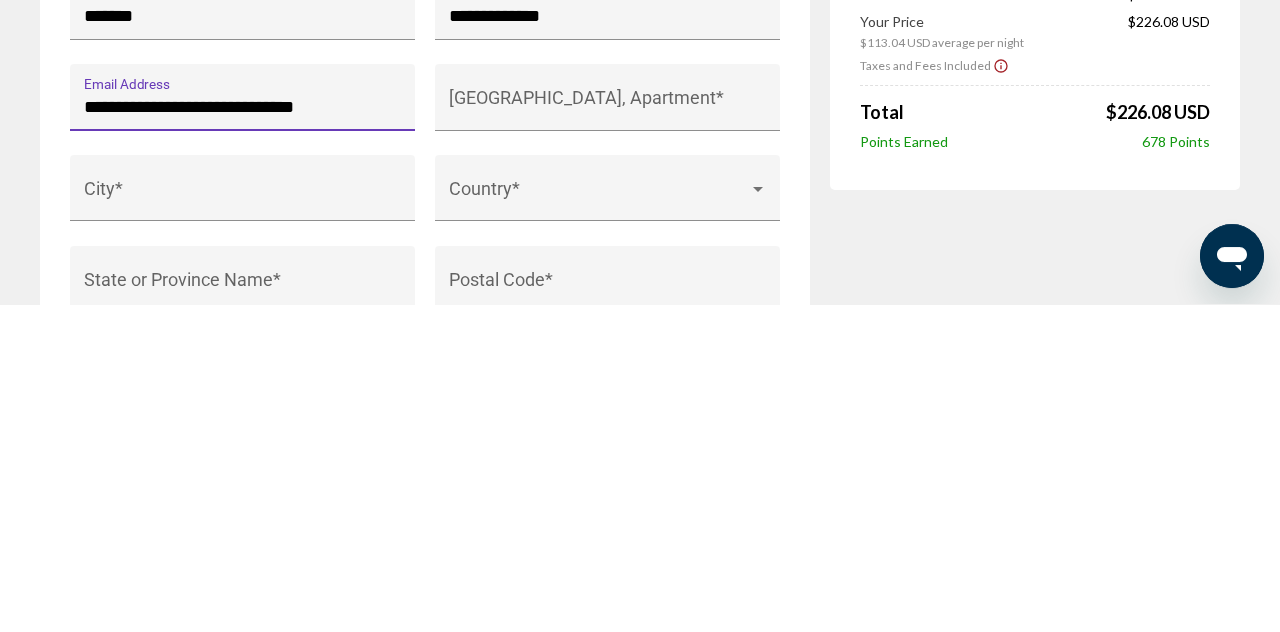 scroll, scrollTop: 2002, scrollLeft: 0, axis: vertical 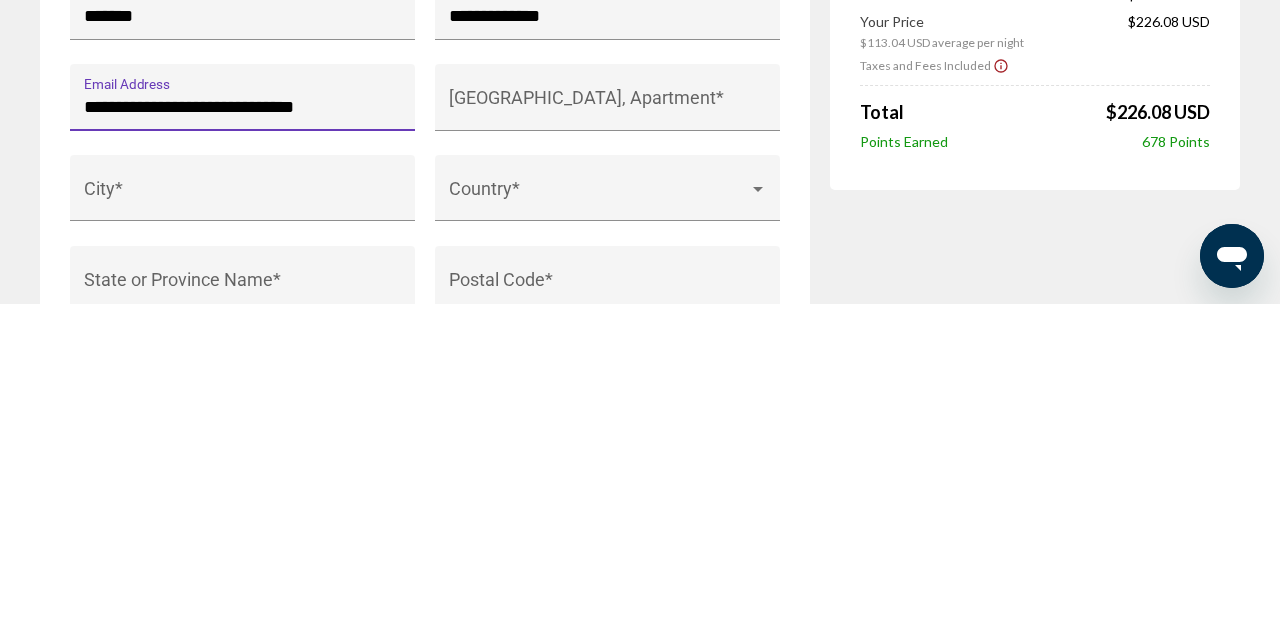 type on "**********" 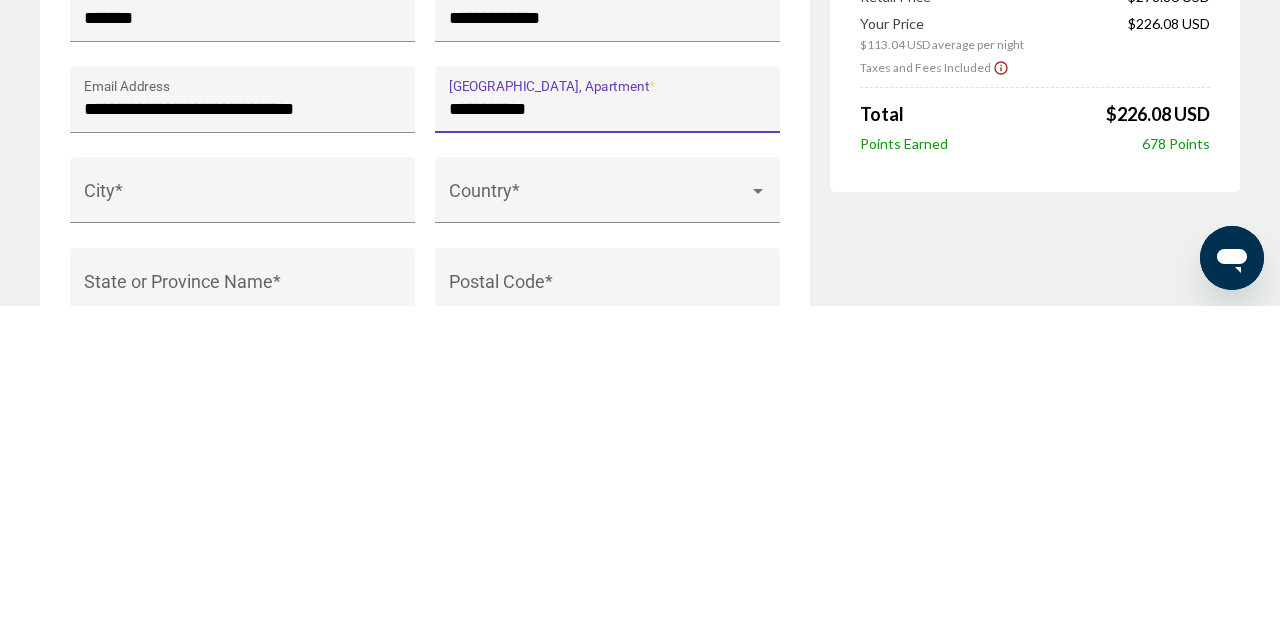 click on "**********" at bounding box center (608, 435) 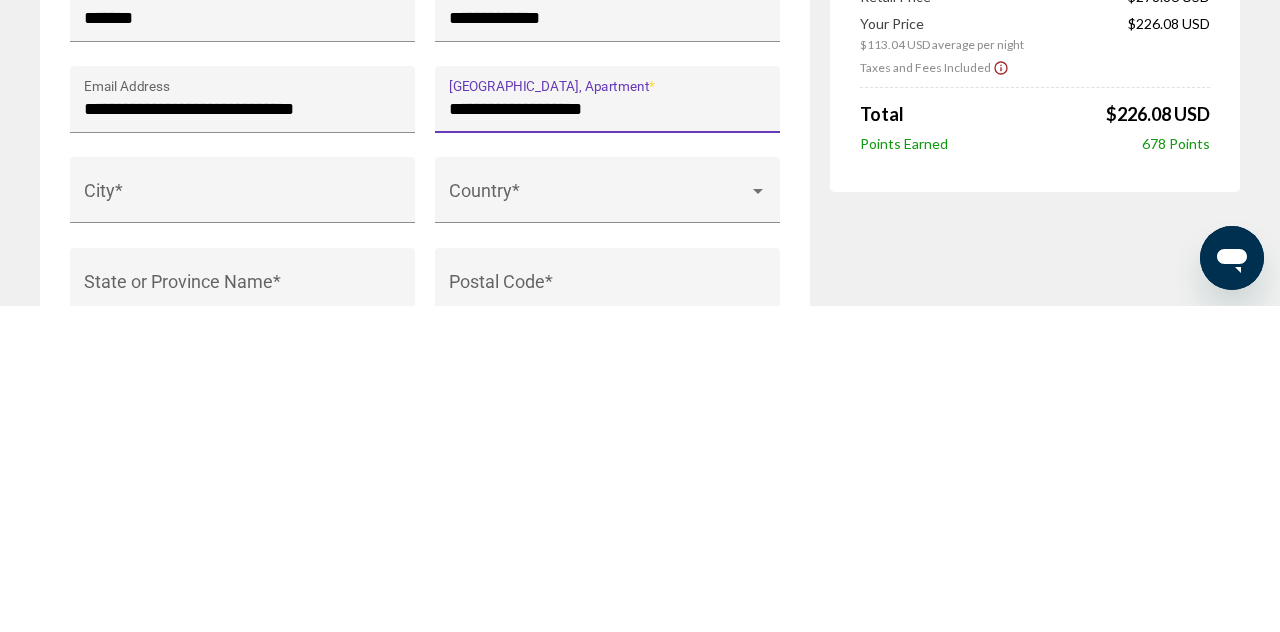 click on "**********" at bounding box center (608, 435) 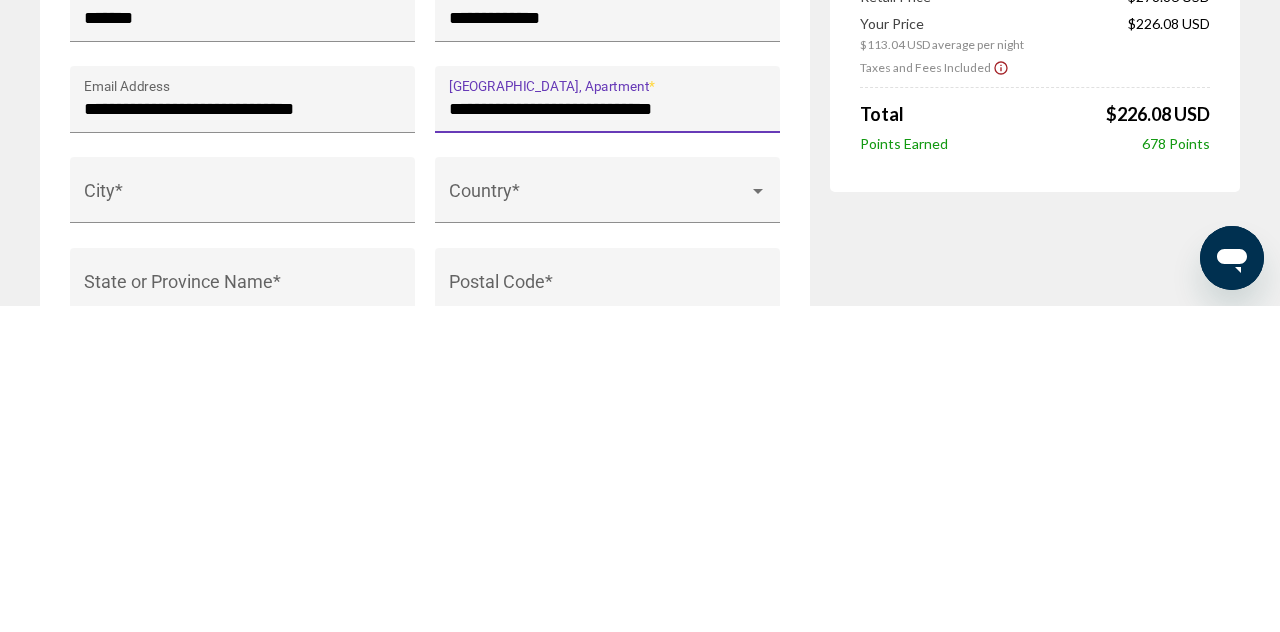 type on "**********" 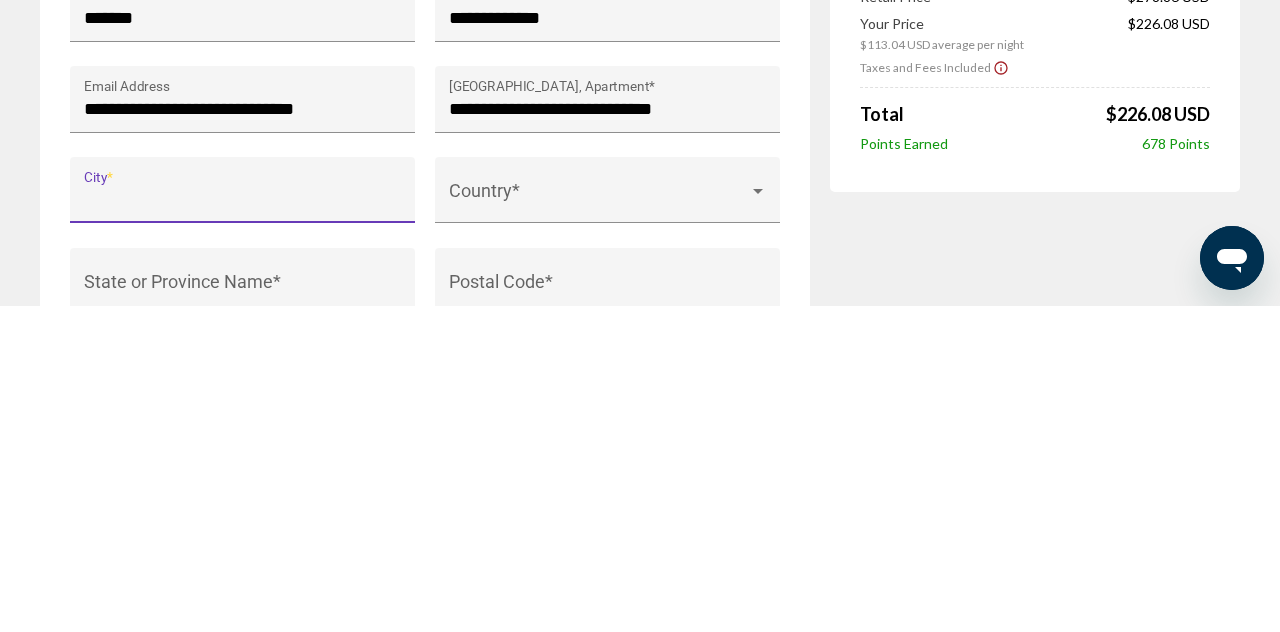 type on "**********" 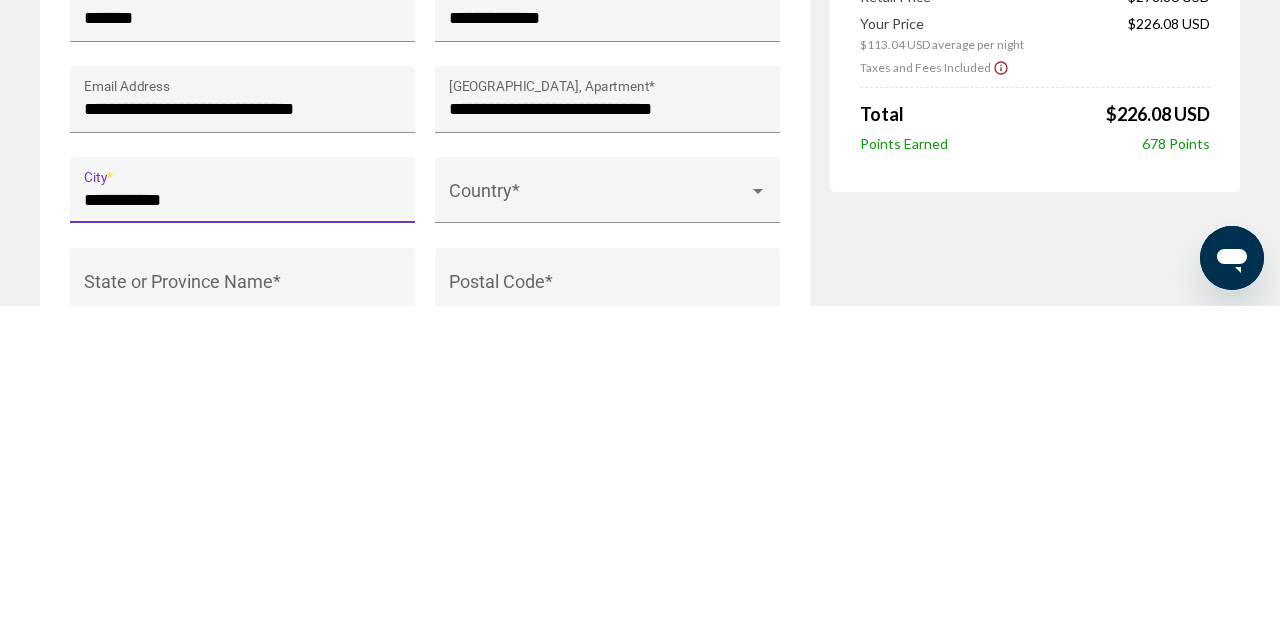 type on "******" 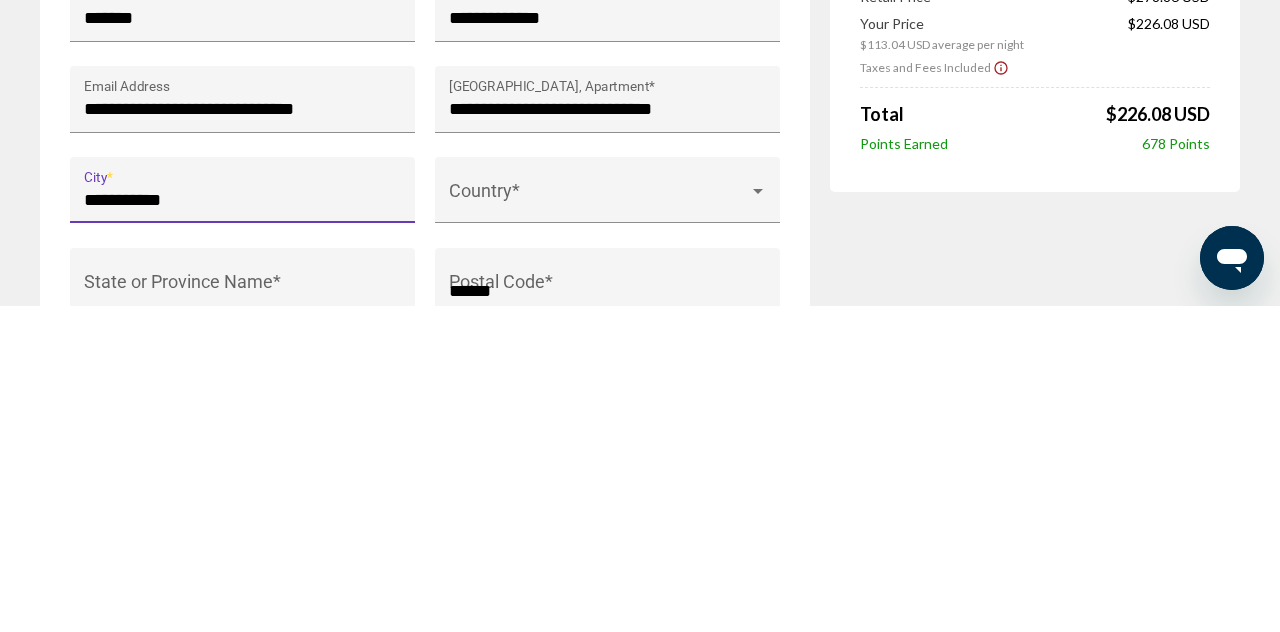 scroll, scrollTop: 2002, scrollLeft: 0, axis: vertical 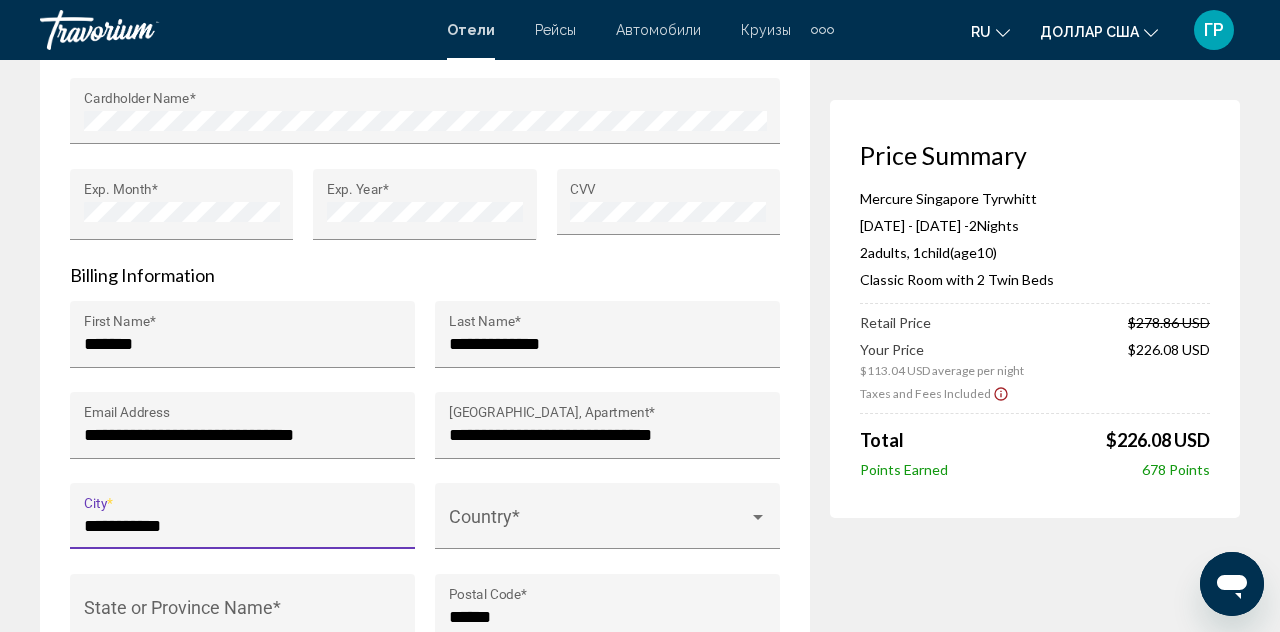 click at bounding box center [758, 518] 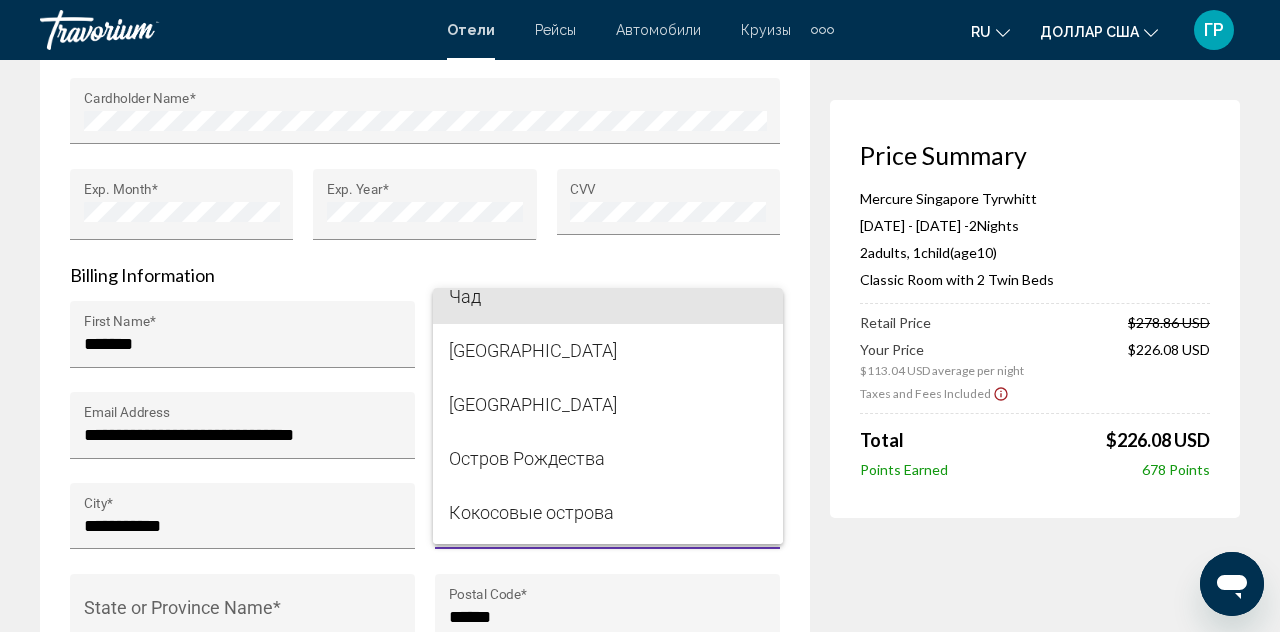 scroll, scrollTop: 2451, scrollLeft: 0, axis: vertical 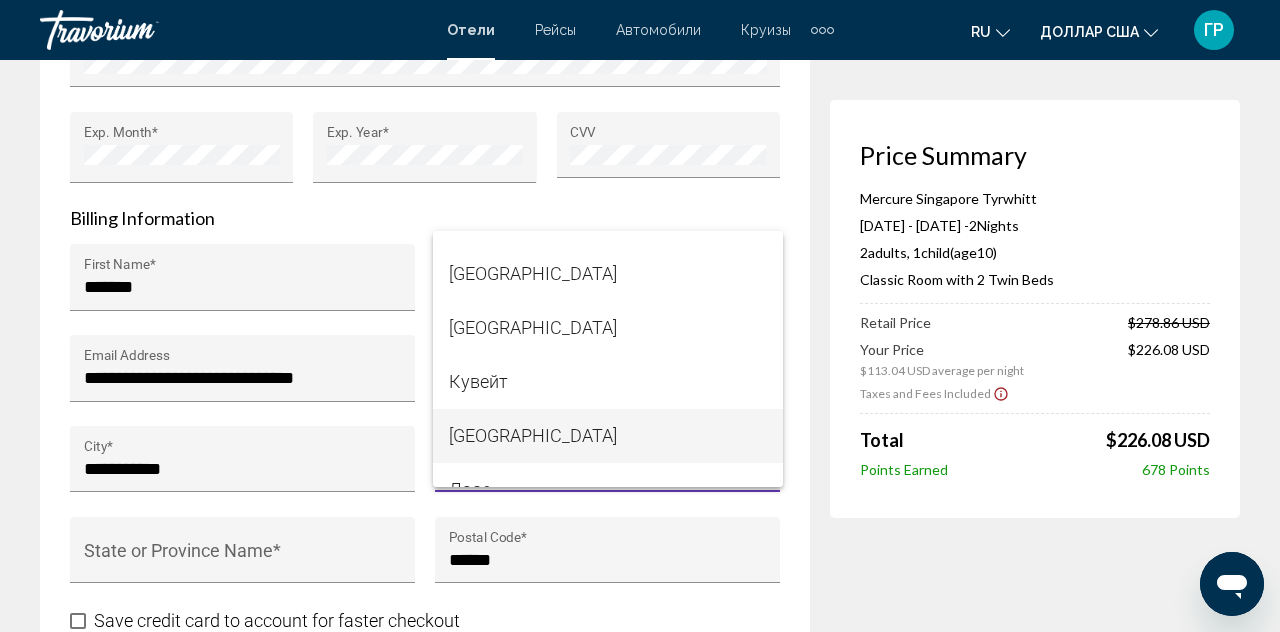 click on "[GEOGRAPHIC_DATA]" at bounding box center [533, 435] 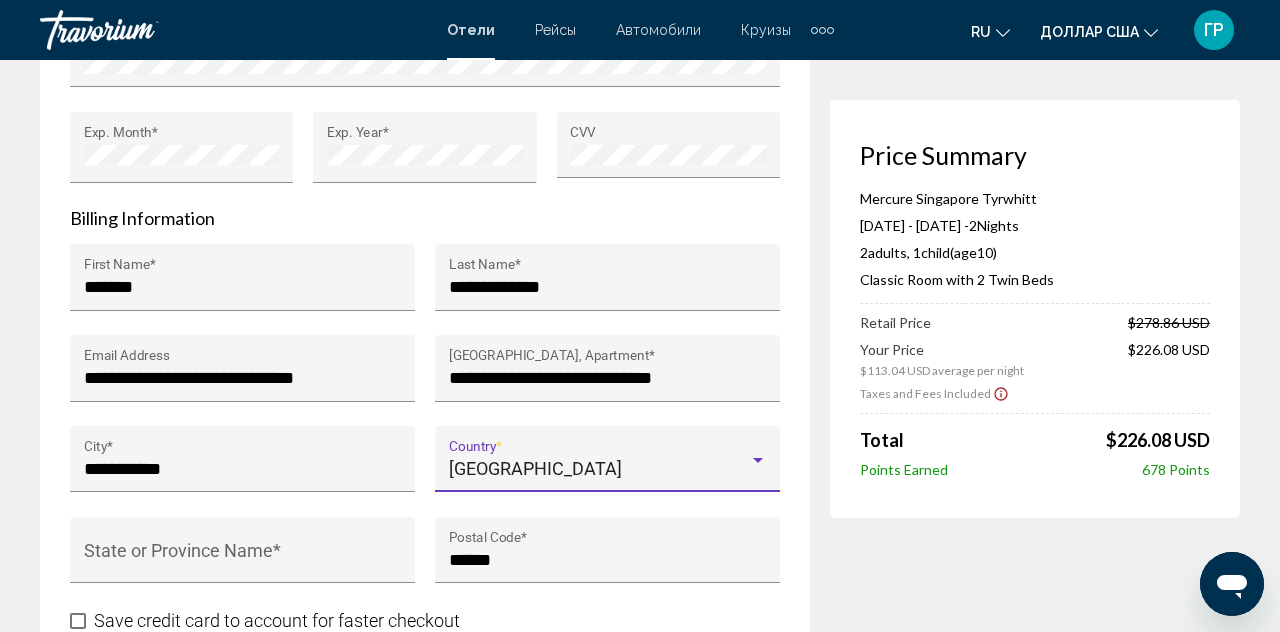 click on "State or Province Name  *" at bounding box center [243, 560] 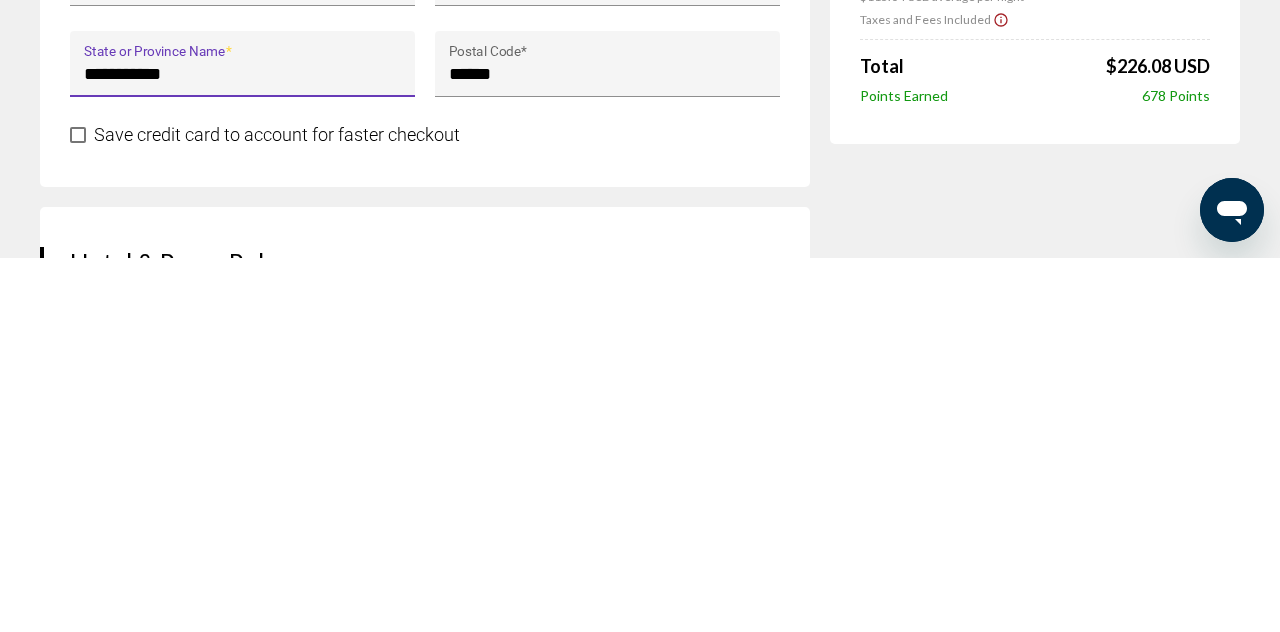 scroll, scrollTop: 2173, scrollLeft: 0, axis: vertical 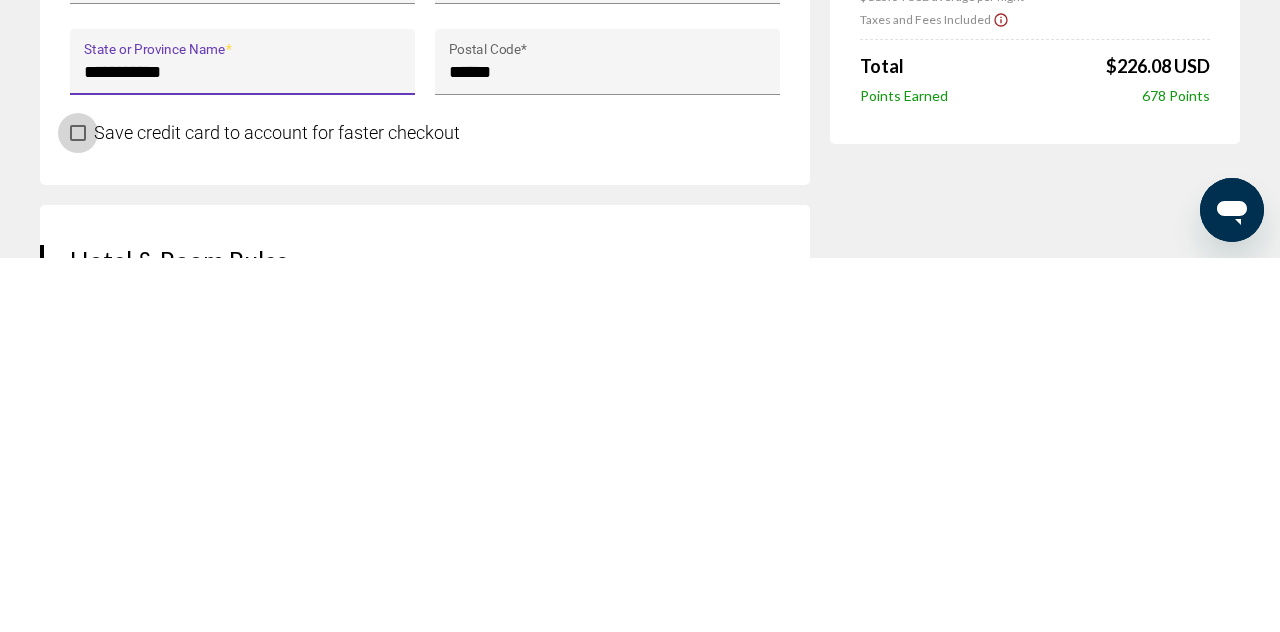 type on "**********" 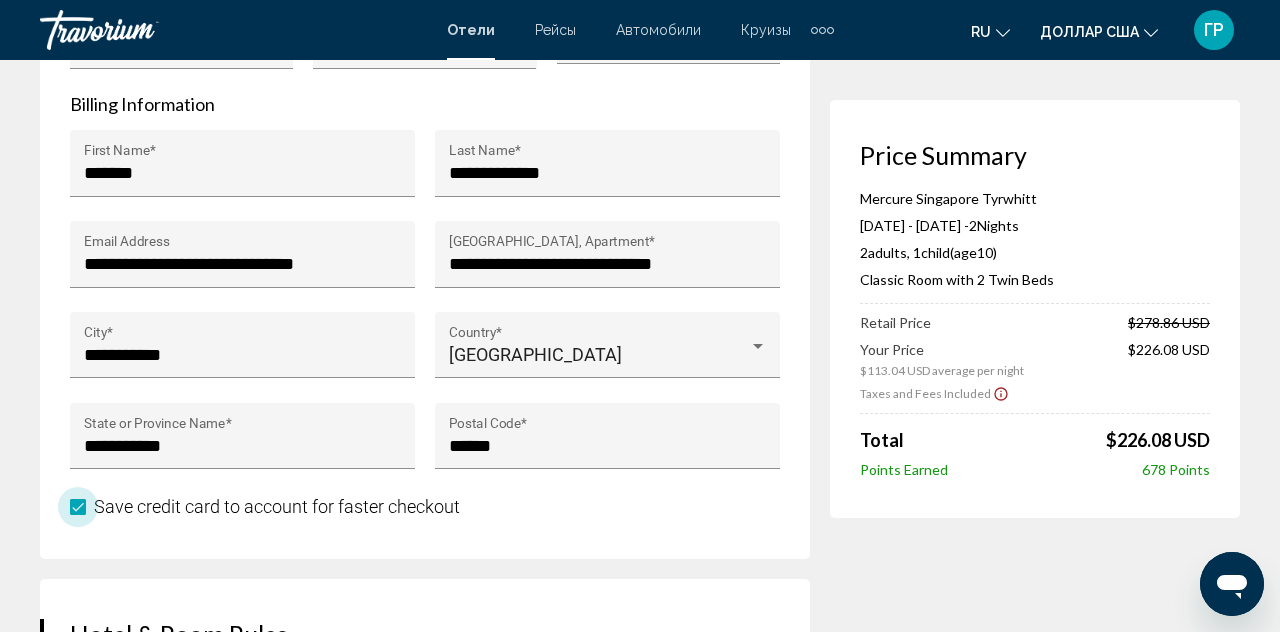 click at bounding box center (78, 507) 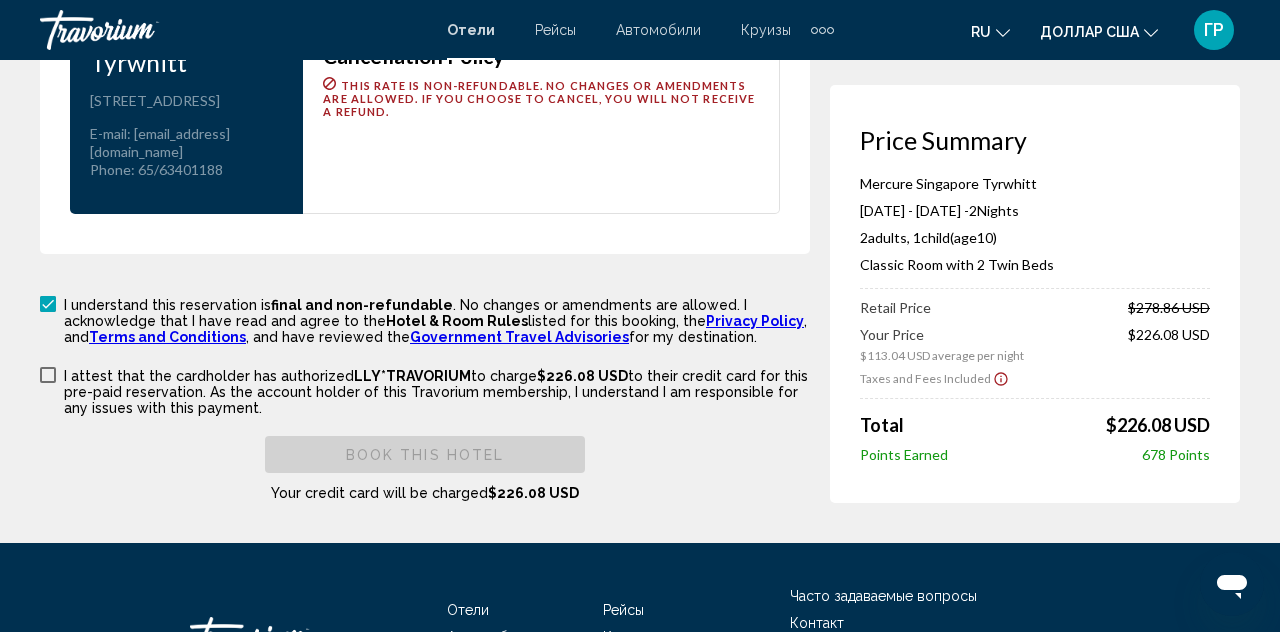 scroll, scrollTop: 2876, scrollLeft: 0, axis: vertical 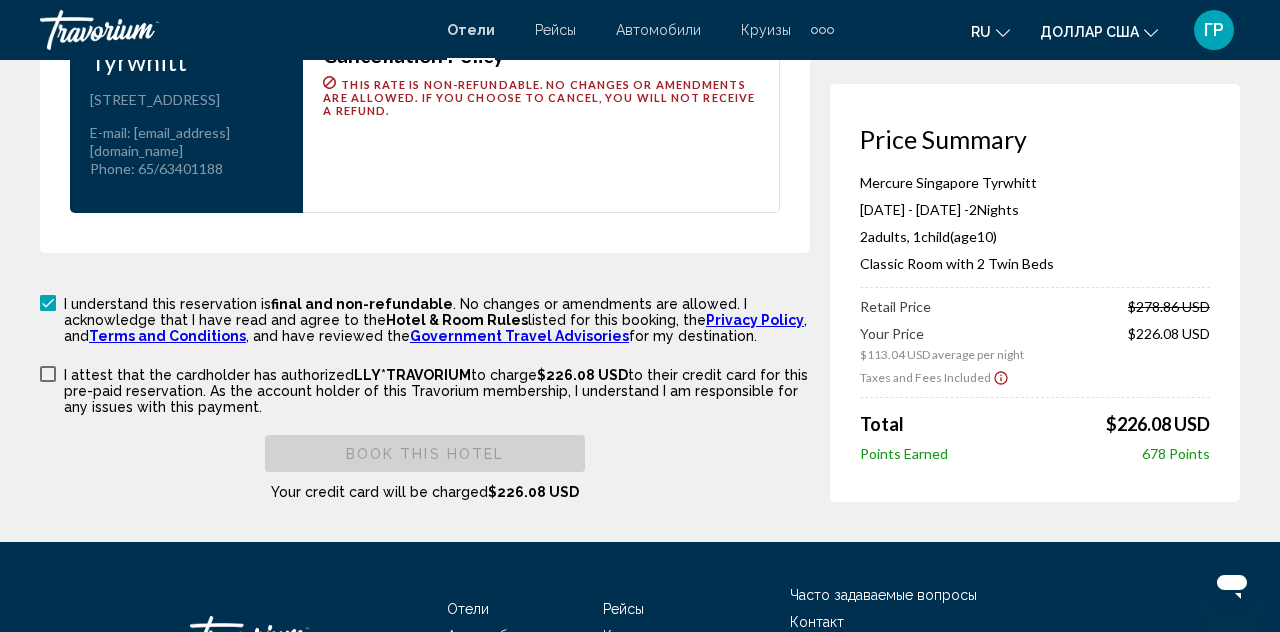click at bounding box center [48, 374] 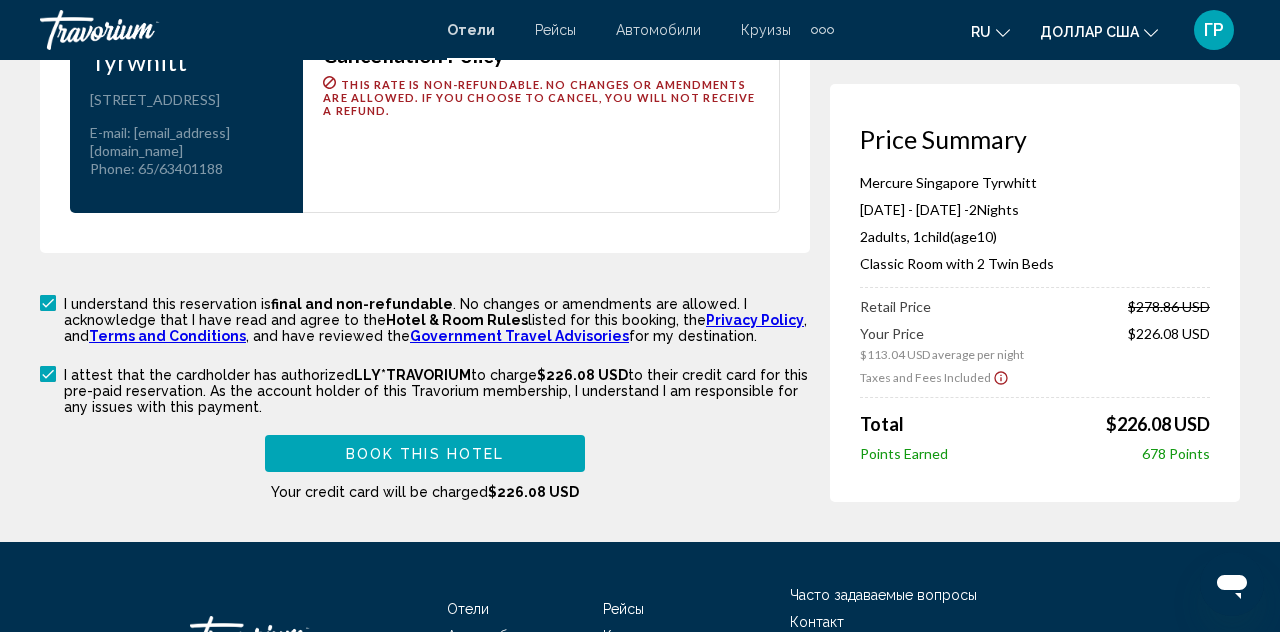 click on "Book this hotel" at bounding box center (425, 454) 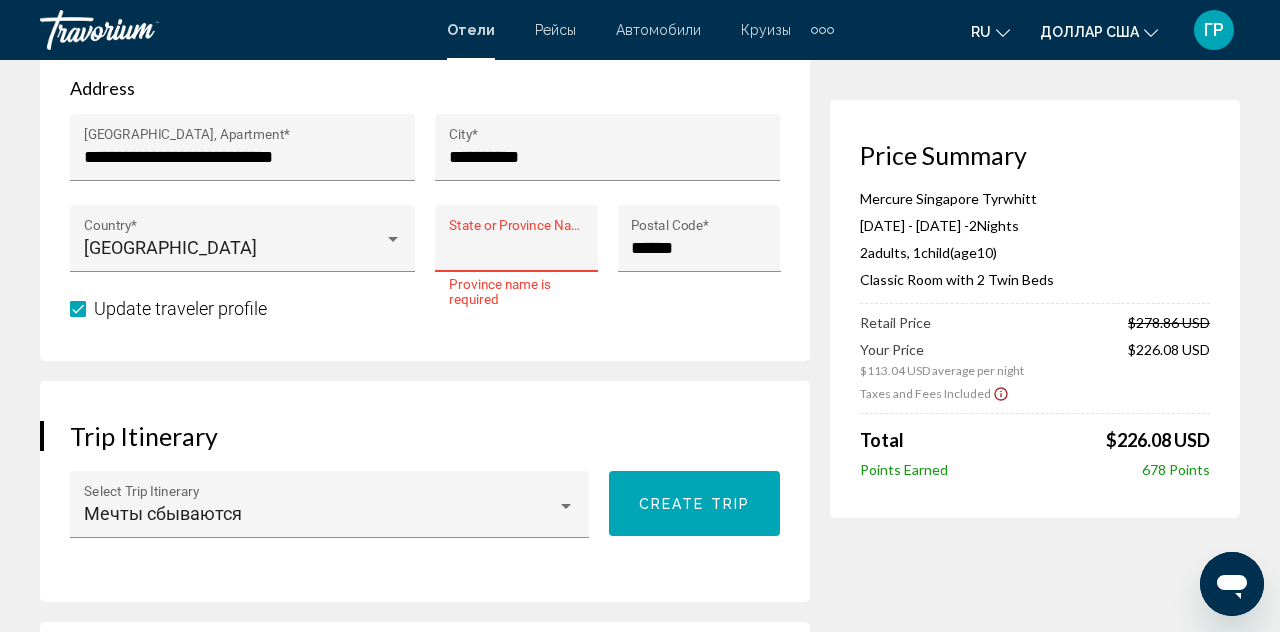 scroll, scrollTop: 925, scrollLeft: 0, axis: vertical 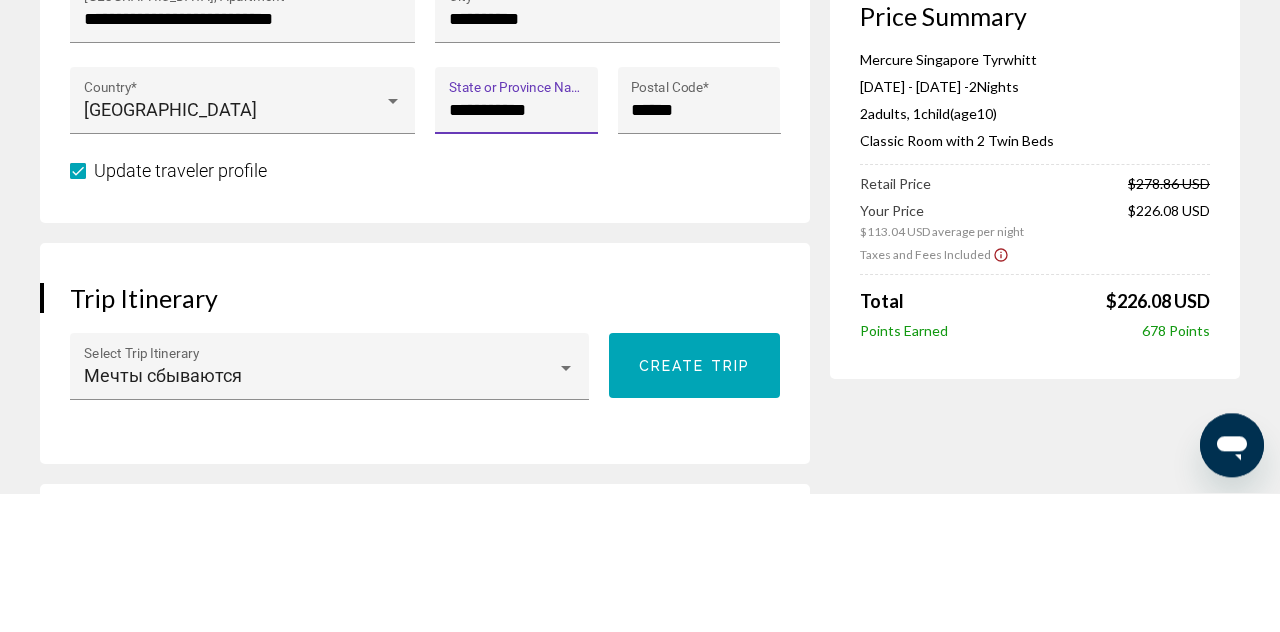 type on "**********" 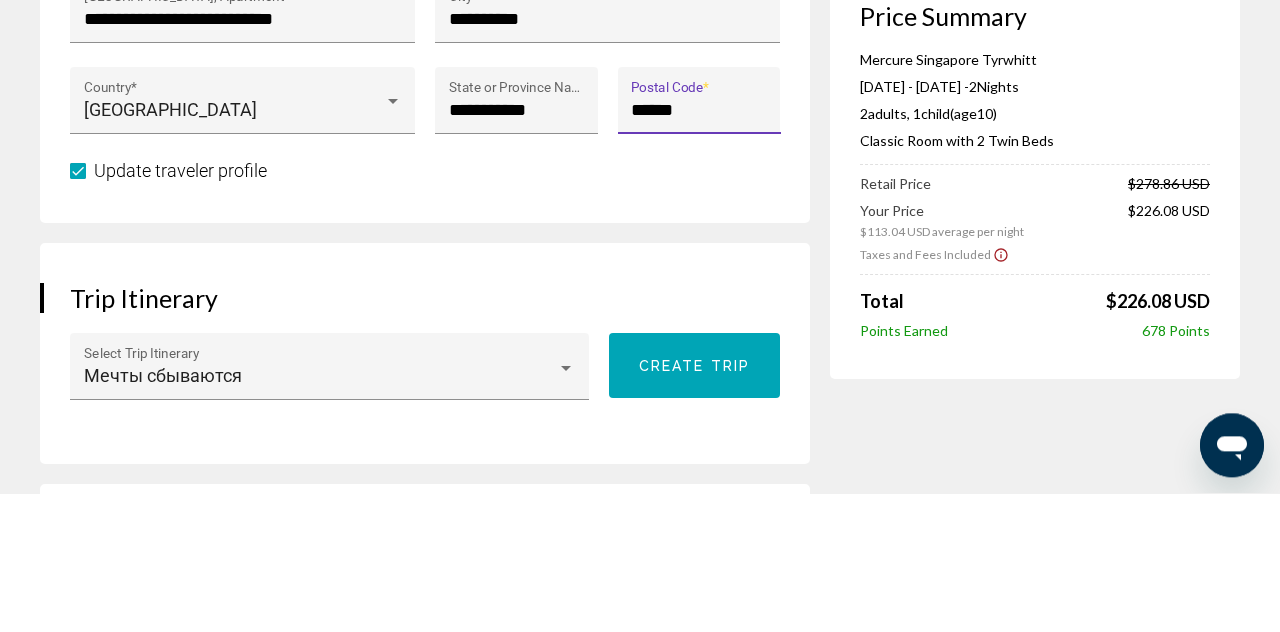 click on "**********" at bounding box center (425, -41) 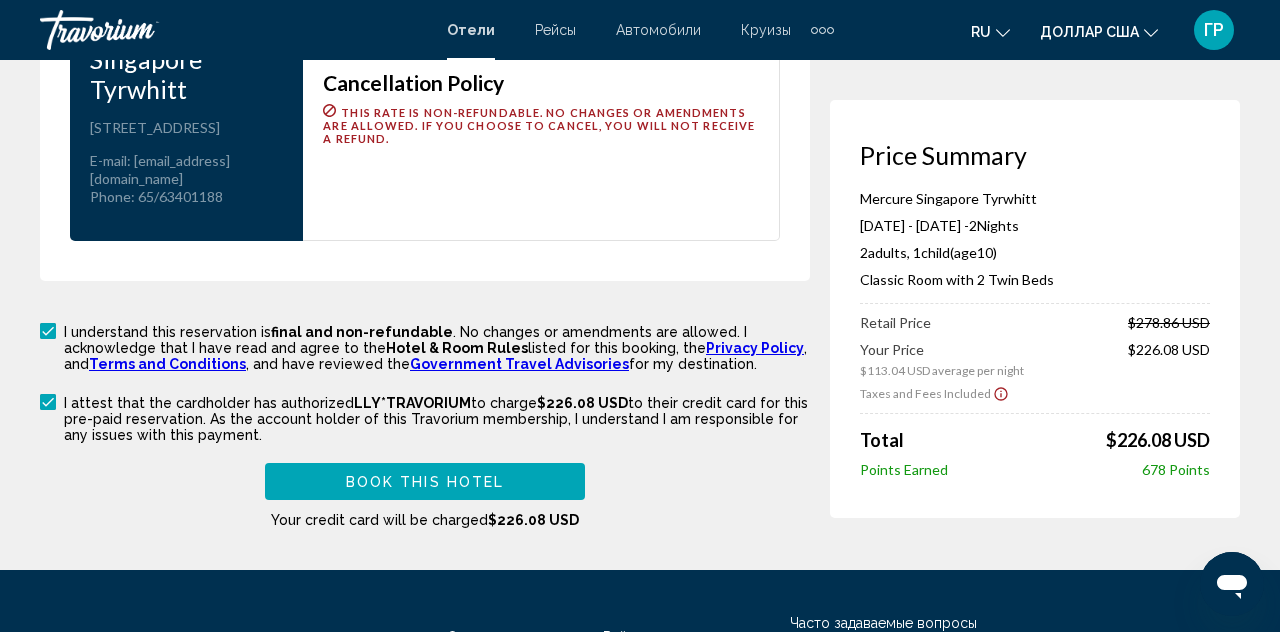 scroll, scrollTop: 2848, scrollLeft: 0, axis: vertical 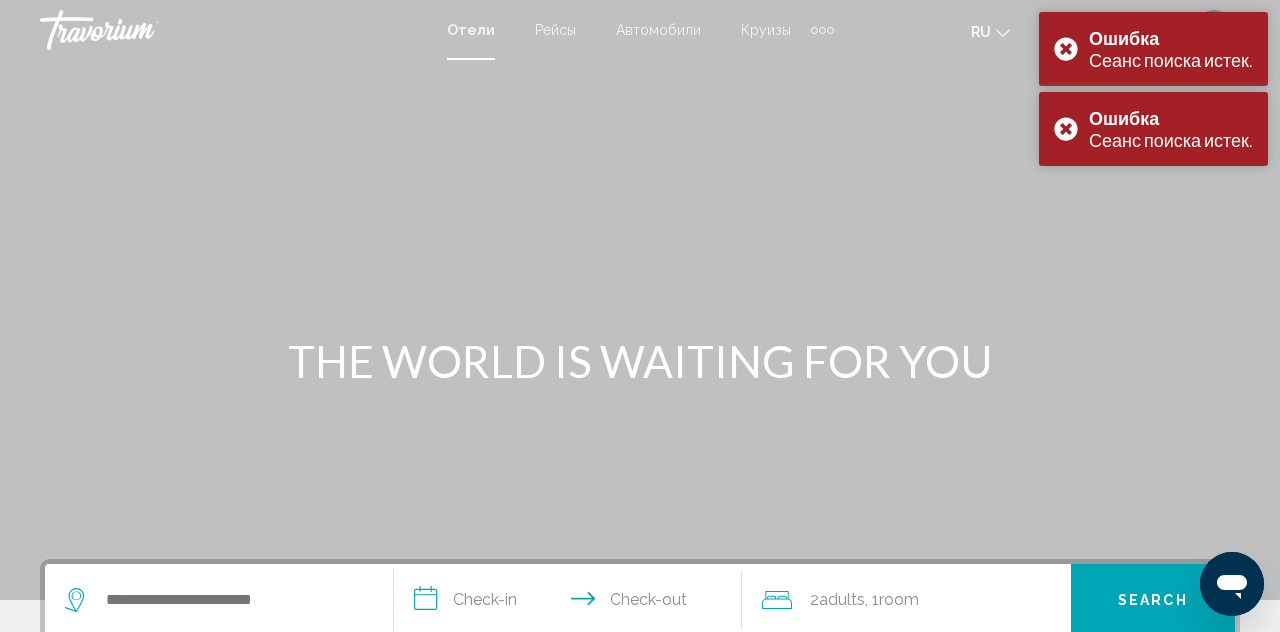 click on "Ошибка Сеанс поиска истек." at bounding box center [1153, 129] 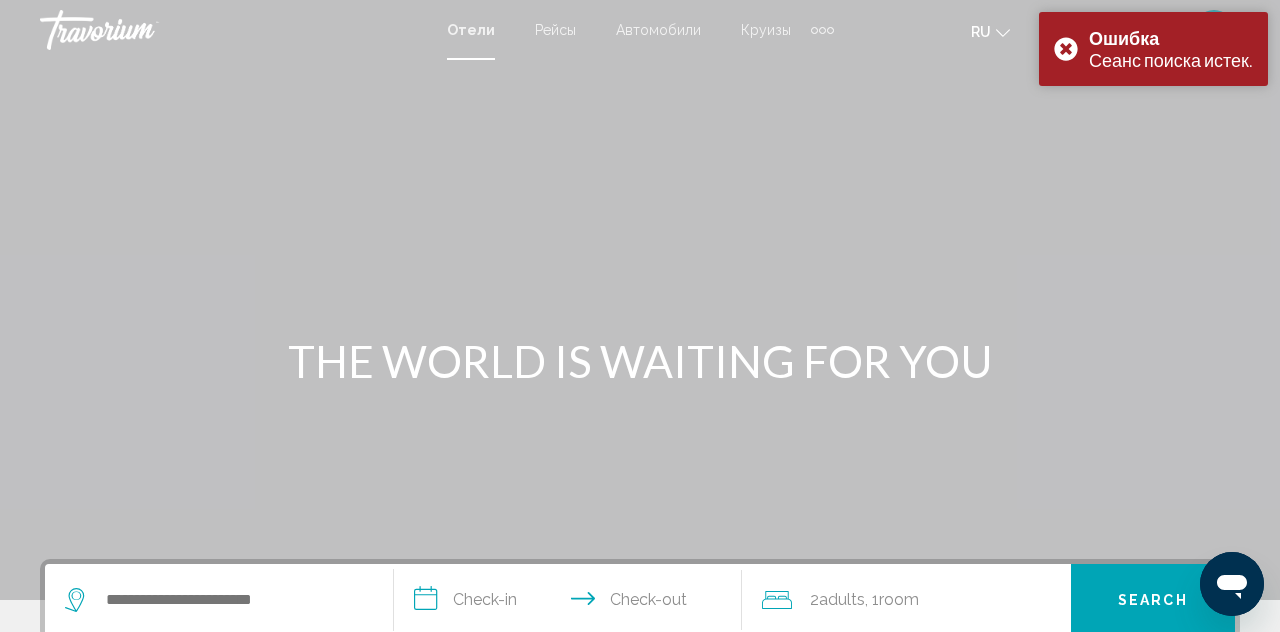 click on "Ошибка Сеанс поиска истек." at bounding box center [1153, 49] 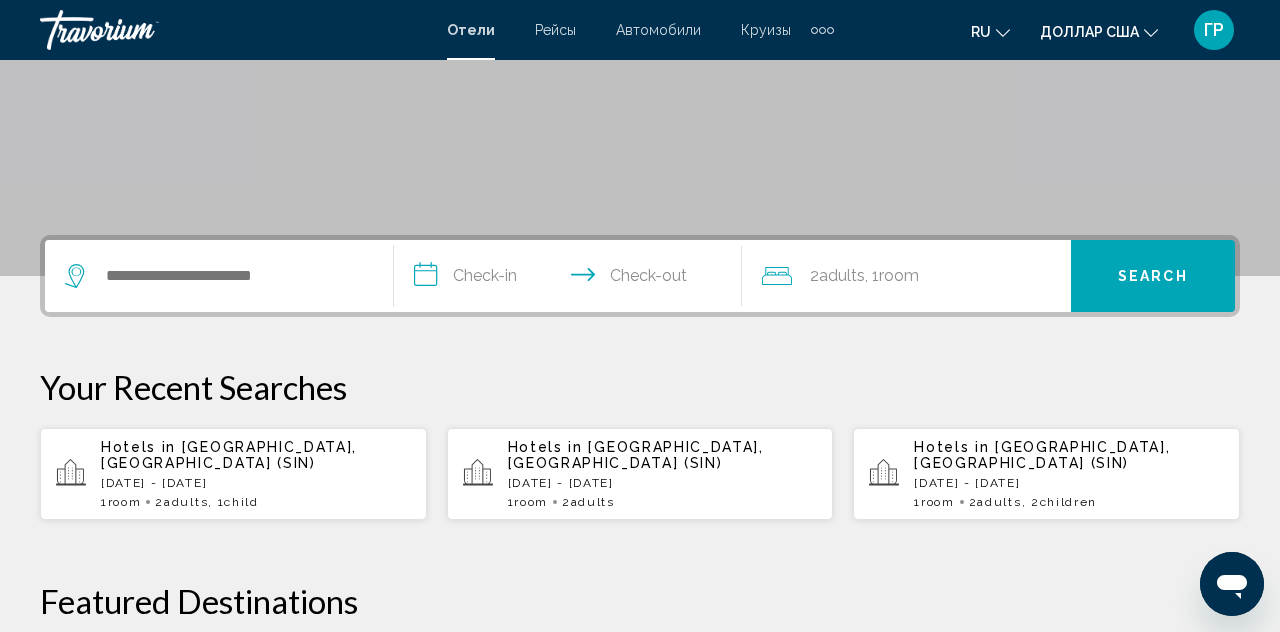 scroll, scrollTop: 337, scrollLeft: 0, axis: vertical 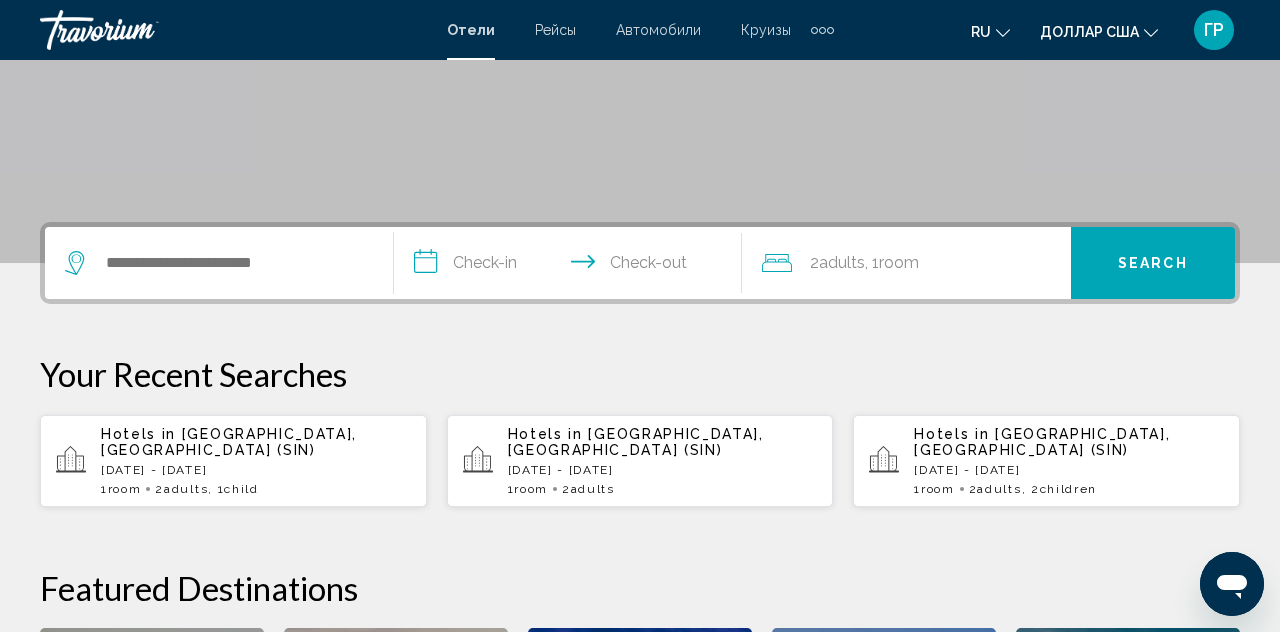 click on "[DATE] - [DATE]" at bounding box center [256, 470] 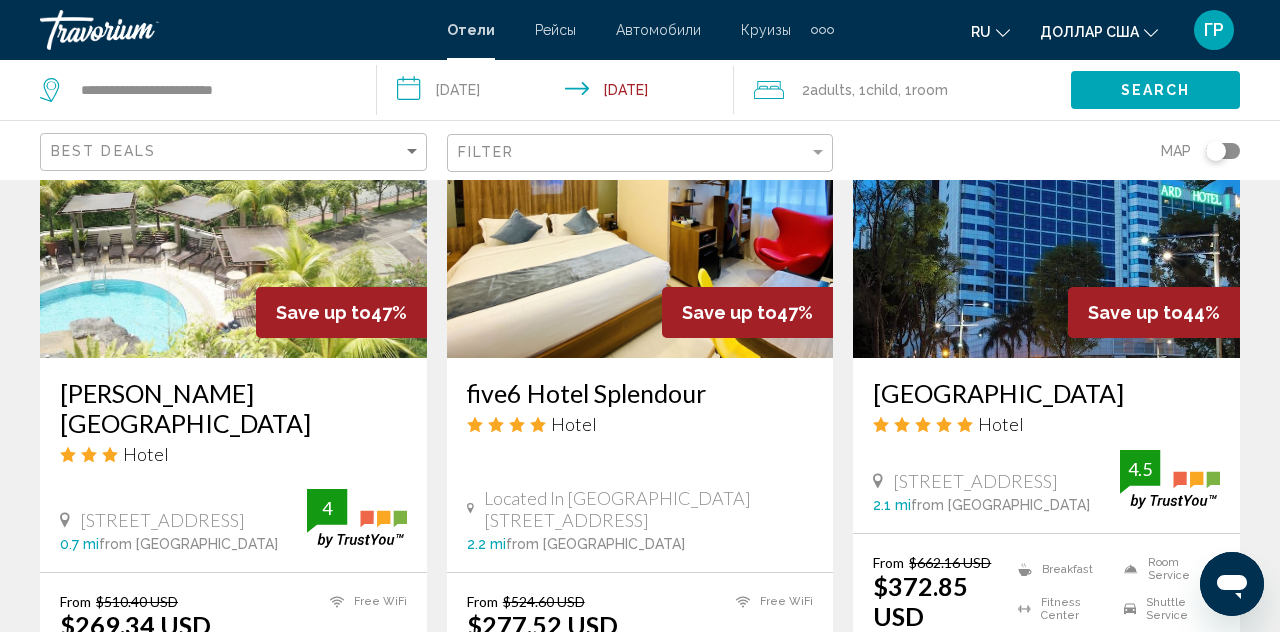 scroll, scrollTop: 2552, scrollLeft: 0, axis: vertical 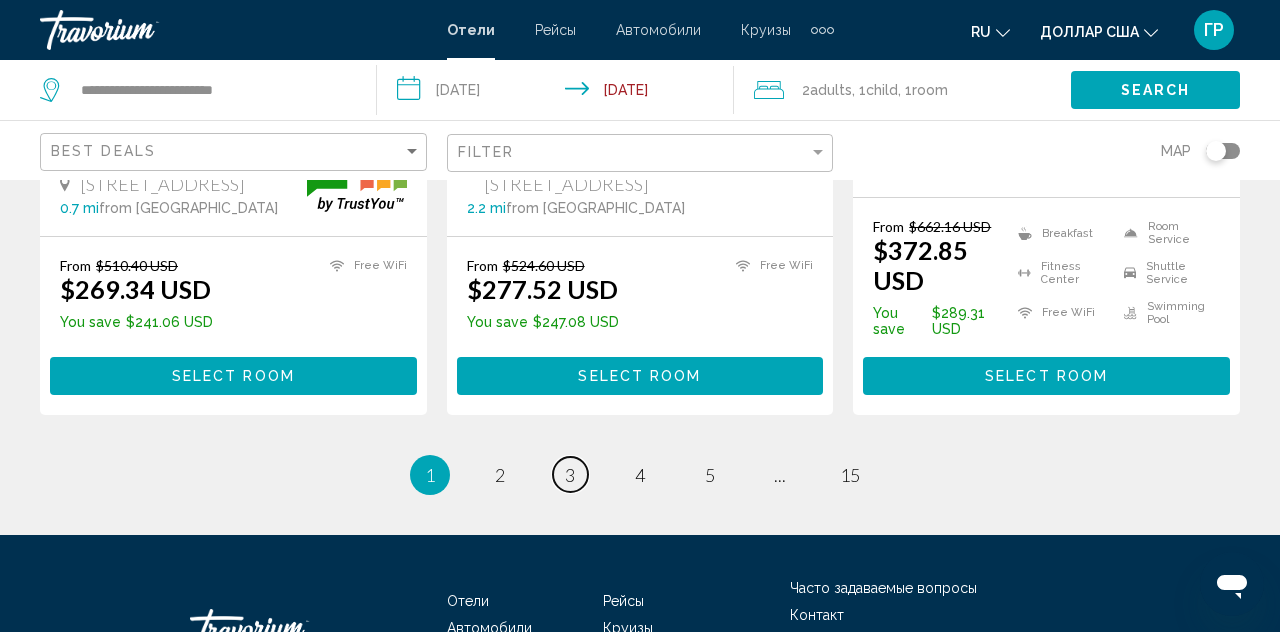 click on "page  3" at bounding box center [570, 474] 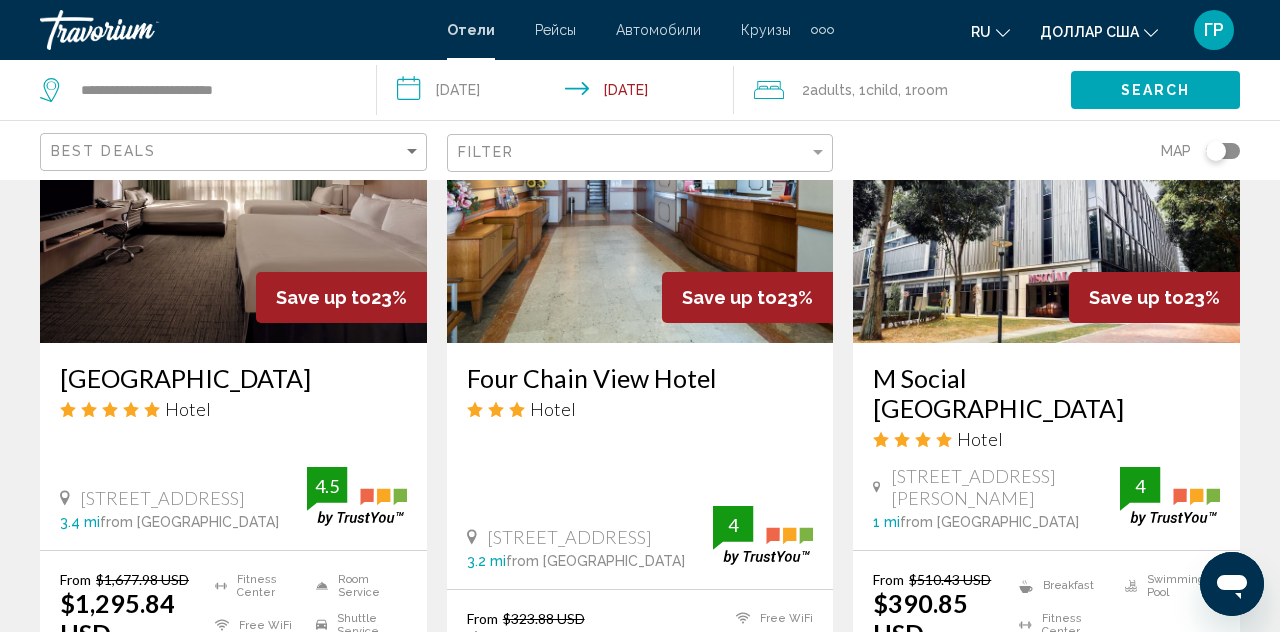 scroll, scrollTop: 2590, scrollLeft: 0, axis: vertical 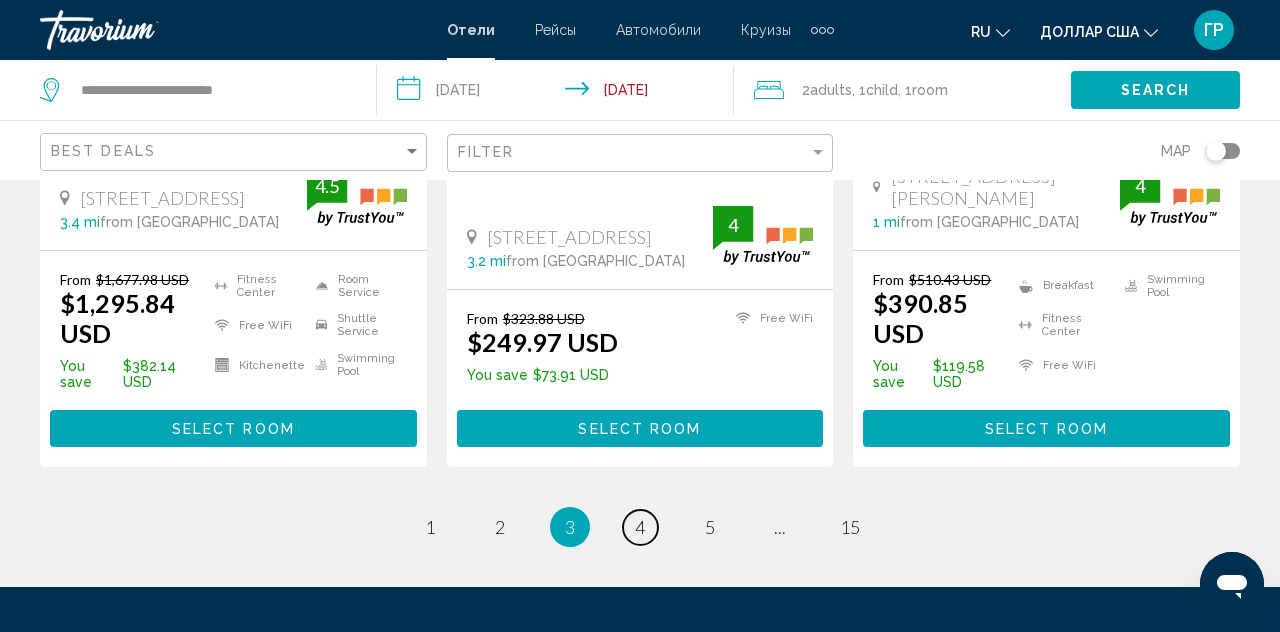 click on "4" at bounding box center (640, 527) 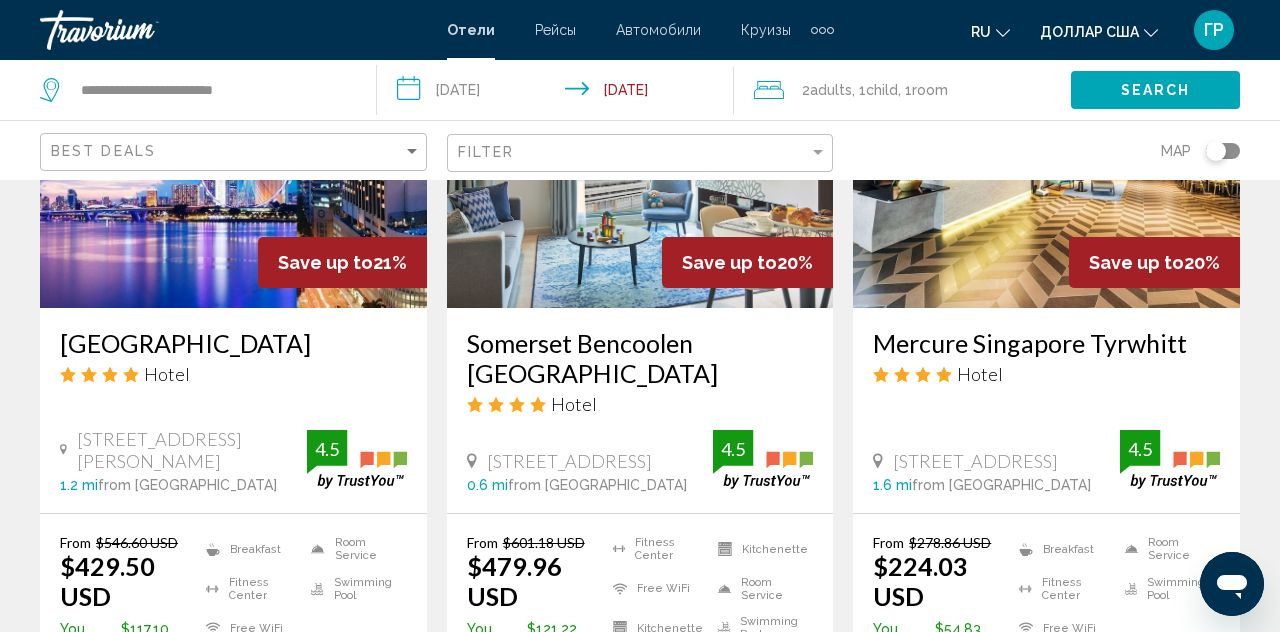scroll, scrollTop: 1077, scrollLeft: 0, axis: vertical 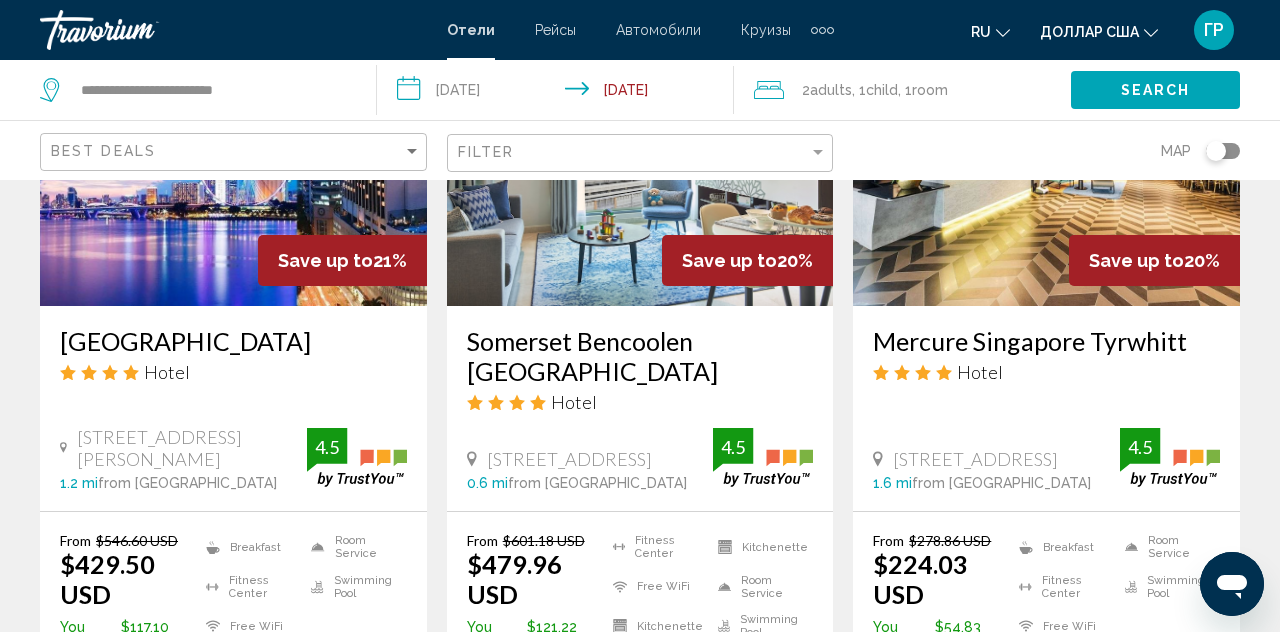 click on "Select Room" at bounding box center (1046, 691) 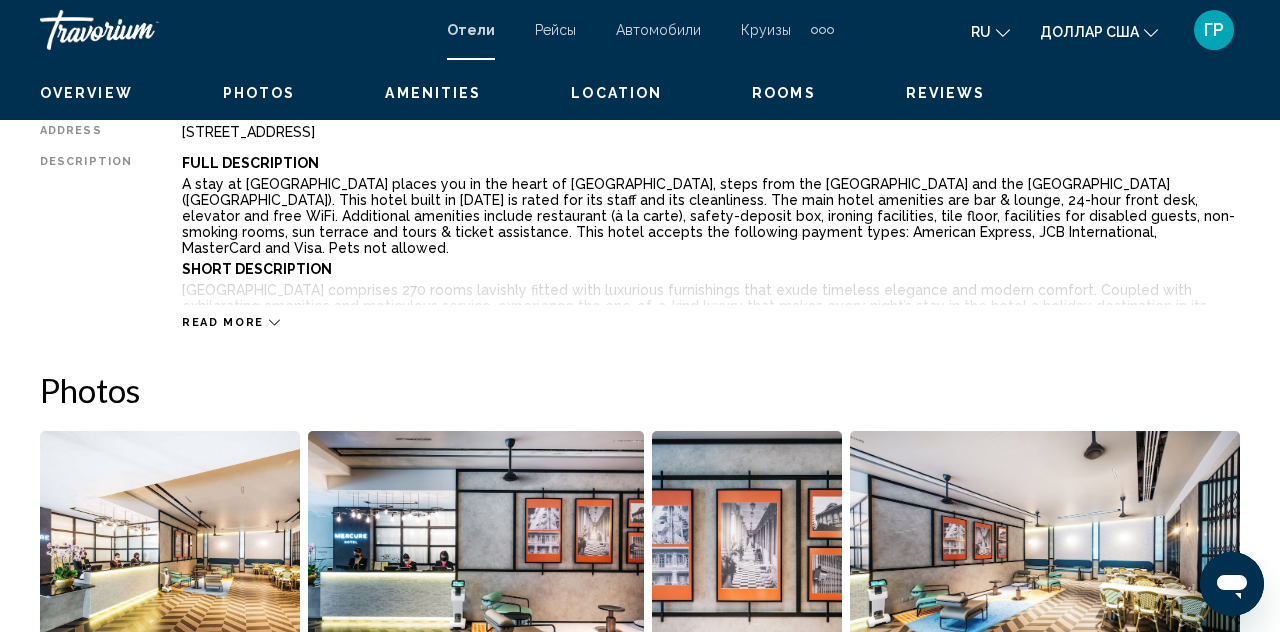scroll, scrollTop: 170, scrollLeft: 0, axis: vertical 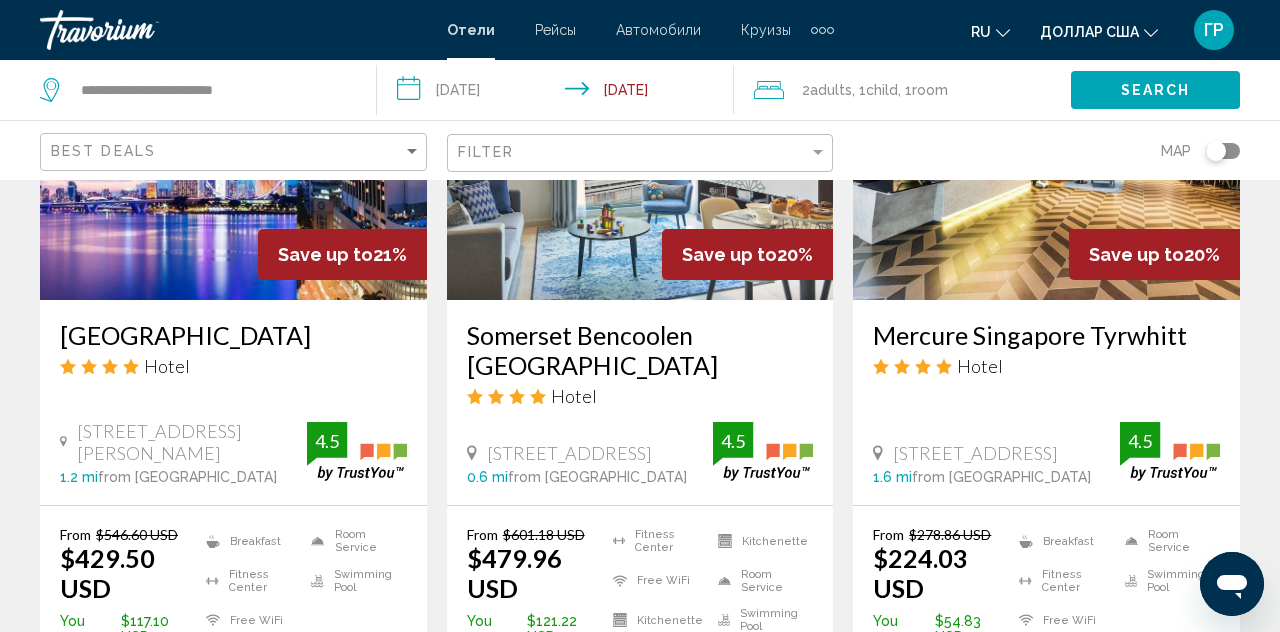 click on "Select Room" at bounding box center [1046, 683] 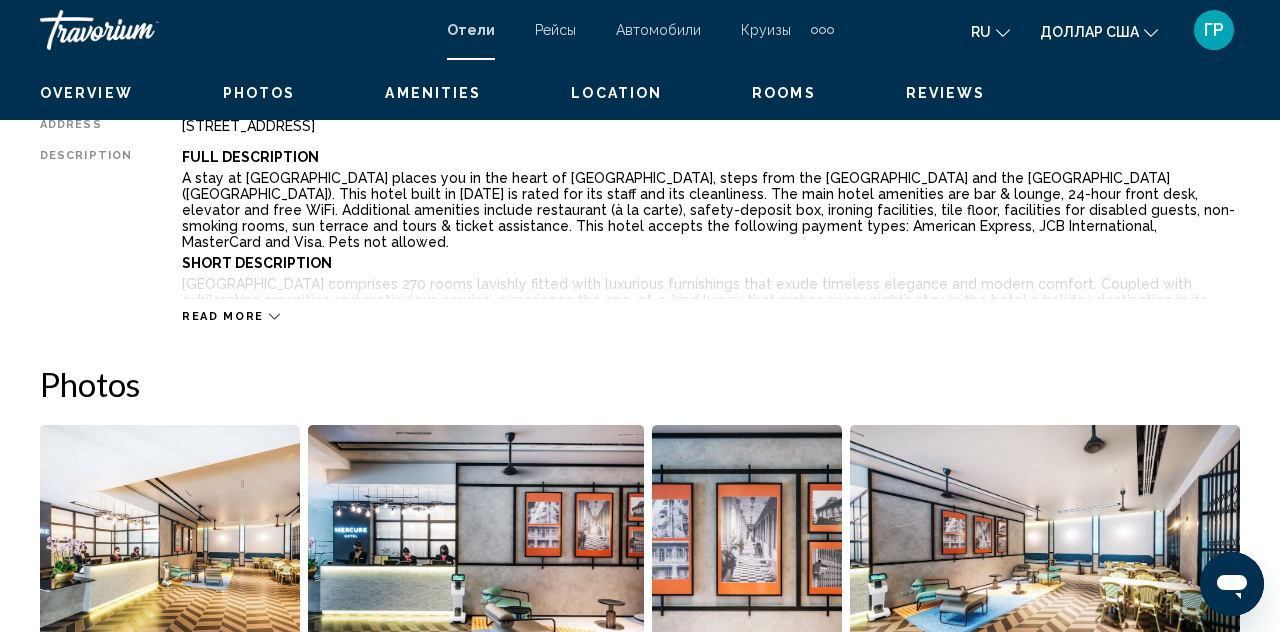 scroll, scrollTop: 170, scrollLeft: 0, axis: vertical 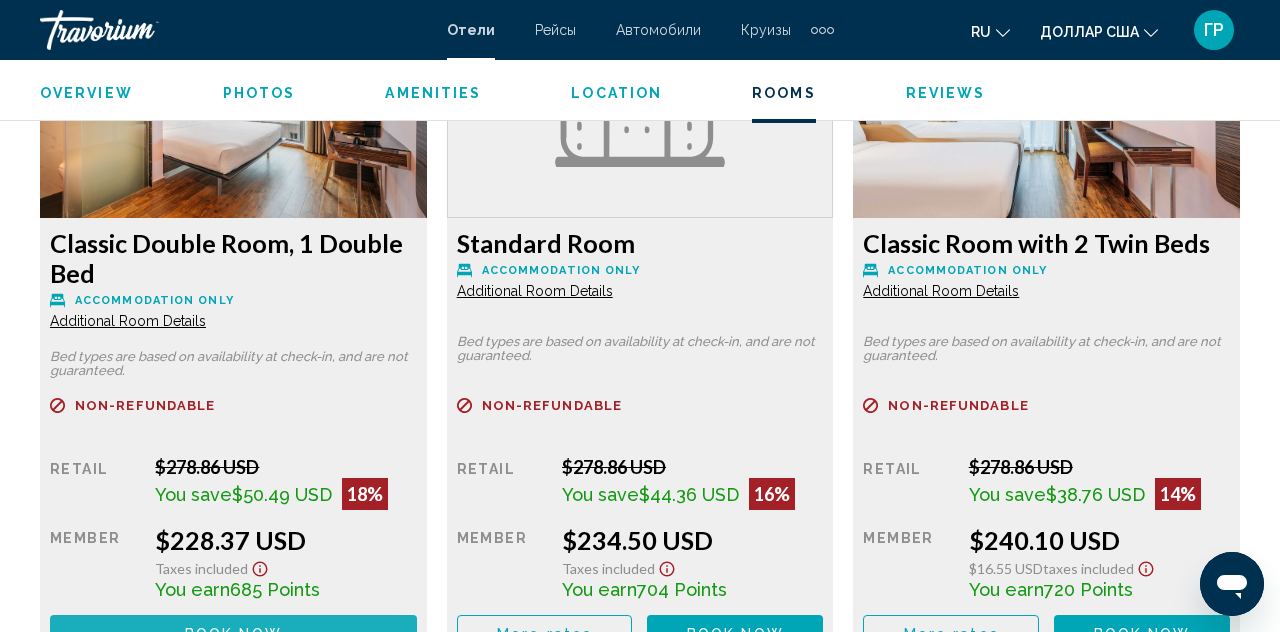 click on "Book now No longer available" at bounding box center [233, 633] 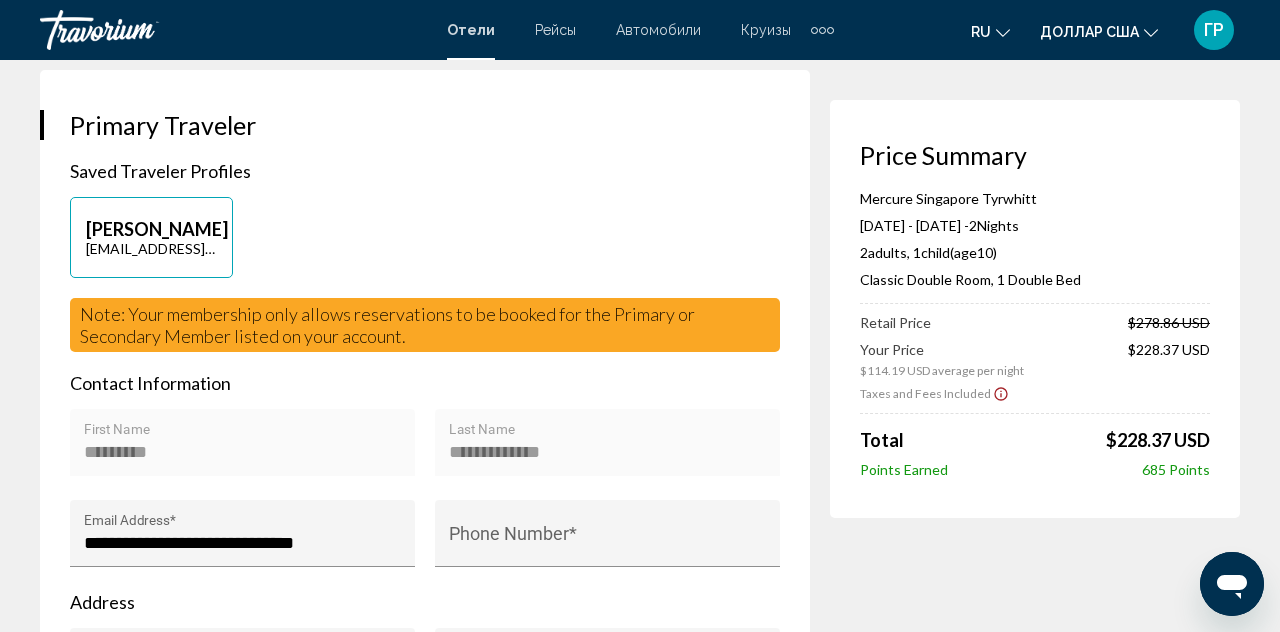 scroll, scrollTop: 415, scrollLeft: 0, axis: vertical 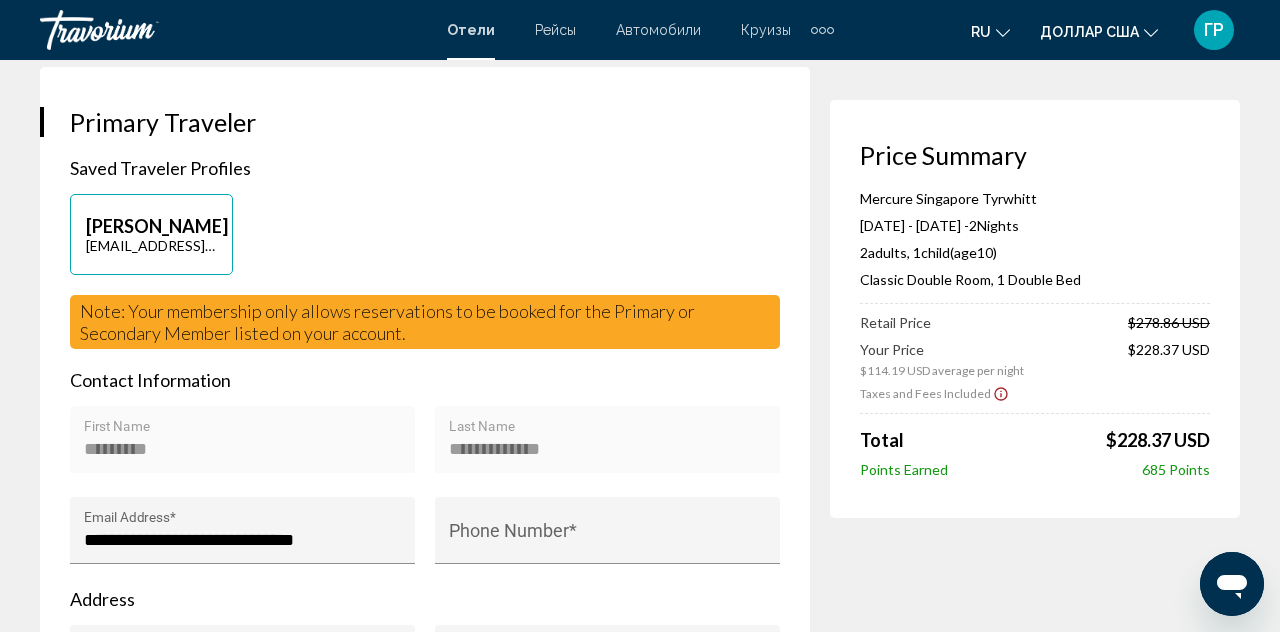 click on "********* First Name" at bounding box center [243, 446] 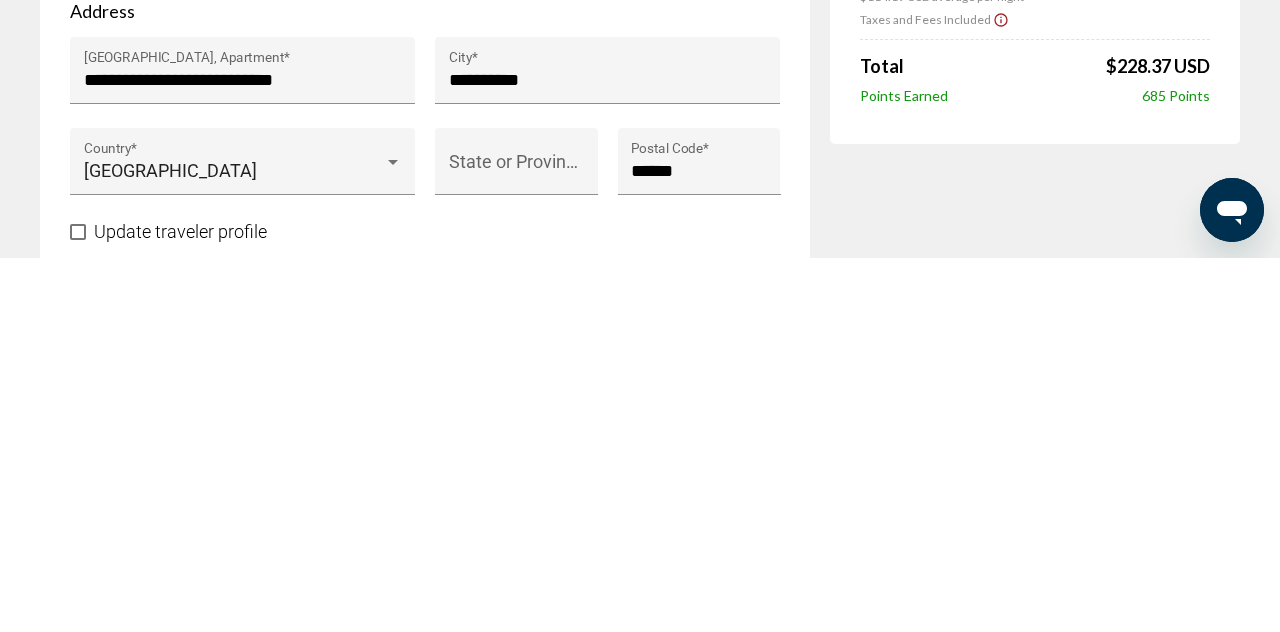 scroll, scrollTop: 632, scrollLeft: 0, axis: vertical 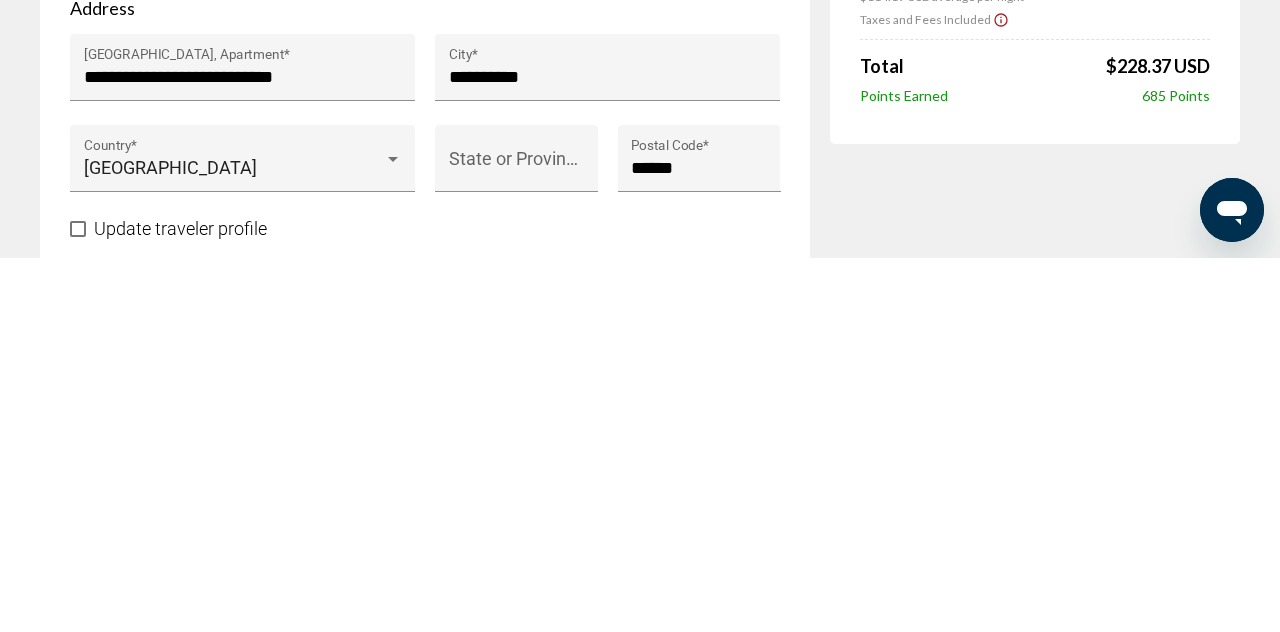 type on "**********" 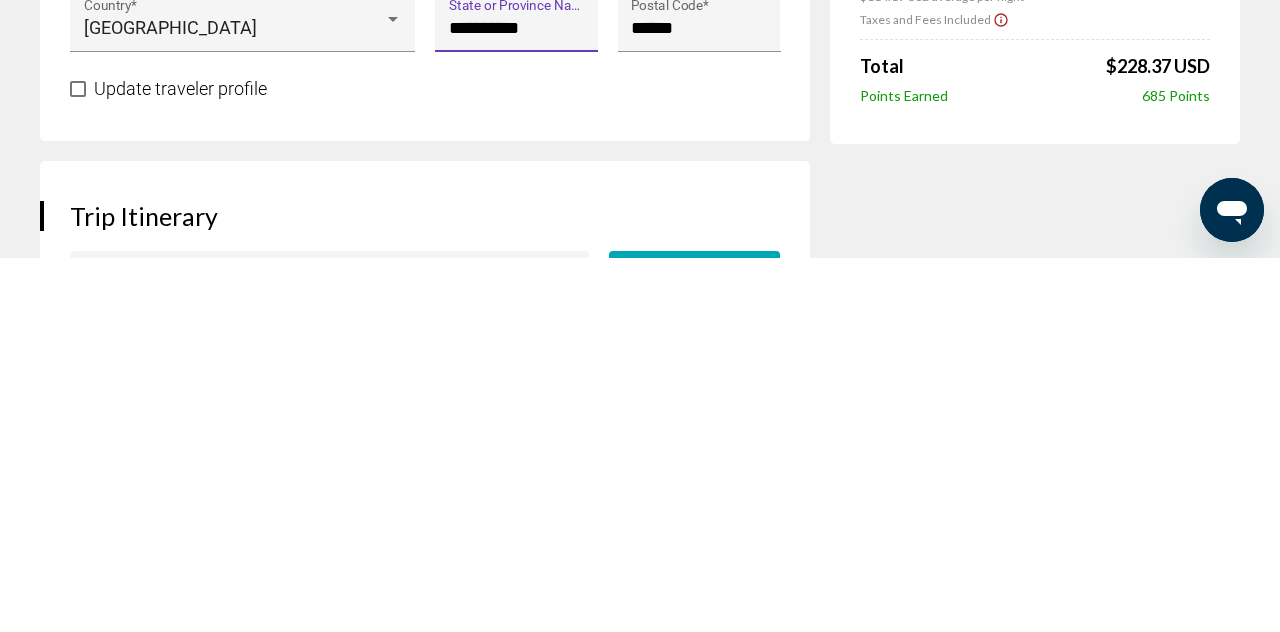 scroll, scrollTop: 774, scrollLeft: 0, axis: vertical 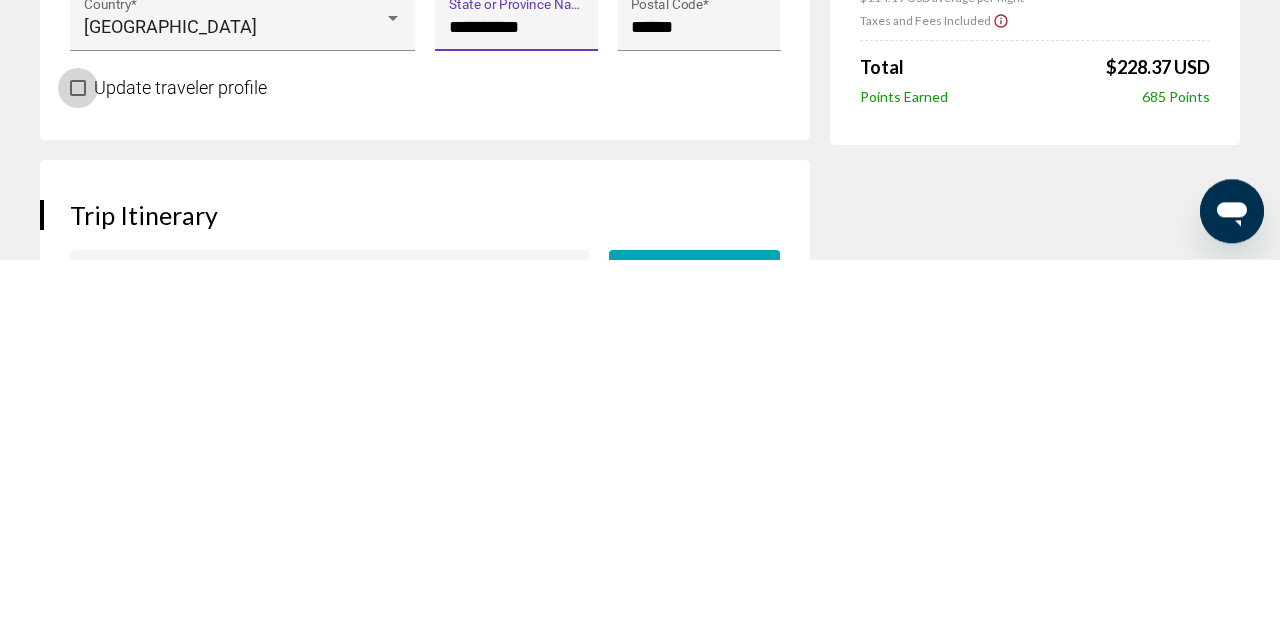 type on "**********" 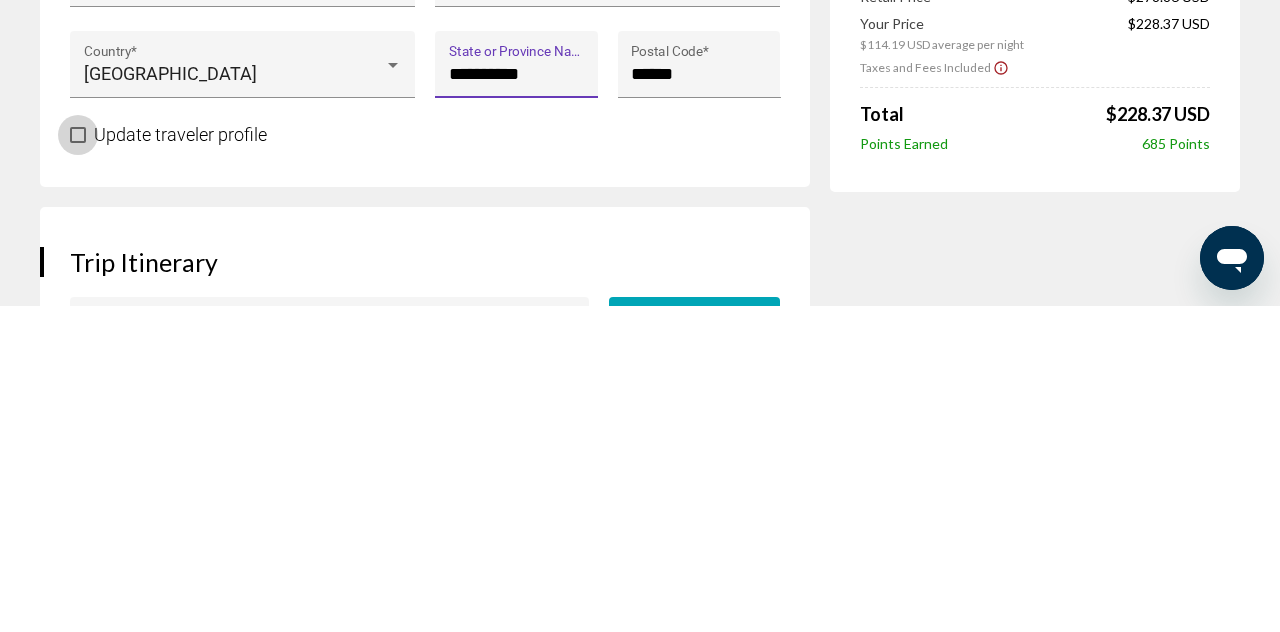 scroll, scrollTop: 774, scrollLeft: 0, axis: vertical 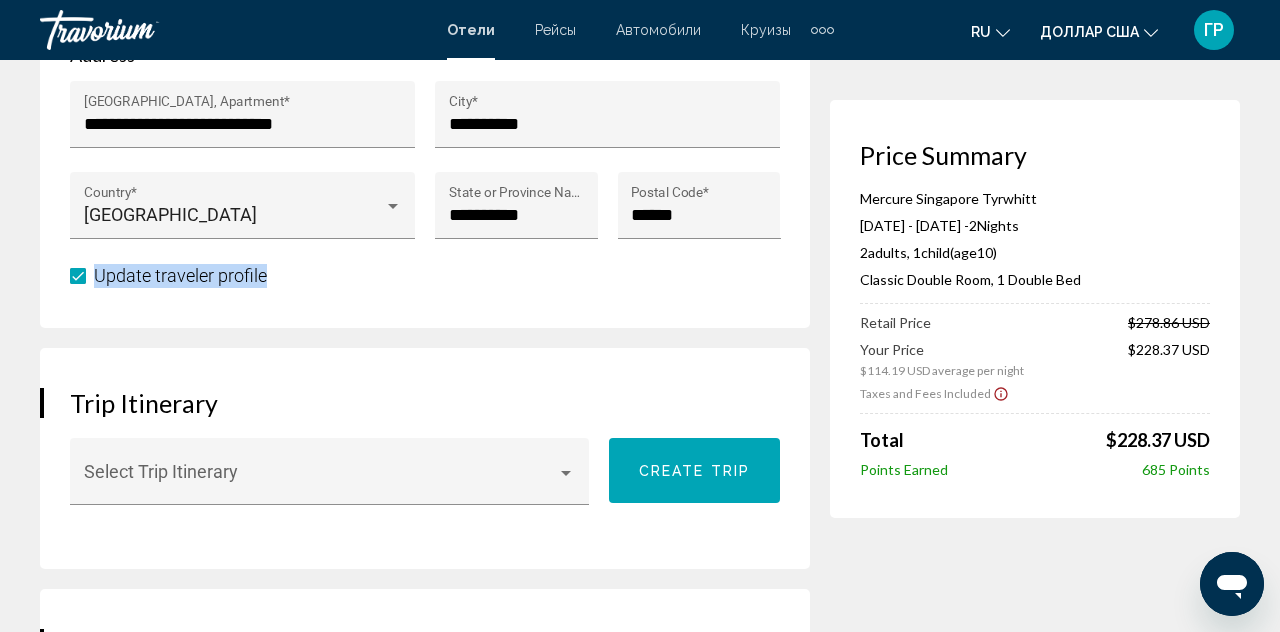 click at bounding box center [330, 481] 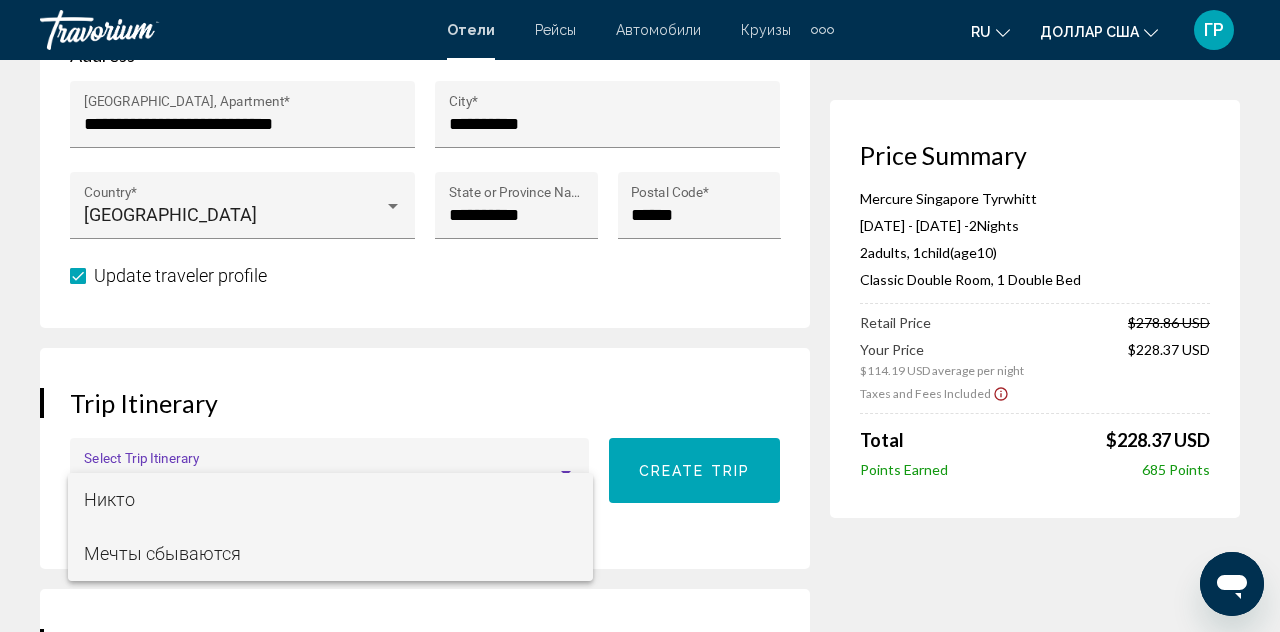 click on "Мечты сбываются" at bounding box center [162, 553] 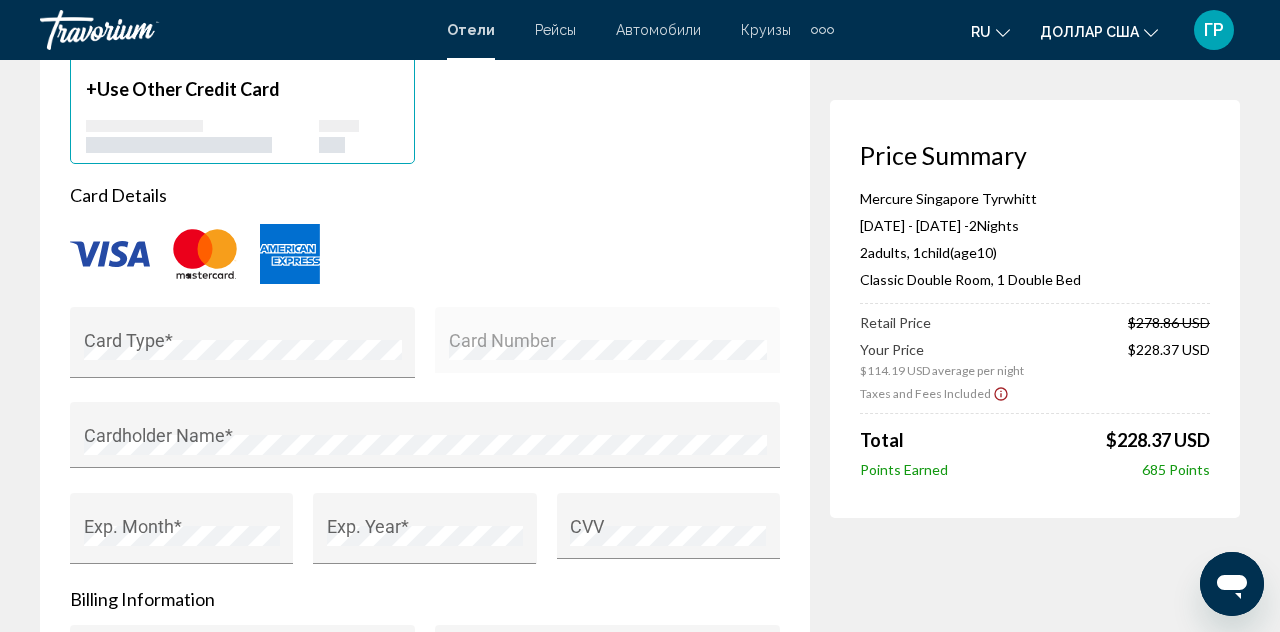 scroll, scrollTop: 1684, scrollLeft: 0, axis: vertical 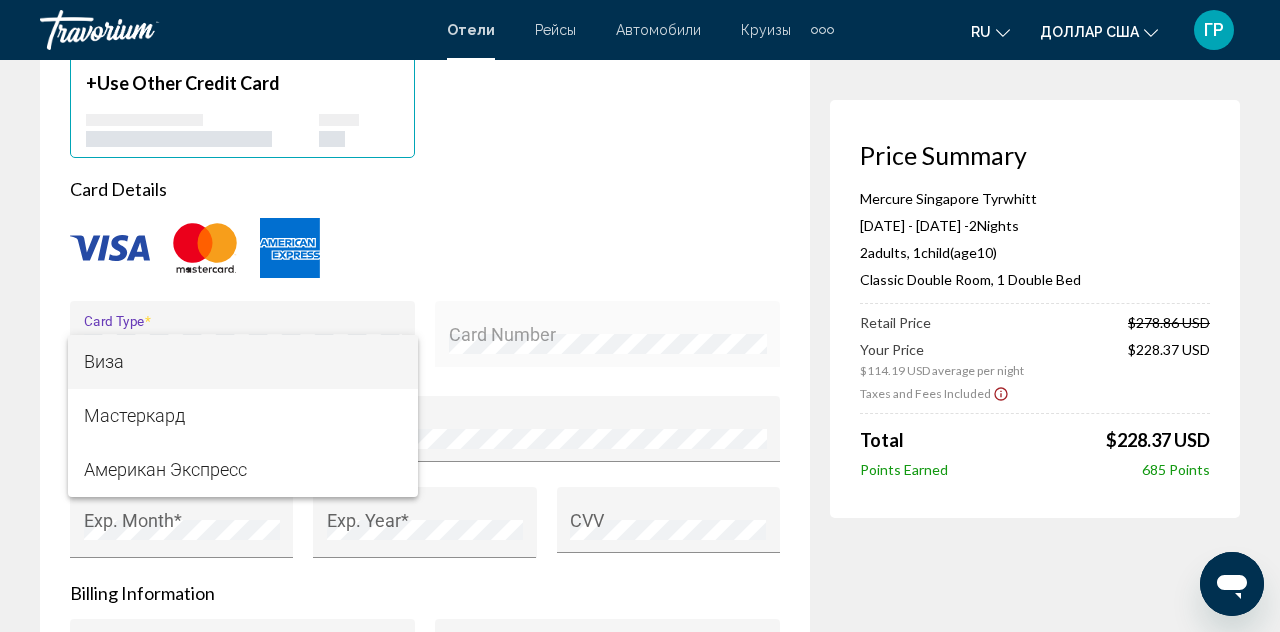 click on "Виза" at bounding box center [104, 361] 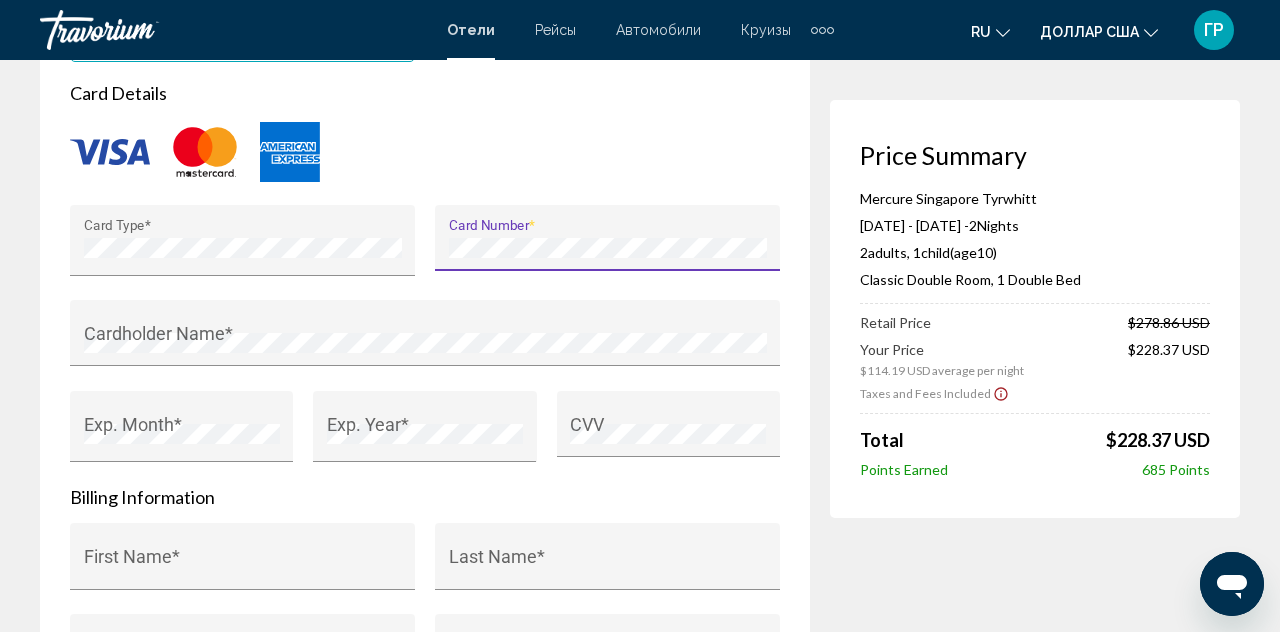 scroll, scrollTop: 1780, scrollLeft: 0, axis: vertical 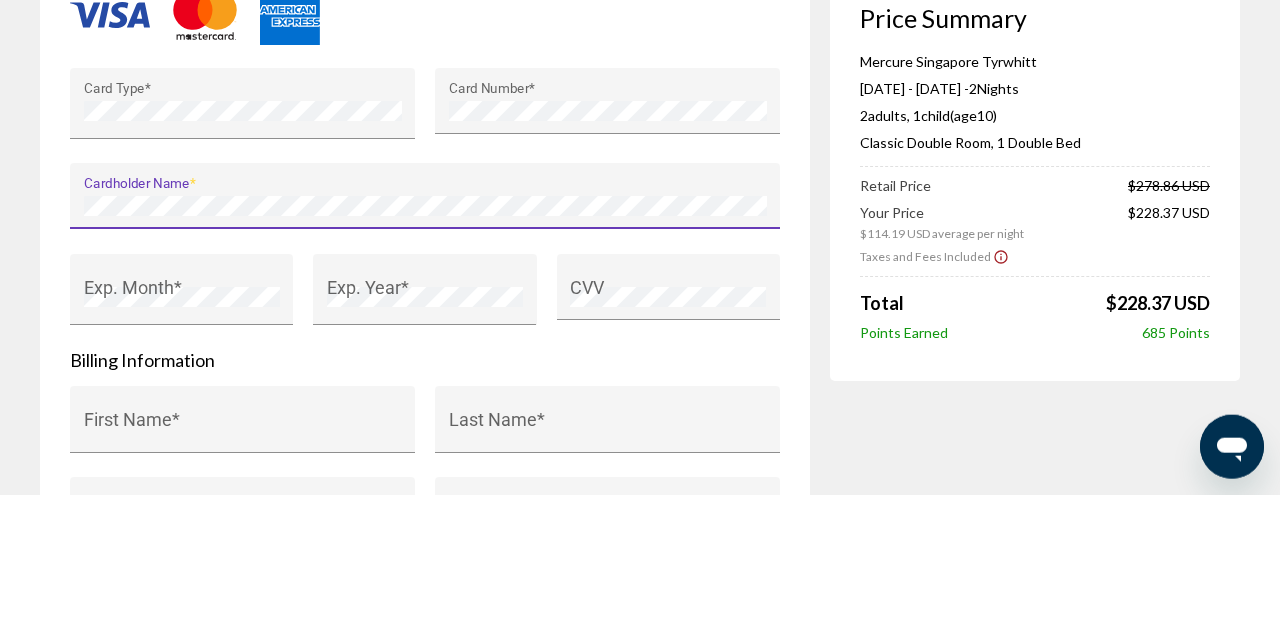 click on "Payment & Billing Saved Credit Card Profiles  +  Use Other Credit Card Card Details Card Type  * Card Number  * Cardholder Name  * Exp. Month  * Exp. Year  * CVV Billing Information Company Billing Contact First Name  * Last Name  * Email Address House Number, Street, Apartment  * City  * Country  * State or Province  * State or Province Name  * Postal Code  *   Save credit card to account for faster checkout   Hide reservation price and billing information from Member" at bounding box center (425, 360) 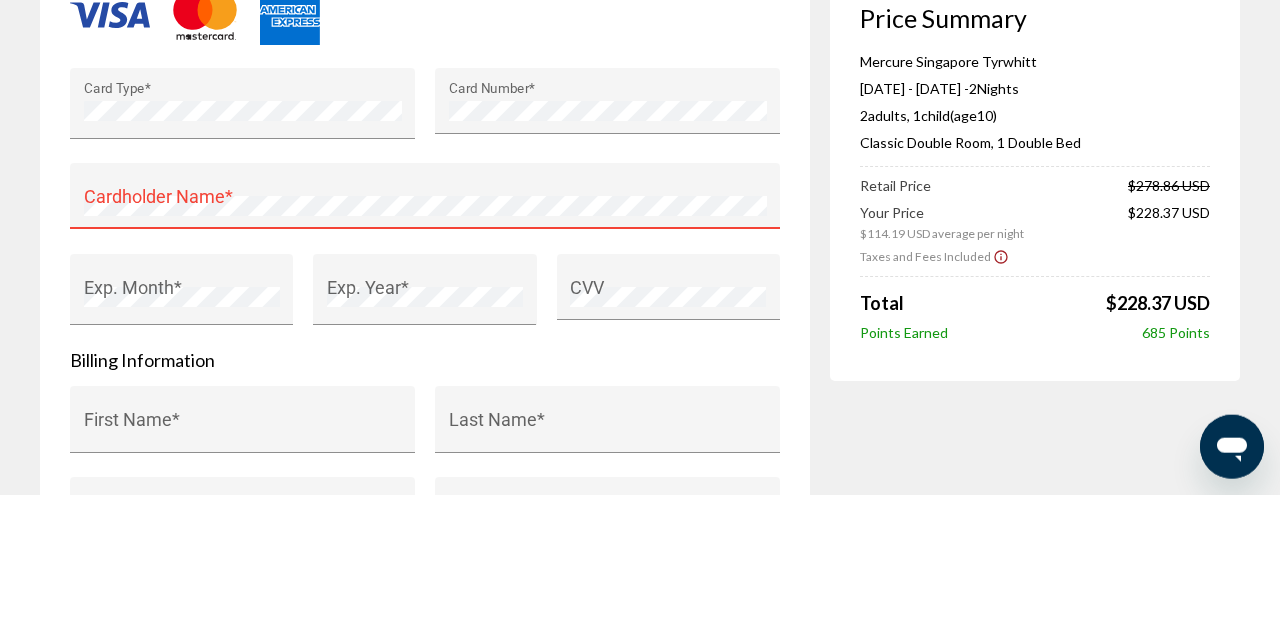 scroll, scrollTop: 1780, scrollLeft: 0, axis: vertical 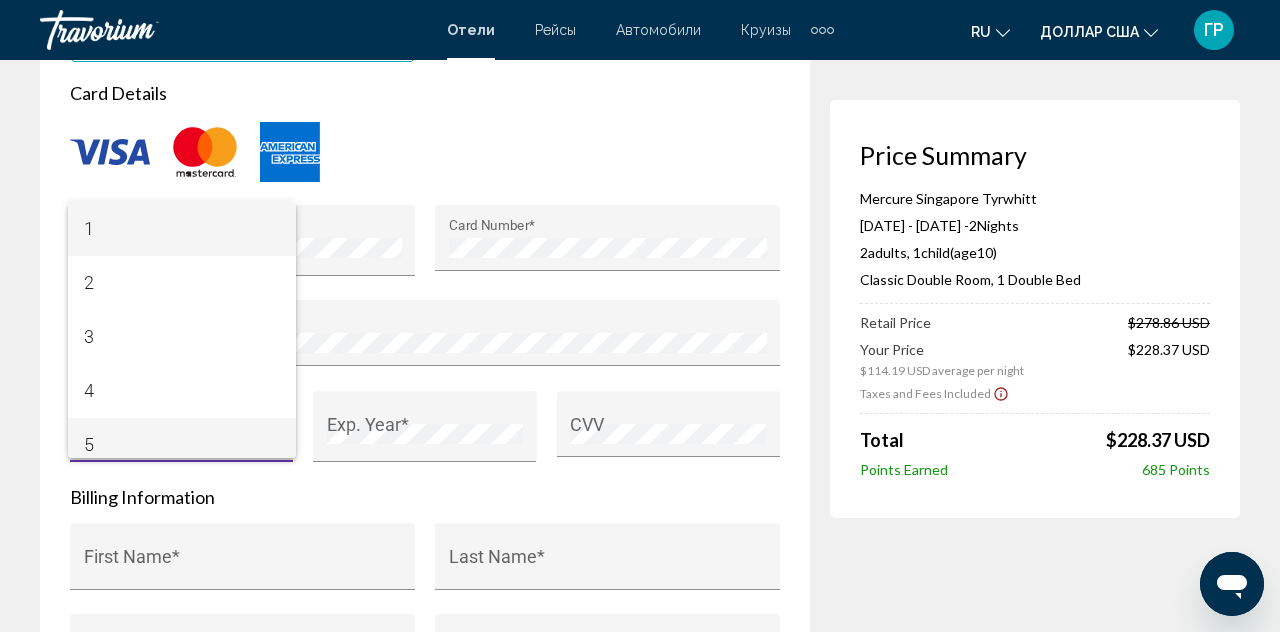 click on "5" at bounding box center (89, 444) 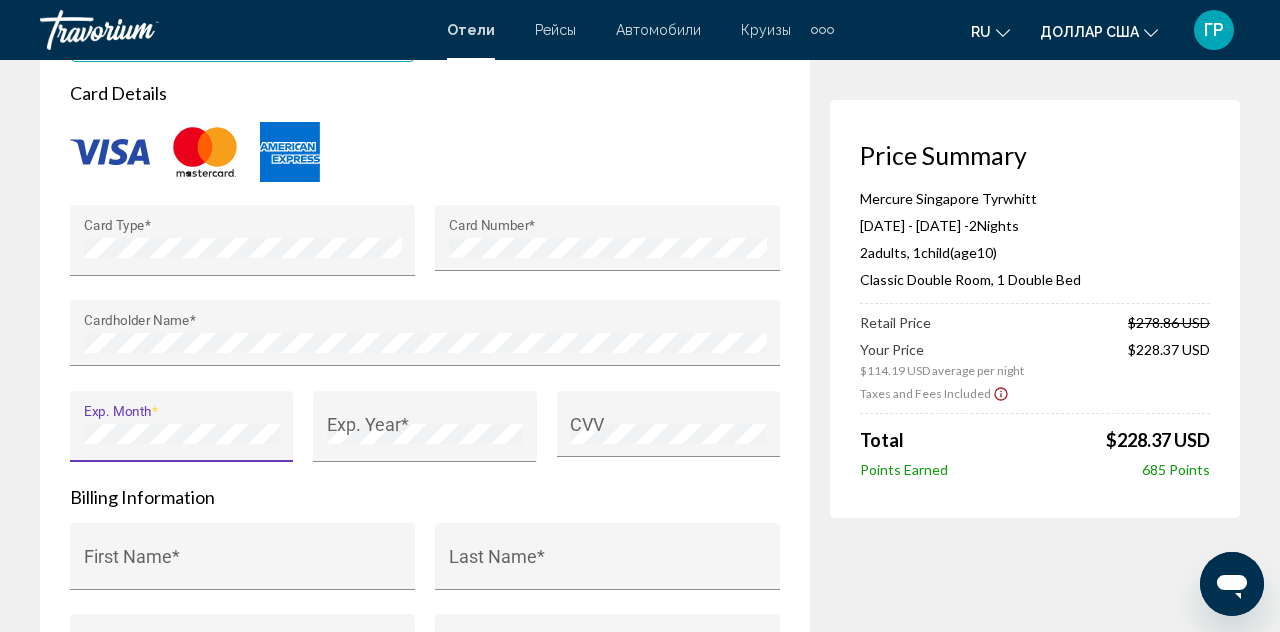 scroll, scrollTop: 14, scrollLeft: 0, axis: vertical 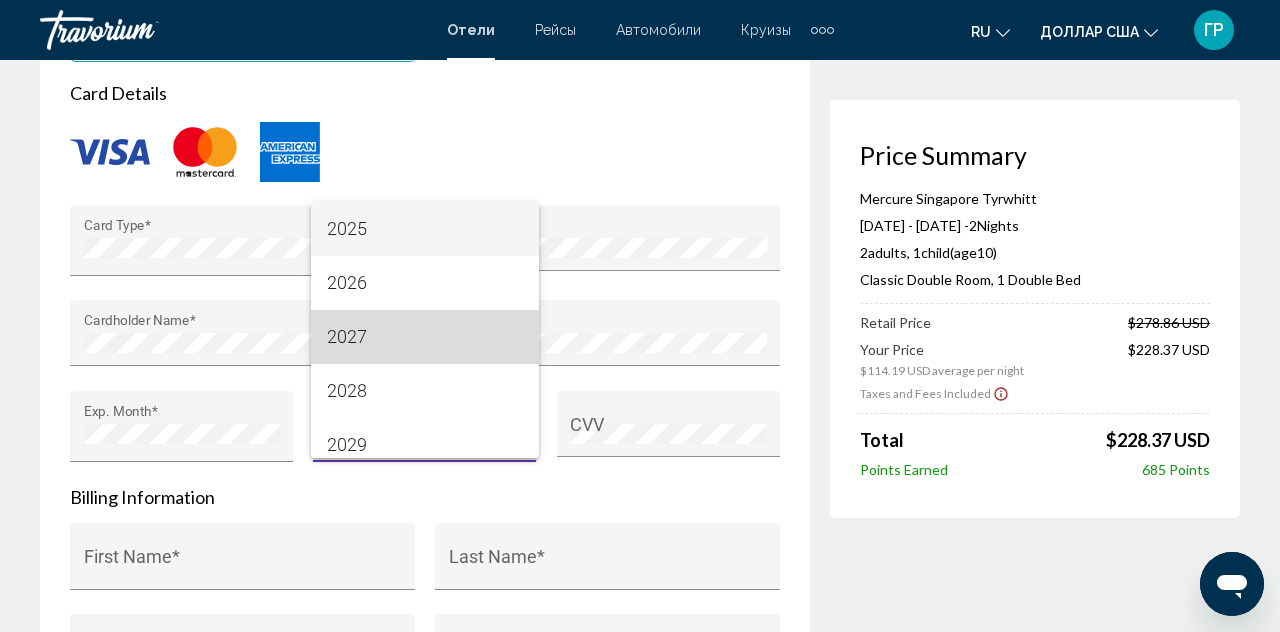 click on "2027" at bounding box center [347, 336] 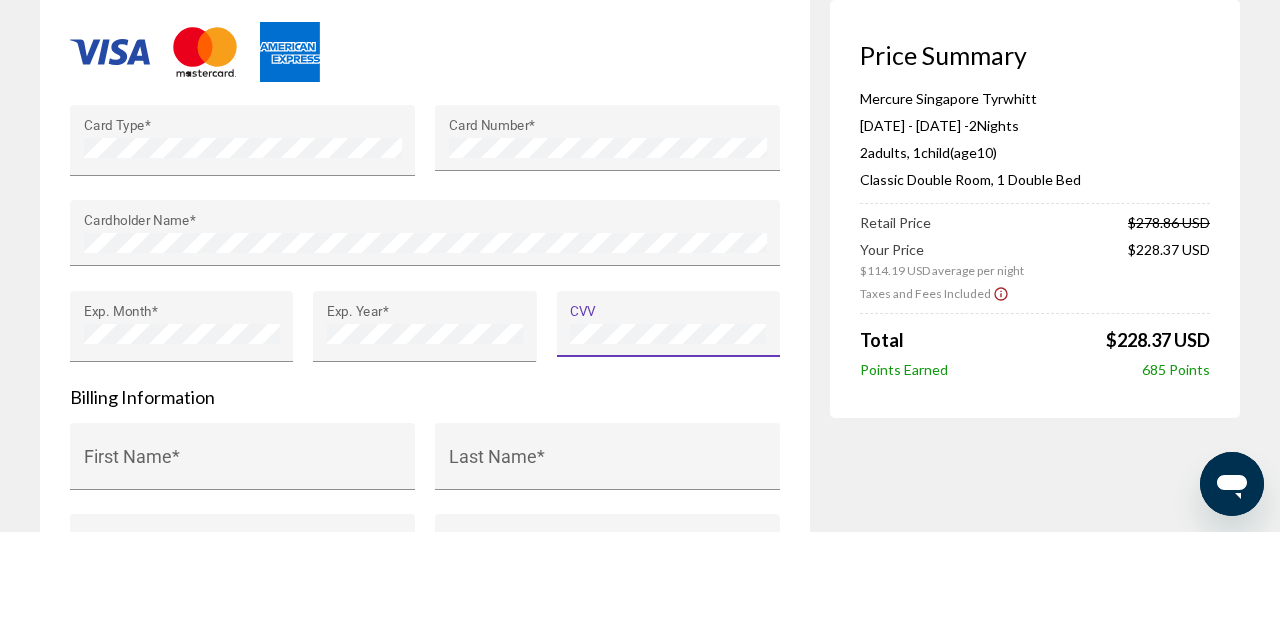 scroll, scrollTop: 1780, scrollLeft: 0, axis: vertical 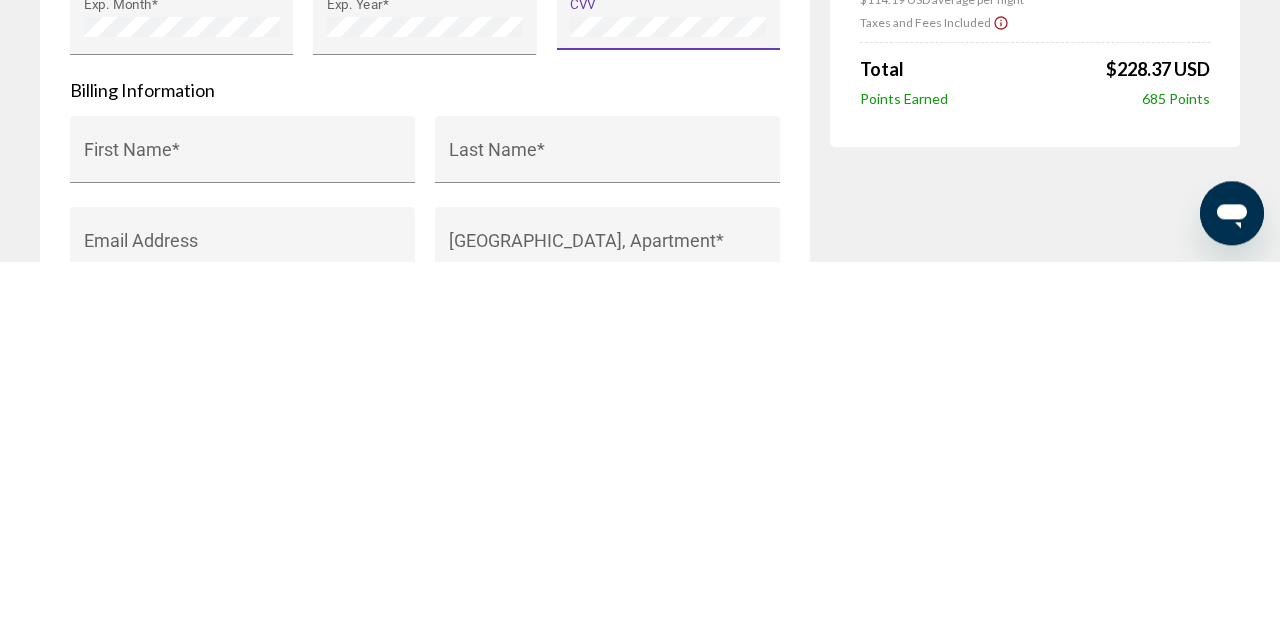 click on "First Name  *" at bounding box center [243, 530] 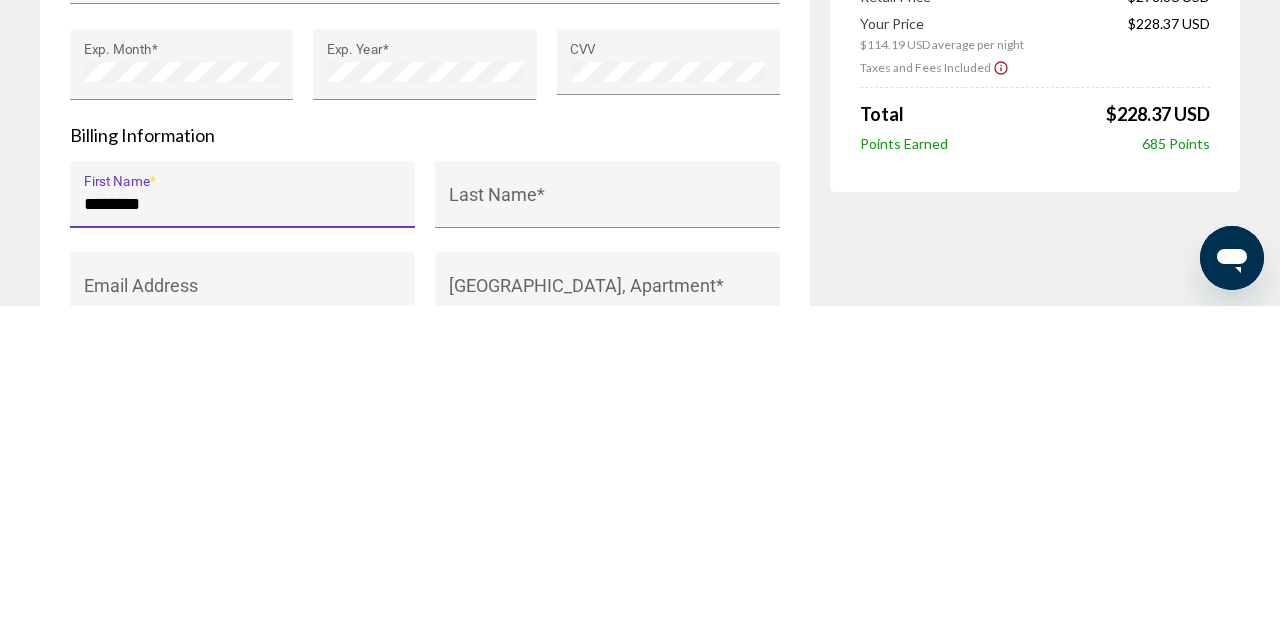 type on "********" 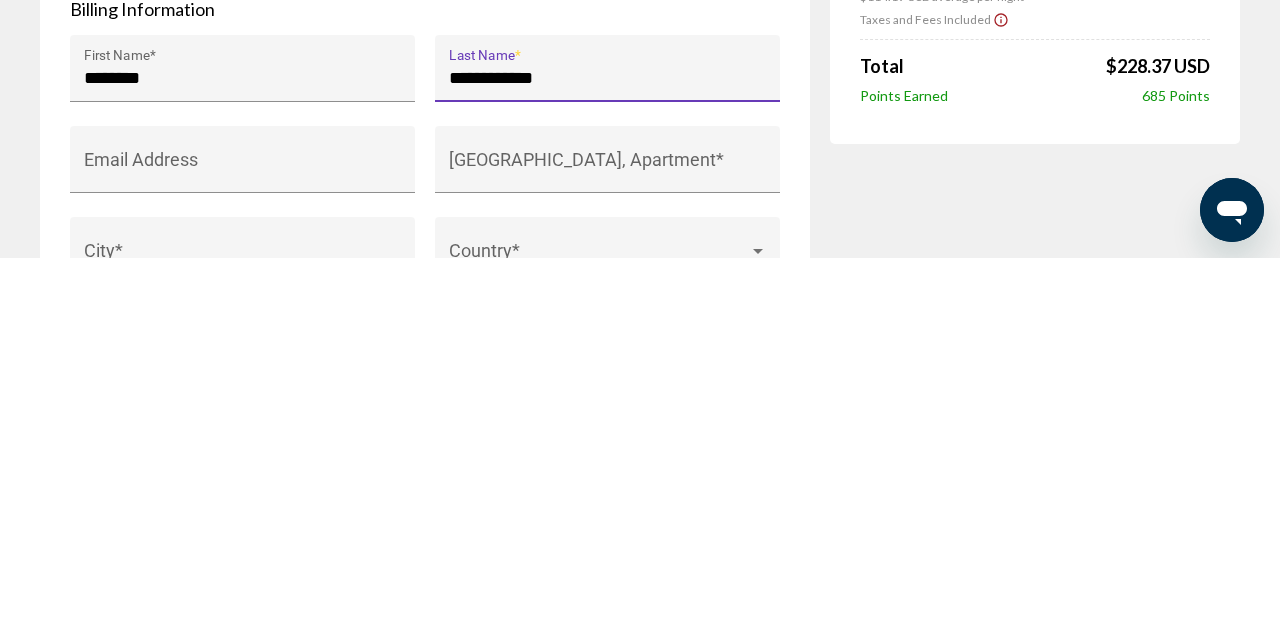 scroll, scrollTop: 1928, scrollLeft: 0, axis: vertical 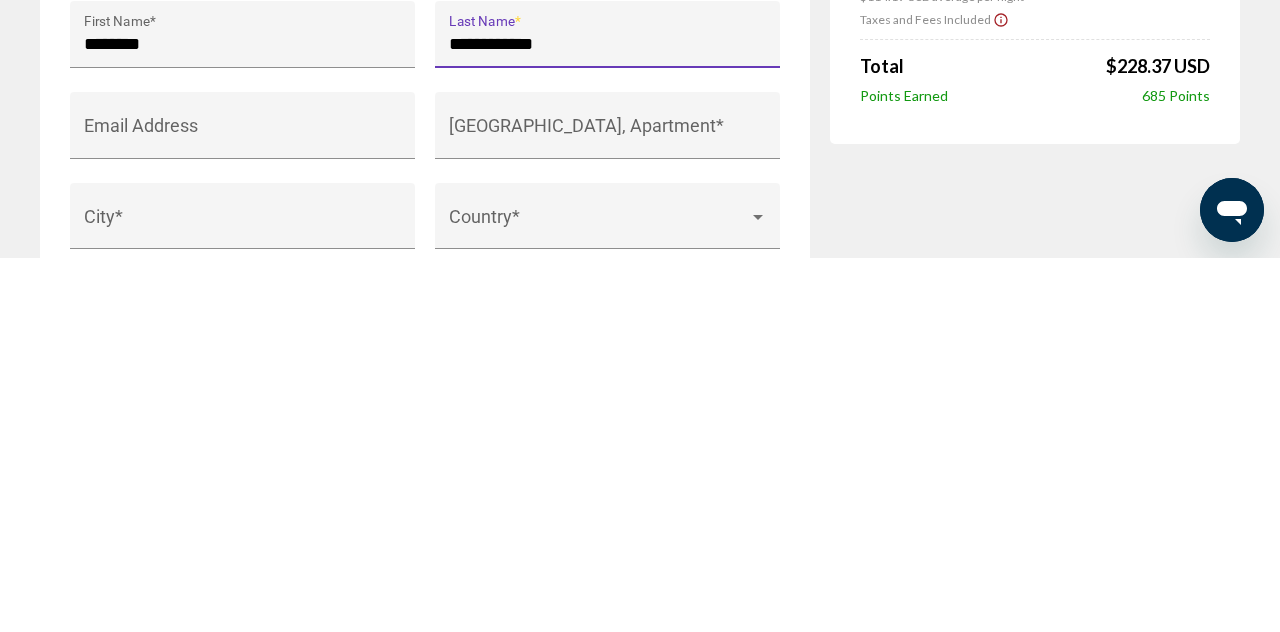 type on "**********" 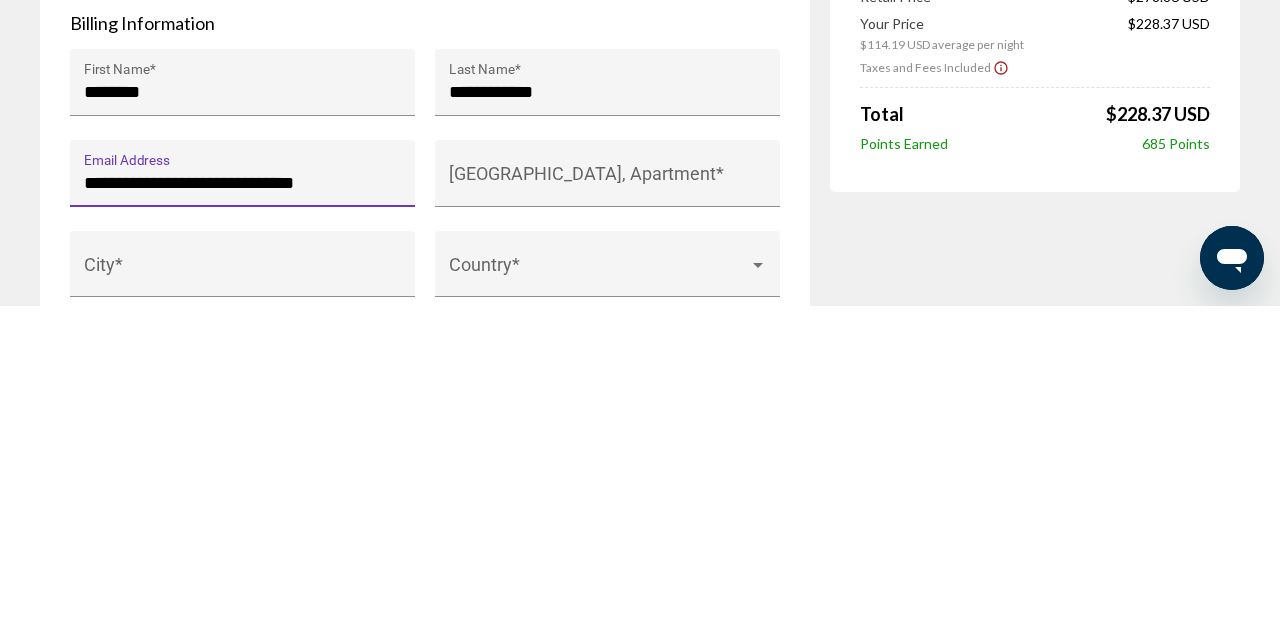 type on "**********" 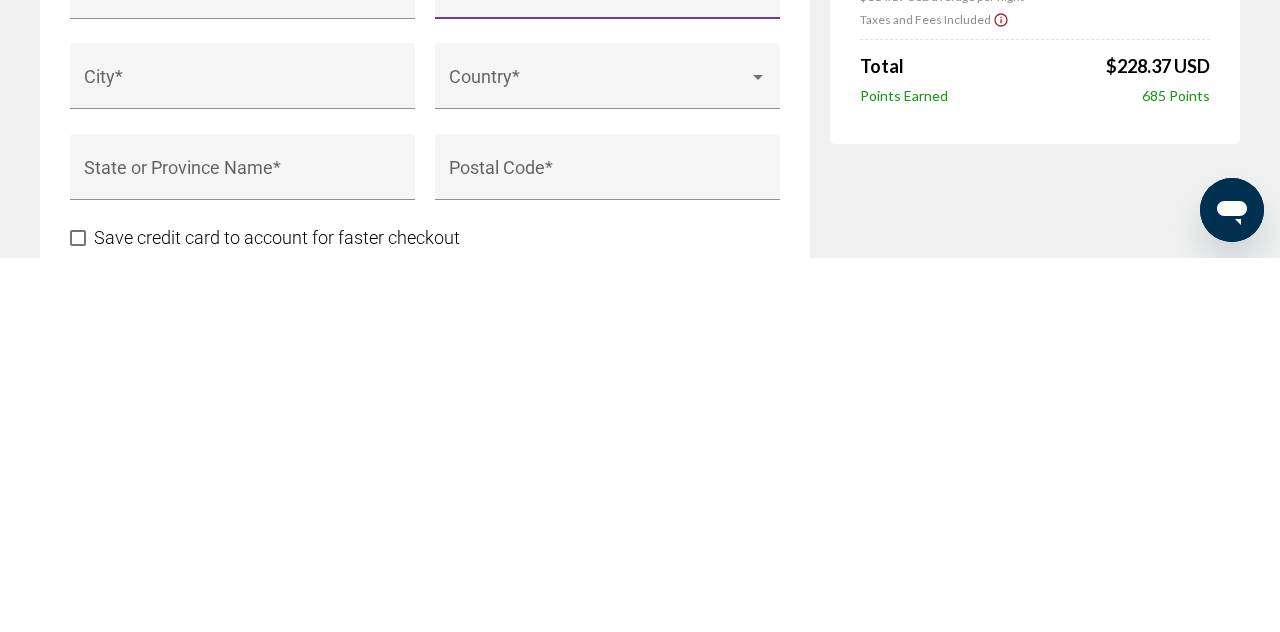 scroll, scrollTop: 2071, scrollLeft: 0, axis: vertical 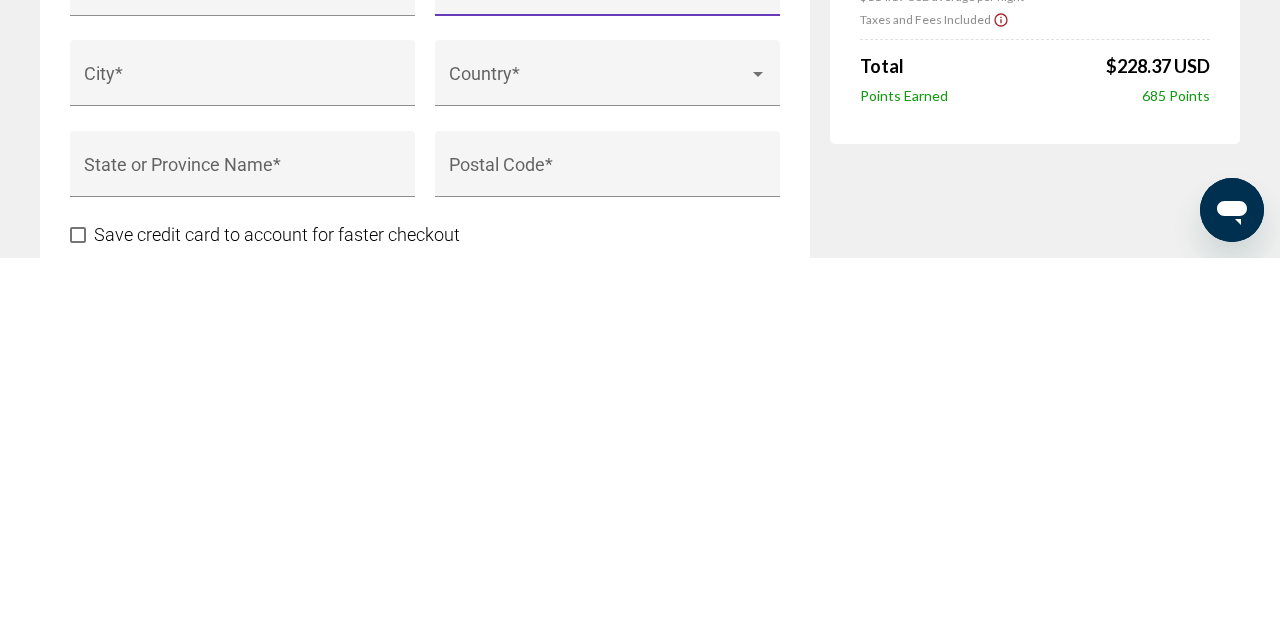 type on "**********" 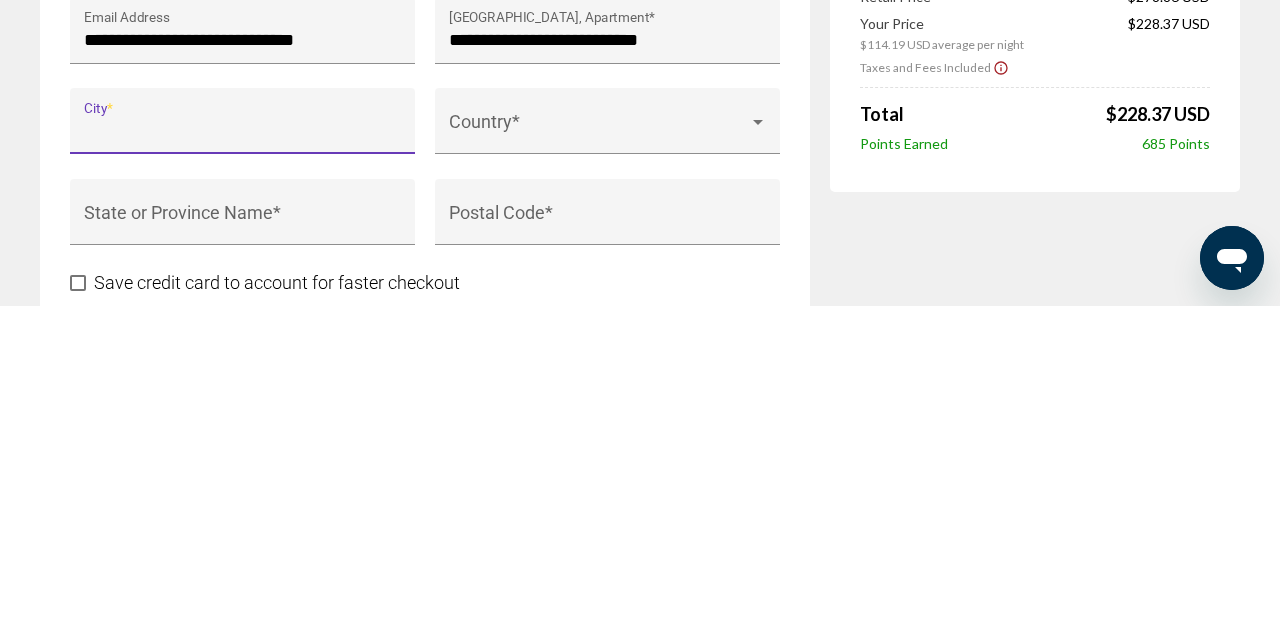 type on "**********" 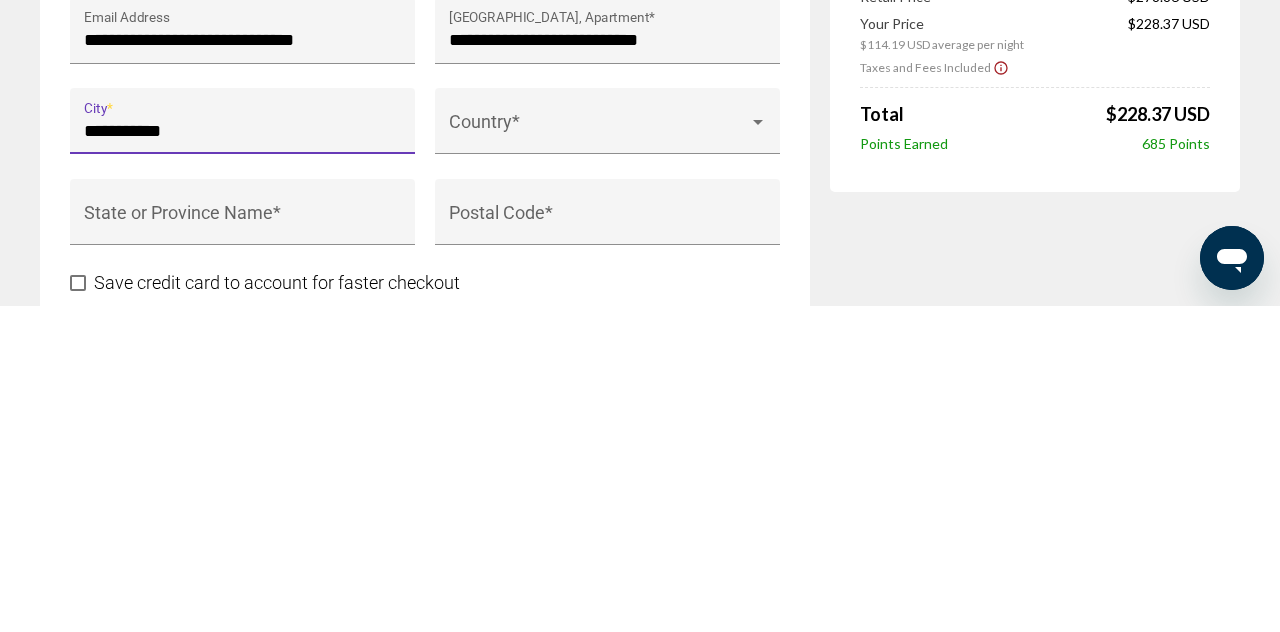 type on "******" 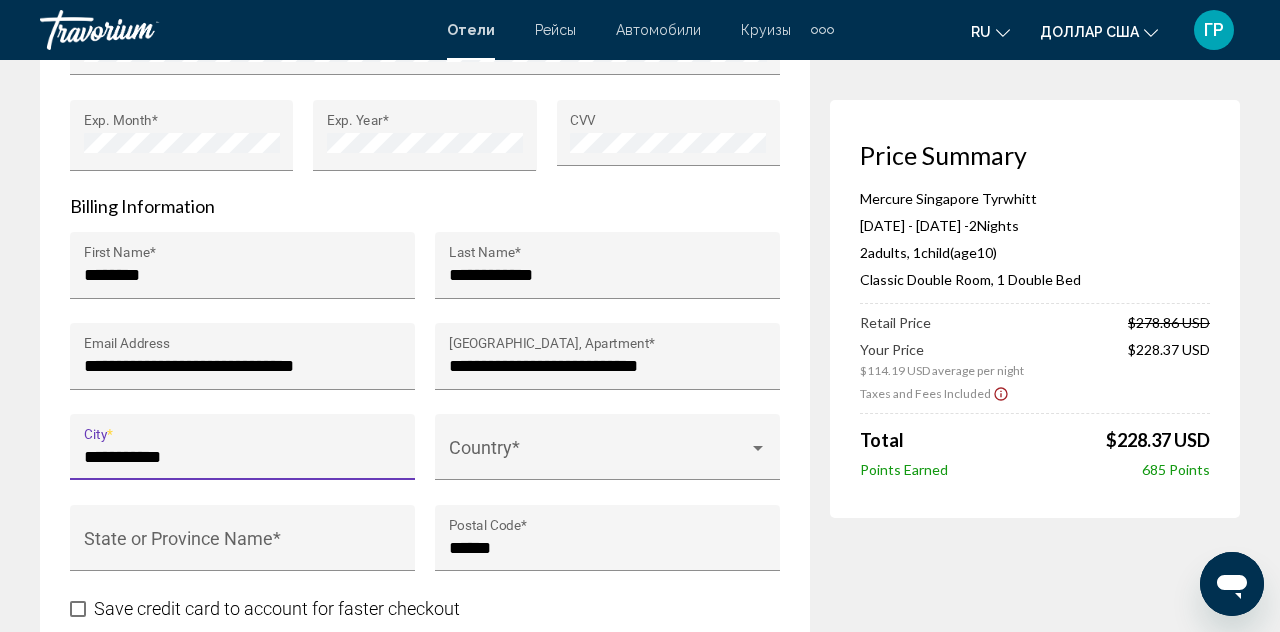 click at bounding box center [599, 457] 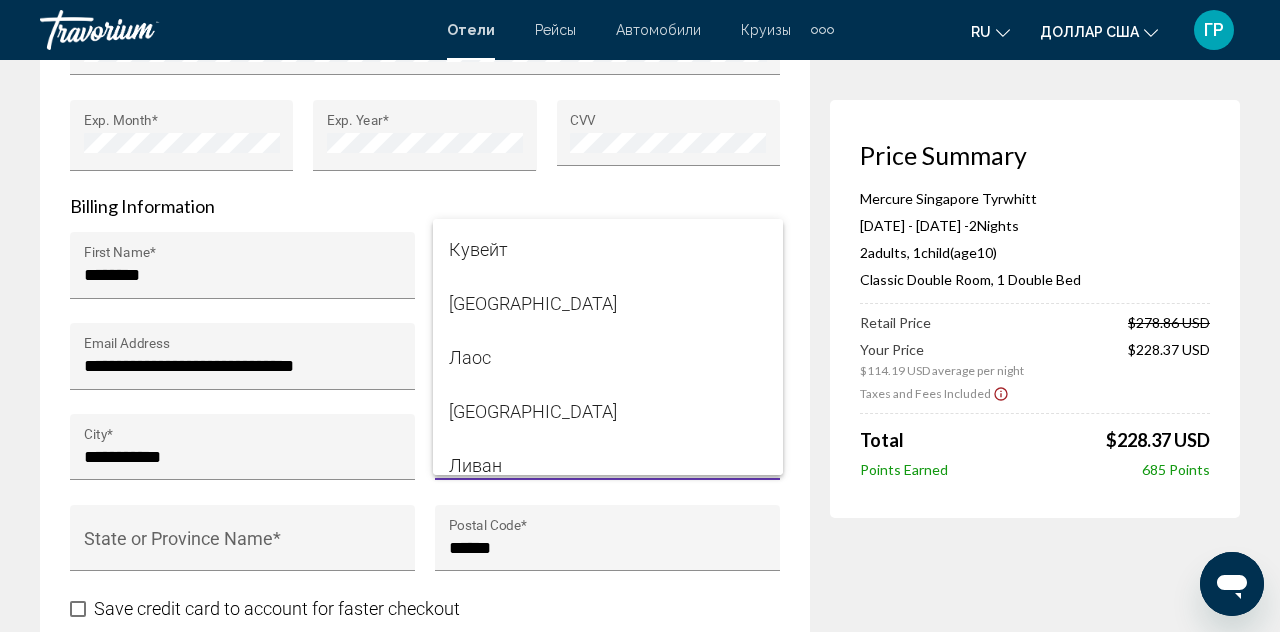 scroll, scrollTop: 6531, scrollLeft: 0, axis: vertical 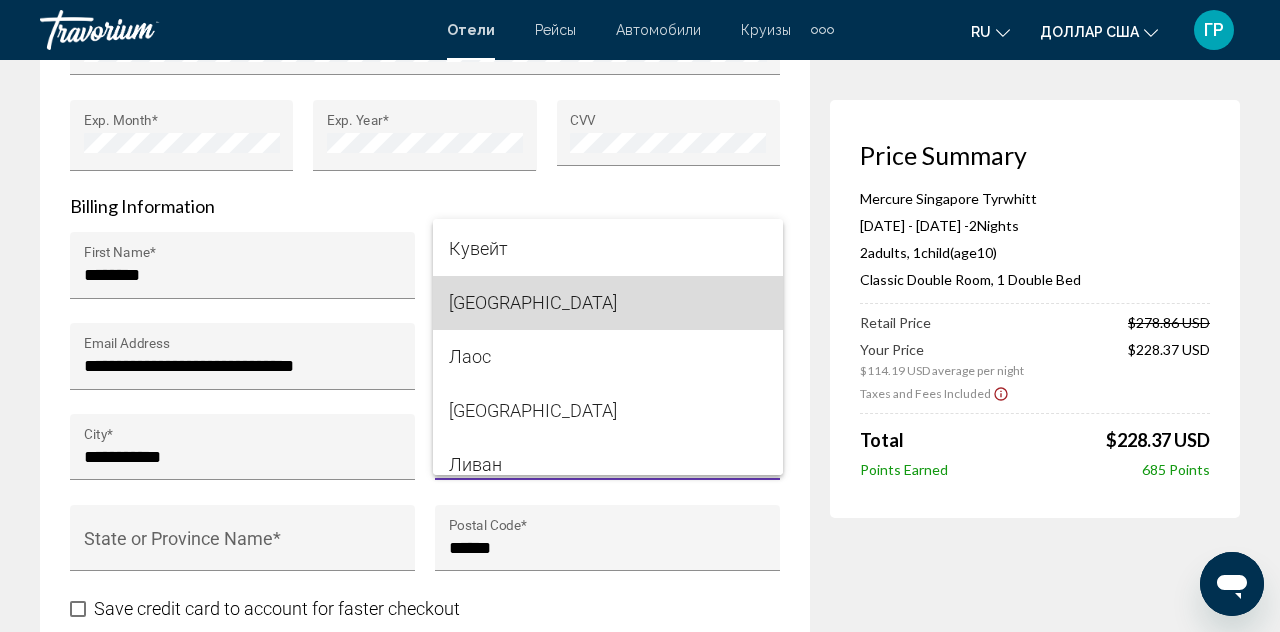 click on "[GEOGRAPHIC_DATA]" at bounding box center (608, 303) 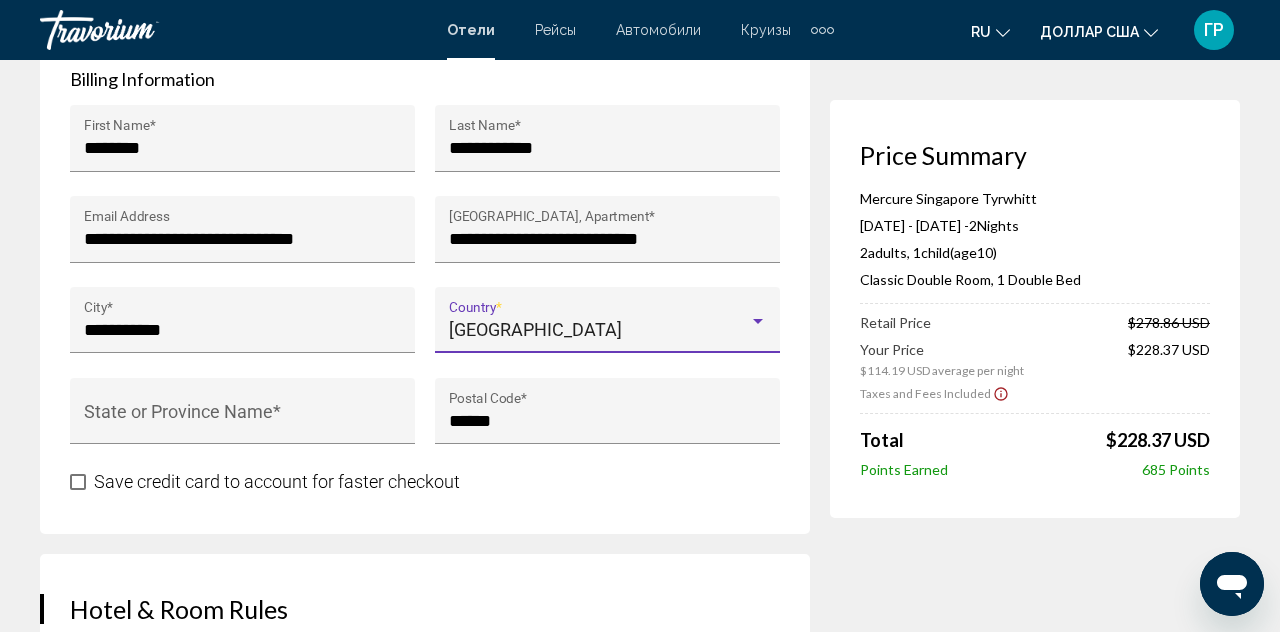 click on "State or Province Name  *" at bounding box center [243, 421] 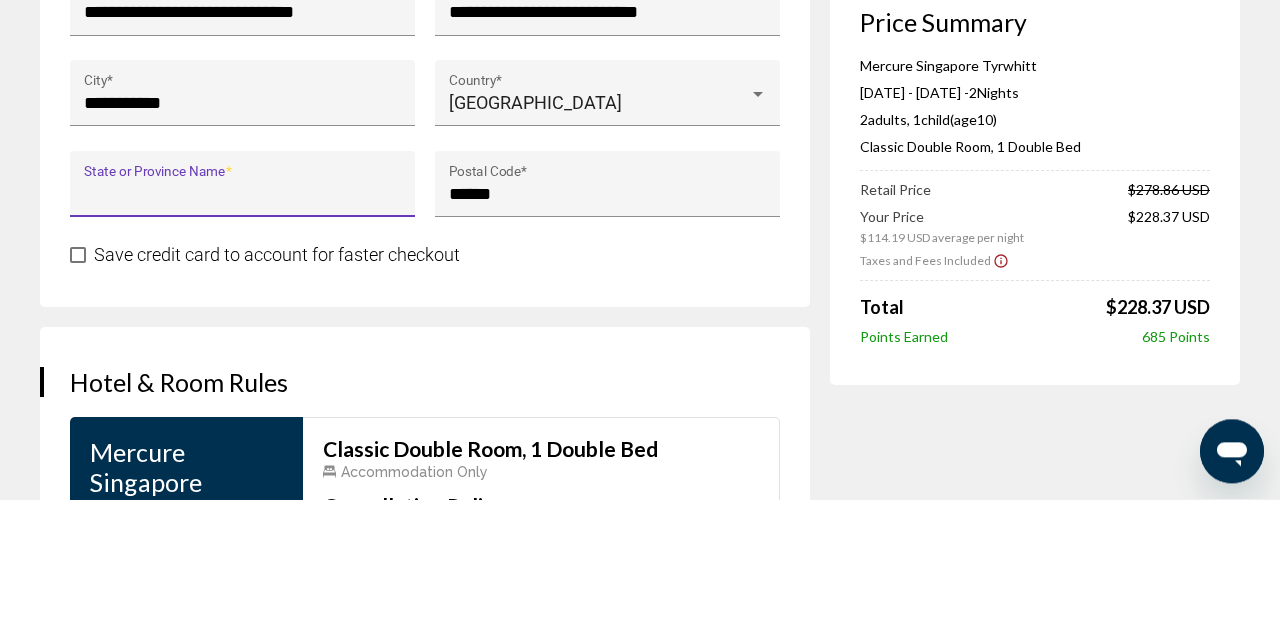 scroll, scrollTop: 2292, scrollLeft: 0, axis: vertical 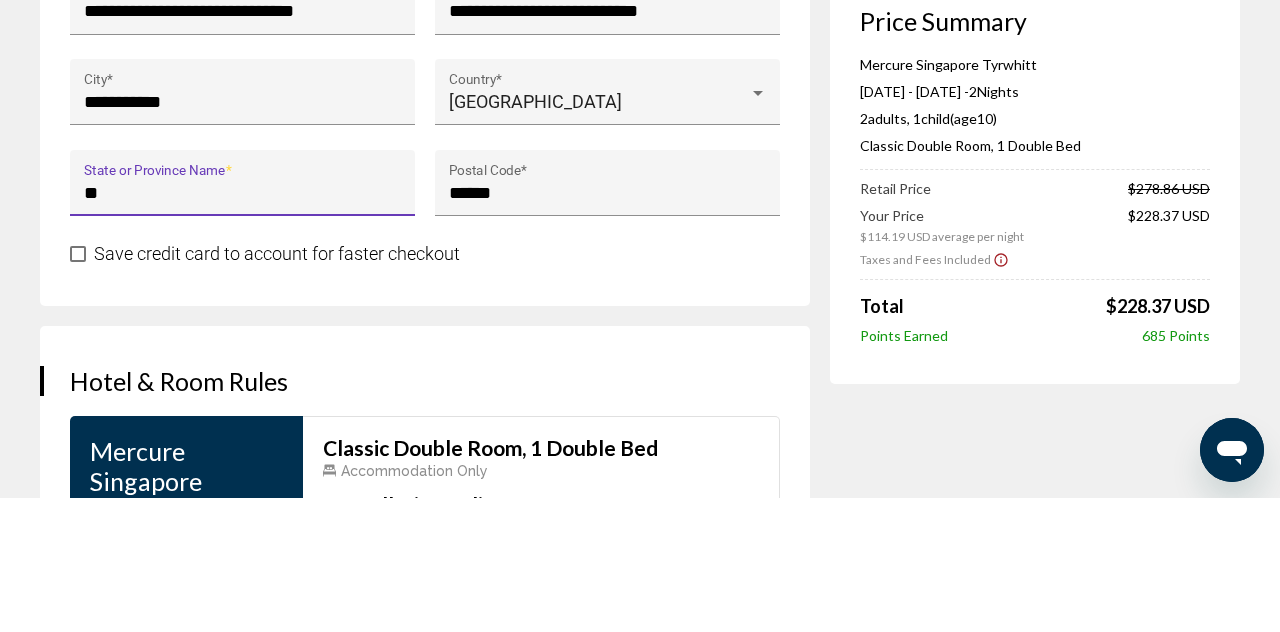 type on "*" 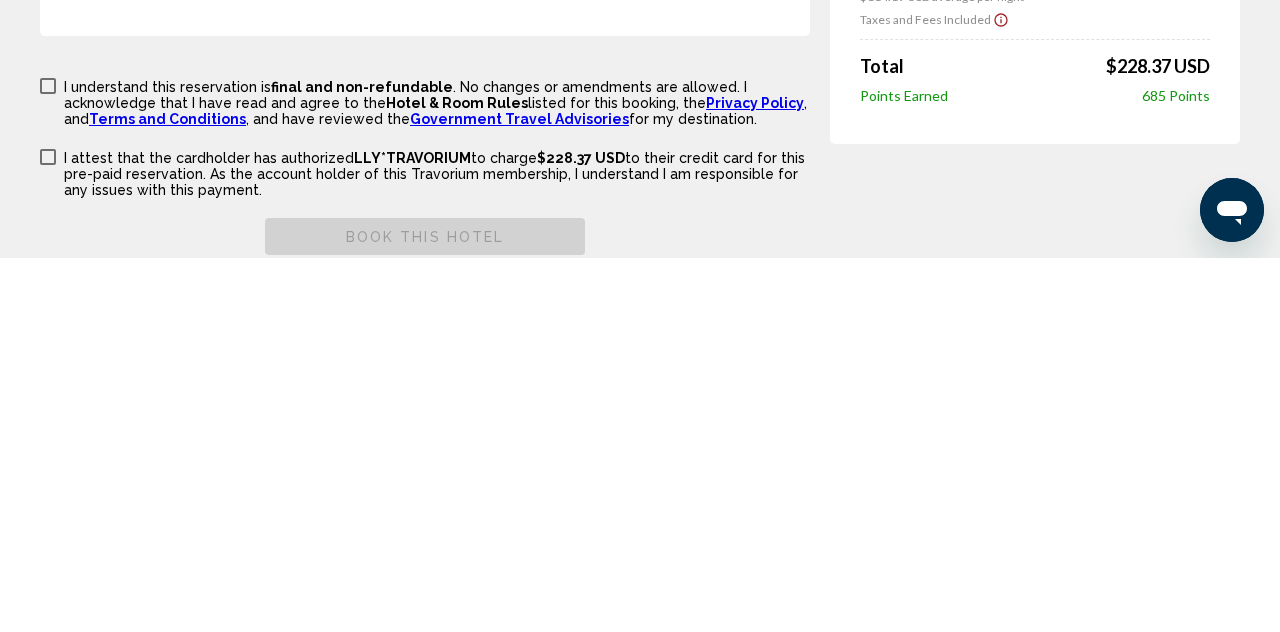 type on "**********" 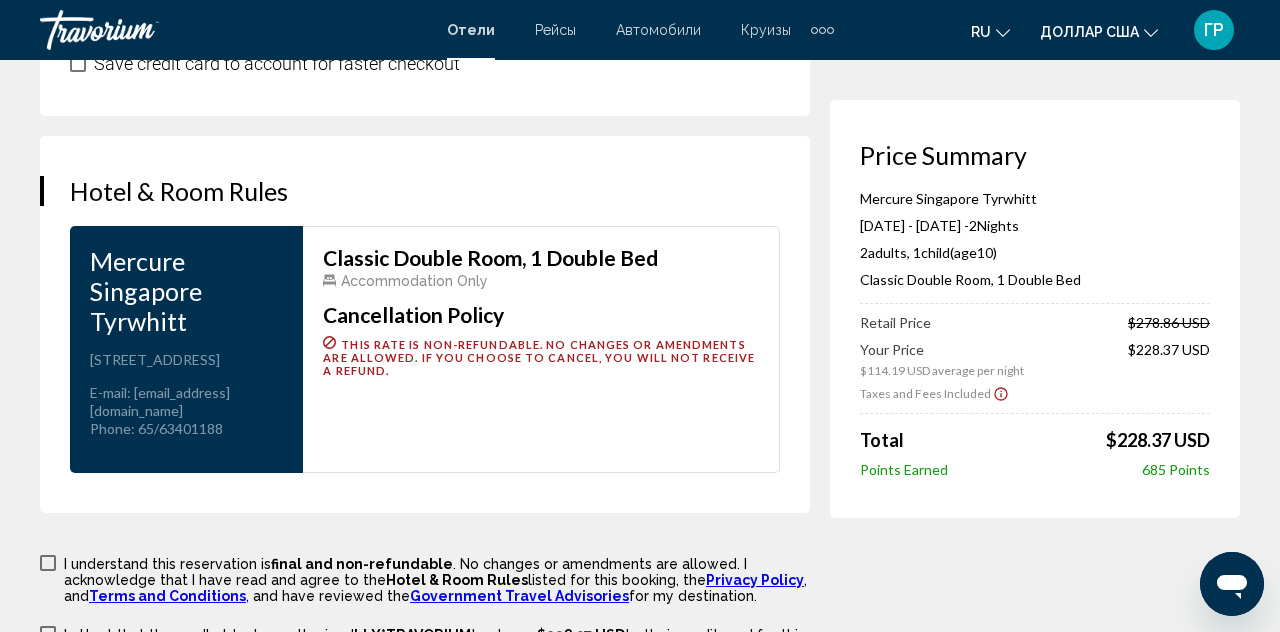 click on "Hotel & Room Rules Mercure Singapore Tyrwhitt Address 165 Tyrwhitt Road, Singapore  207569, Singapore E-mail : contact@mercure-singapore-tyrwhitt.com Phone : 65/63401188  Classic Double Room, 1 Double Bed
Accommodation Only Cancellation Policy
This rate is non-refundable. No changes or amendments are allowed. If you choose to cancel, you will not receive a refund. Important Information Read more" at bounding box center [425, 324] 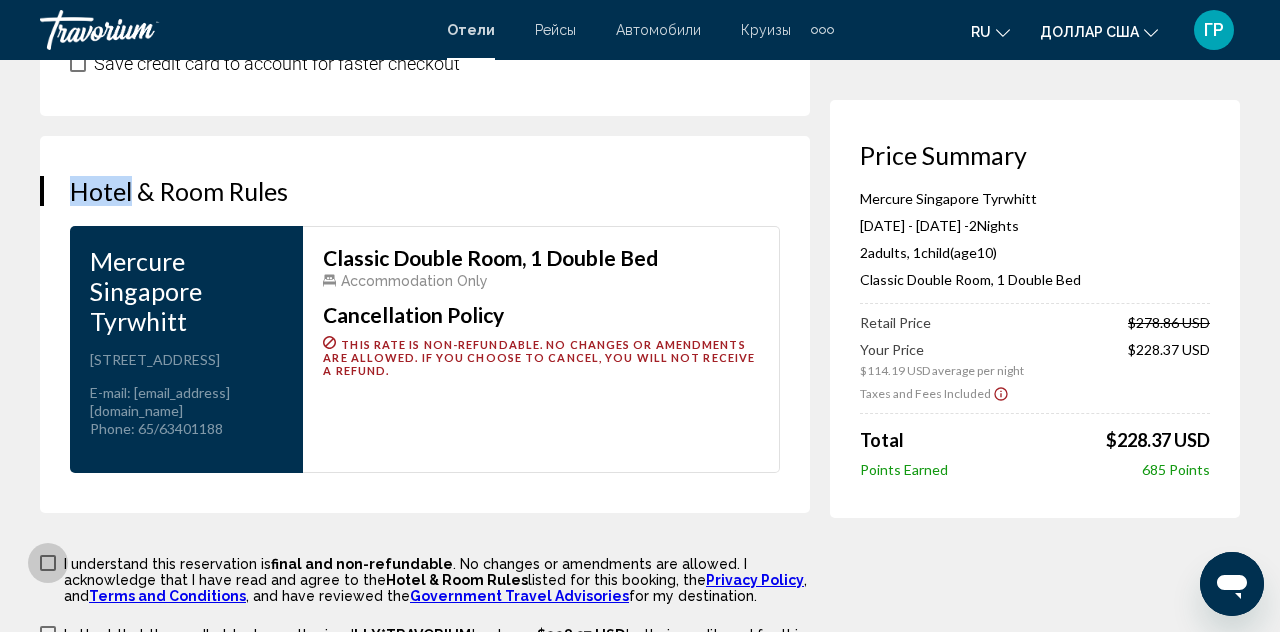 click at bounding box center [48, 563] 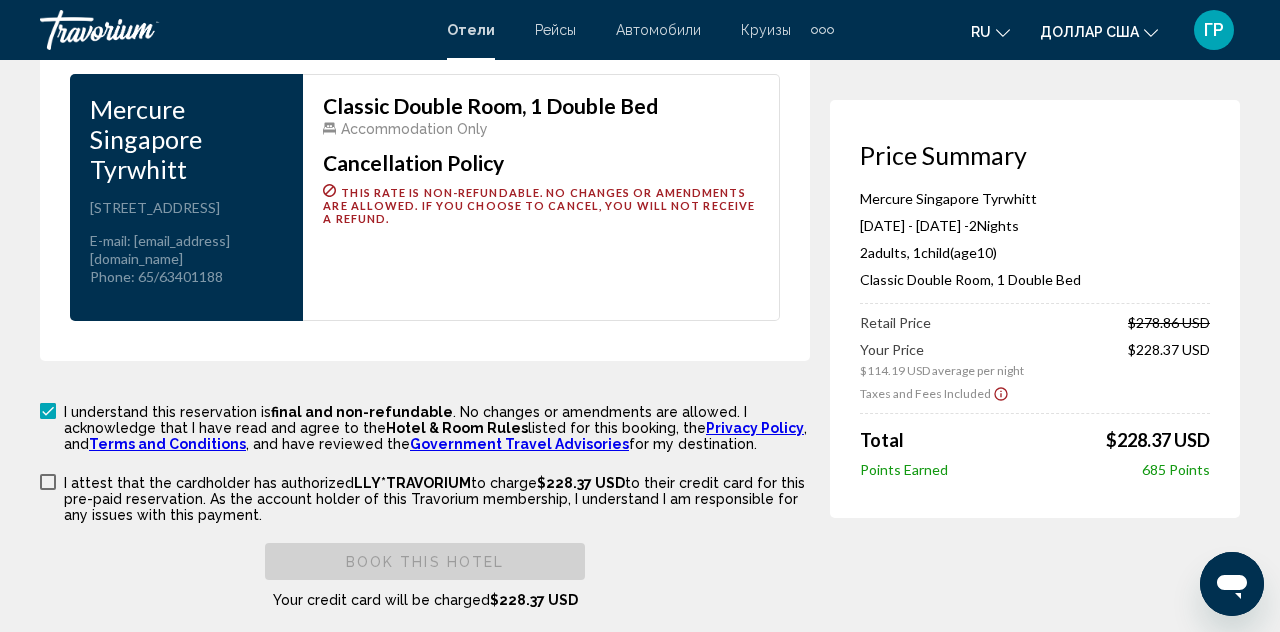 scroll, scrollTop: 2770, scrollLeft: 0, axis: vertical 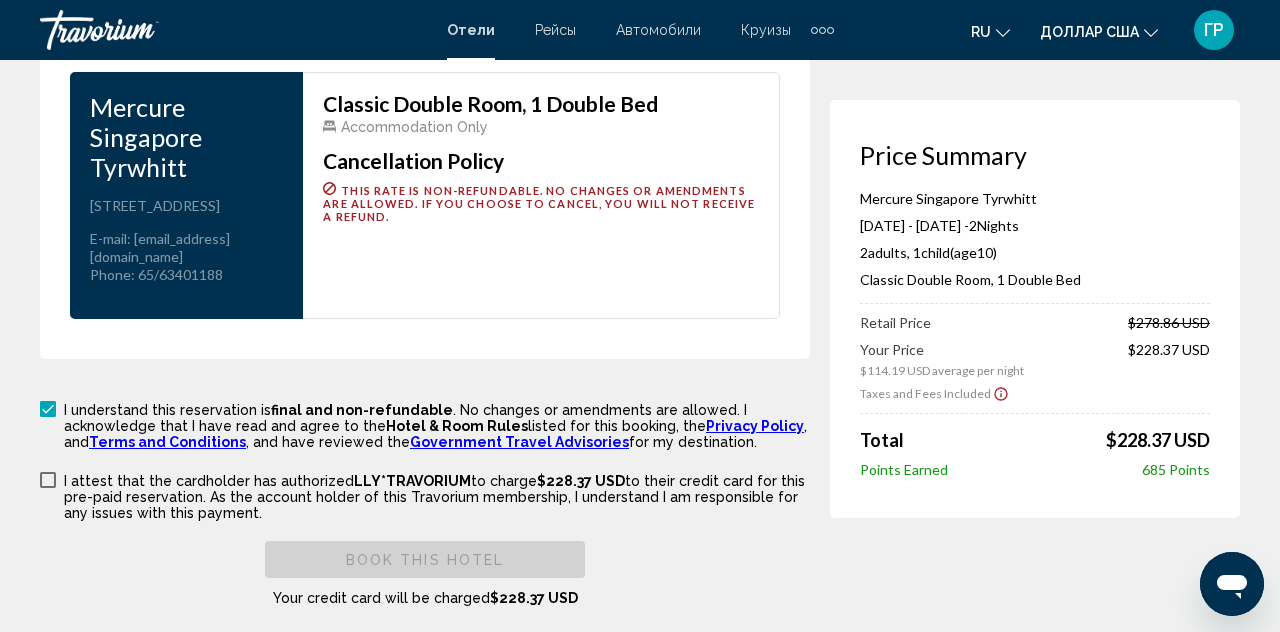click at bounding box center [48, 480] 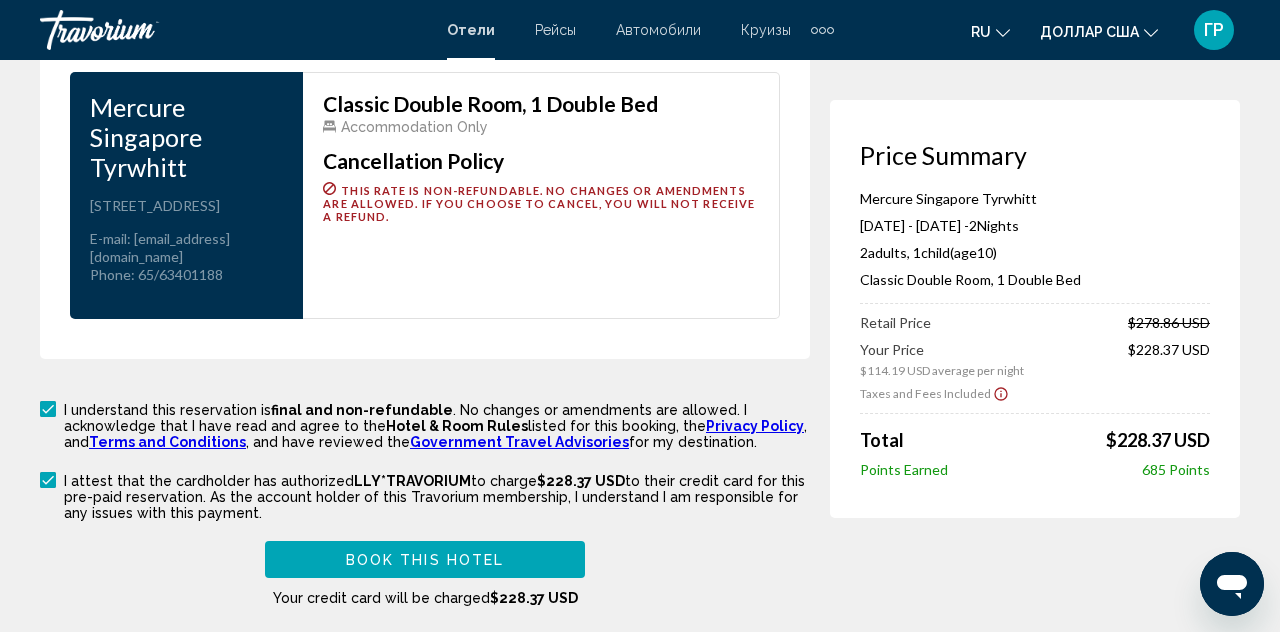 click on "Book this hotel" at bounding box center [425, 560] 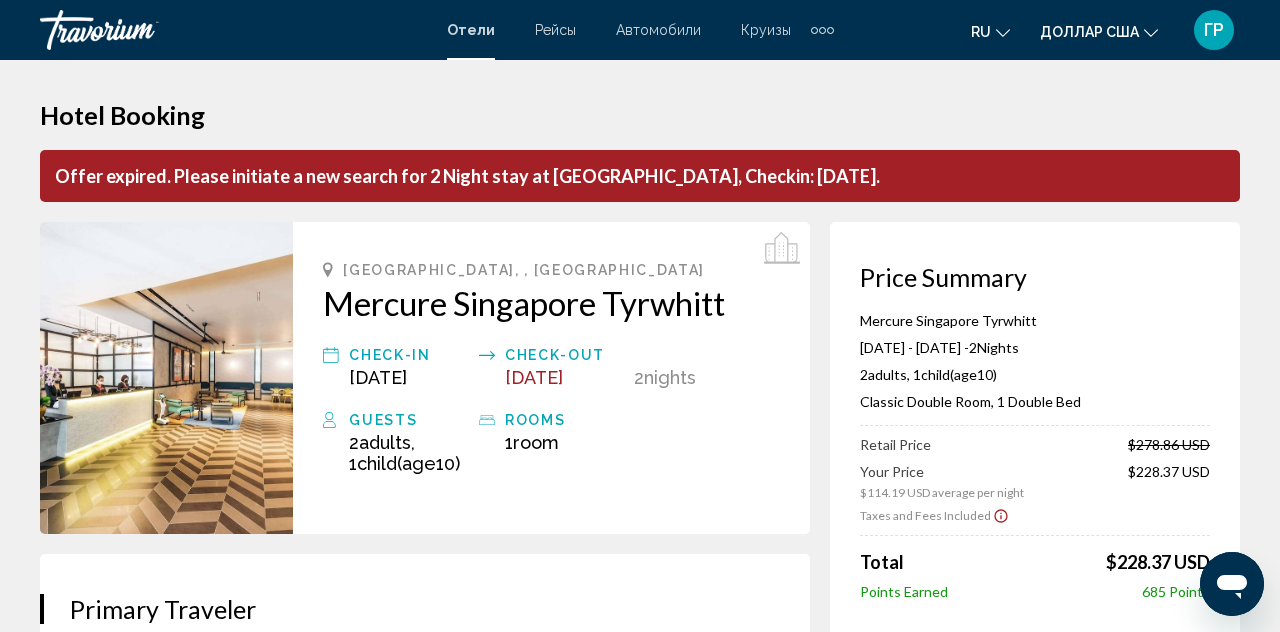 scroll, scrollTop: 0, scrollLeft: 0, axis: both 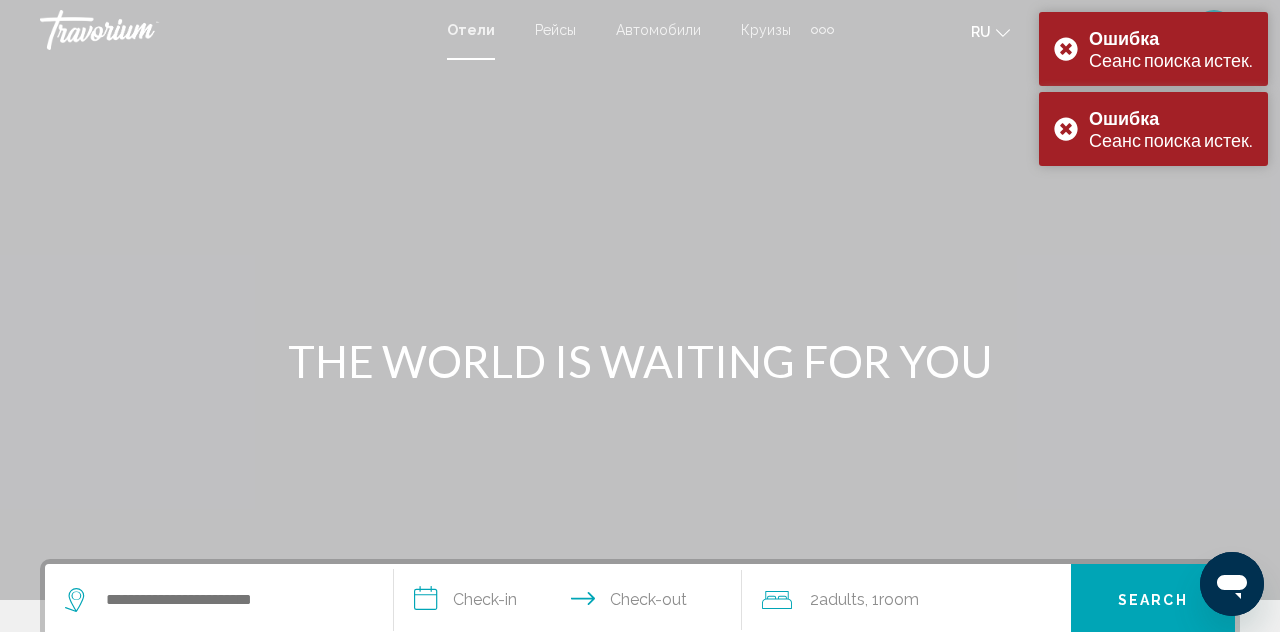 click on "Ошибка Сеанс поиска истек." at bounding box center (1153, 49) 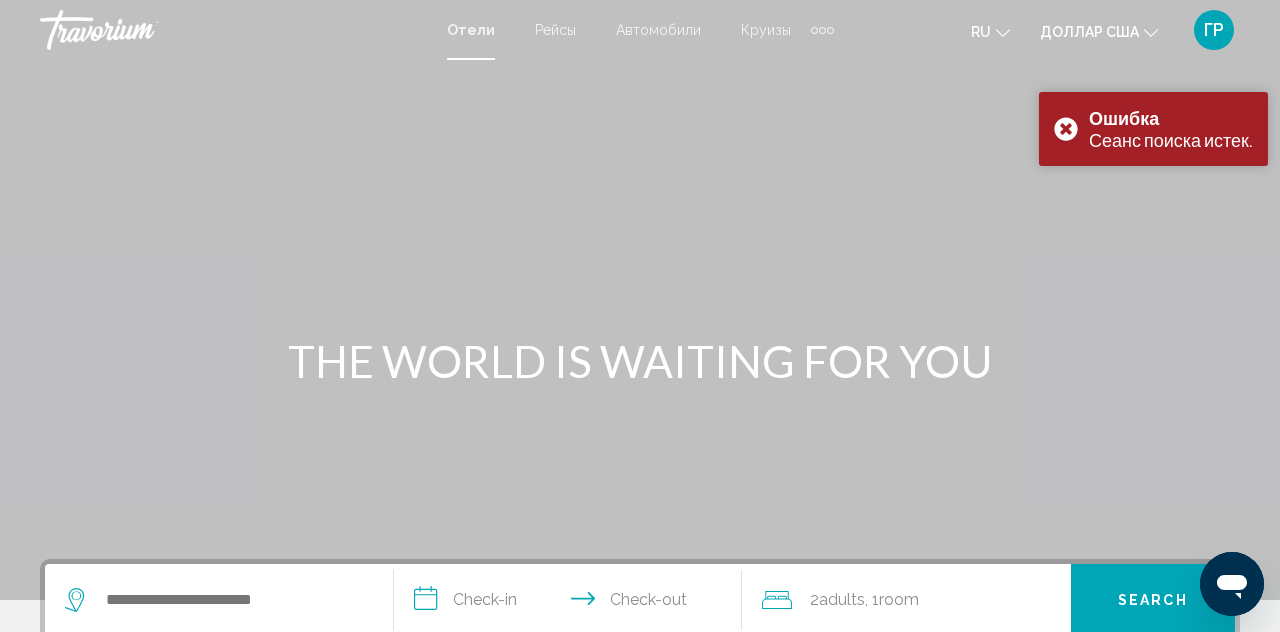 click on "Ошибка Сеанс поиска истек." at bounding box center (1153, 129) 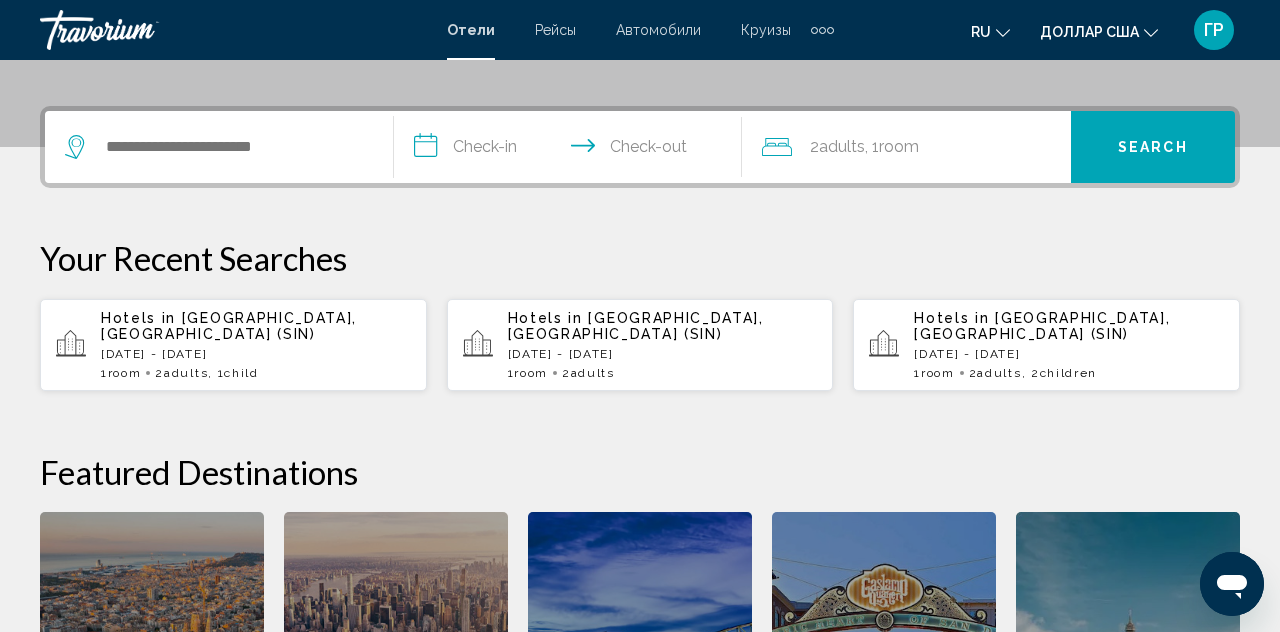 scroll, scrollTop: 450, scrollLeft: 0, axis: vertical 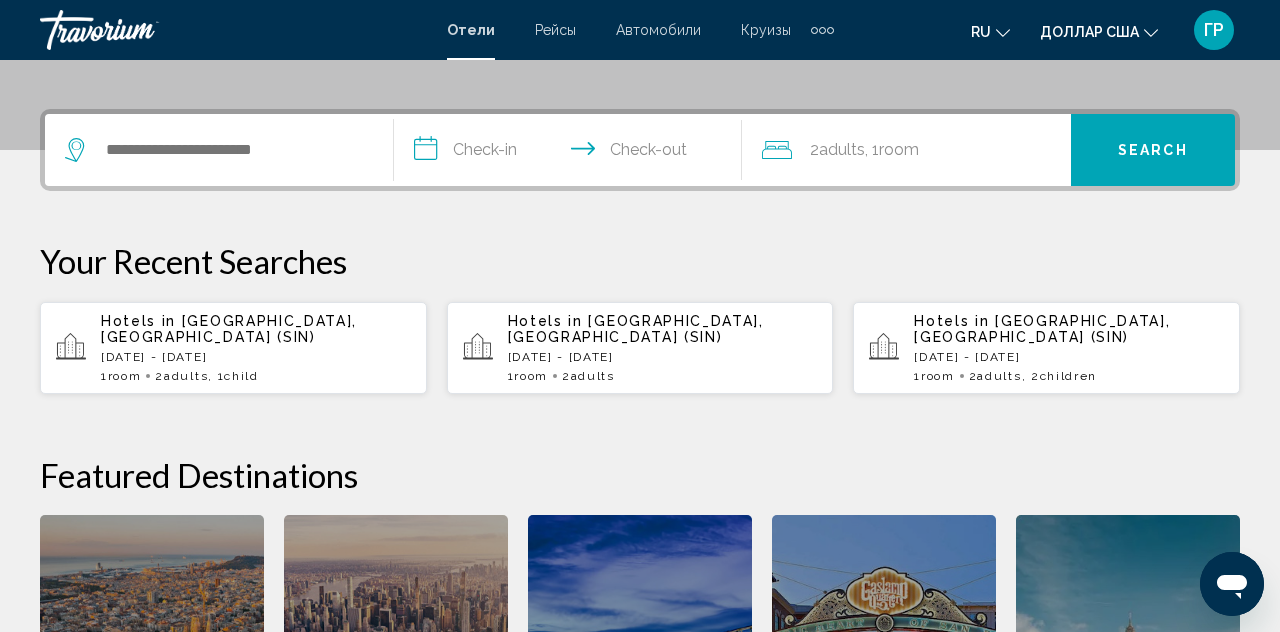 click on "[GEOGRAPHIC_DATA], [GEOGRAPHIC_DATA] (SIN)" at bounding box center (229, 329) 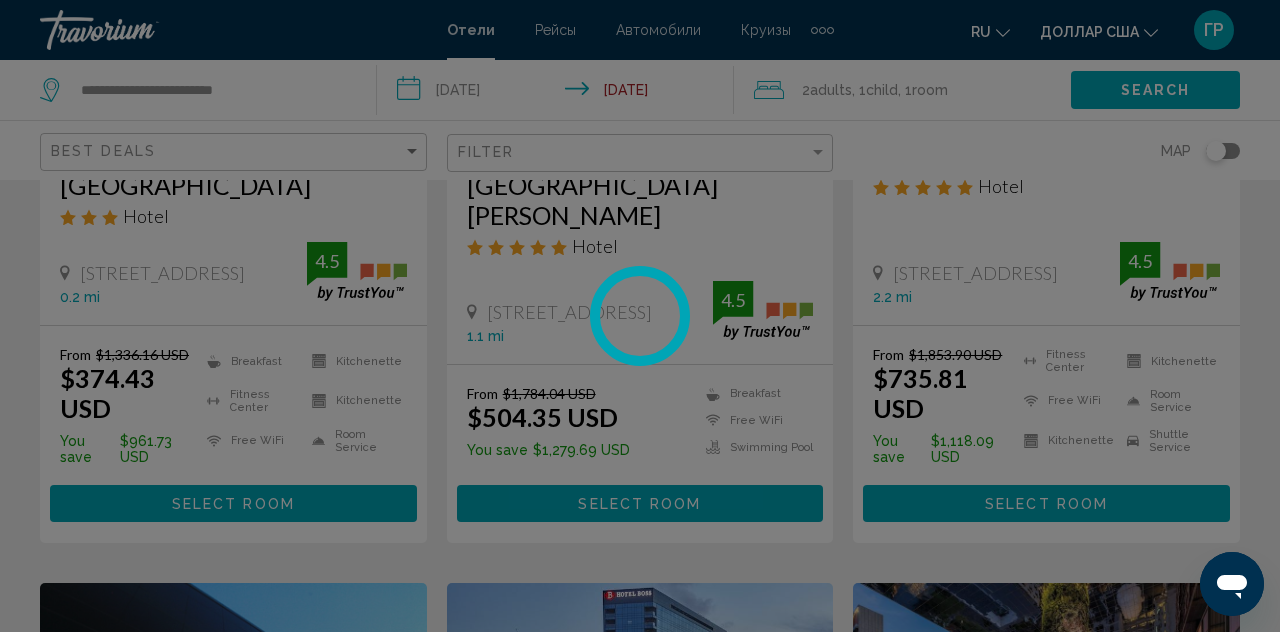 scroll, scrollTop: 0, scrollLeft: 0, axis: both 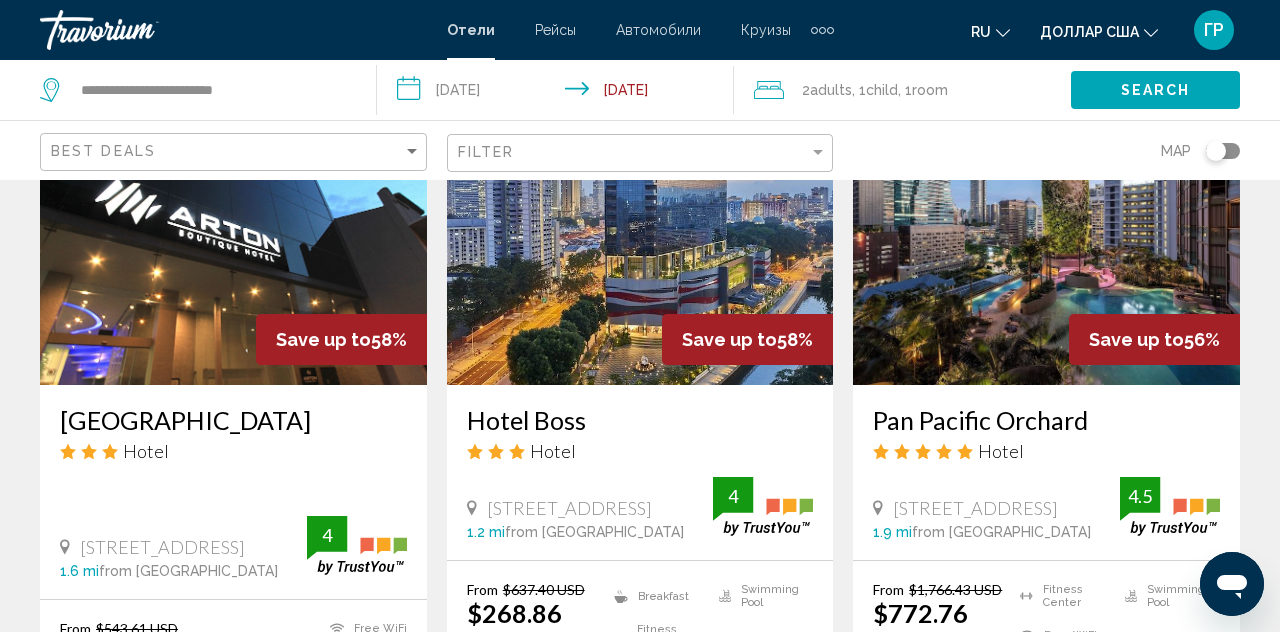 click on "Fitness Center
Free WiFi
Room Service
Swimming Pool" at bounding box center [1115, 640] 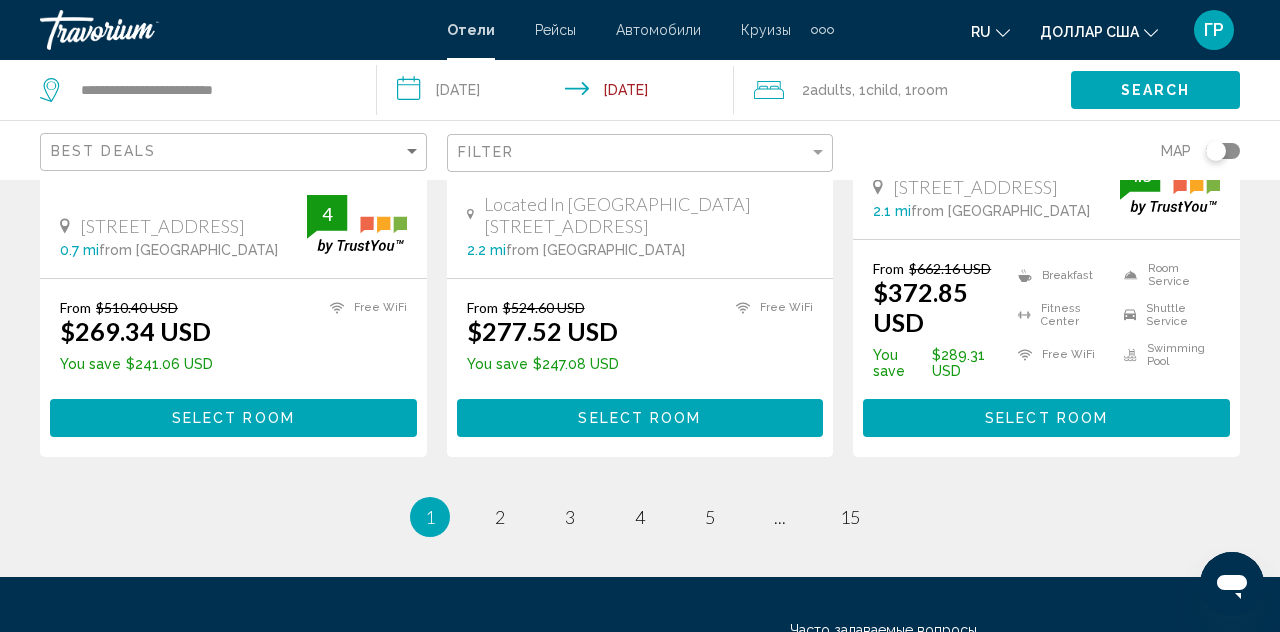 scroll, scrollTop: 2890, scrollLeft: 0, axis: vertical 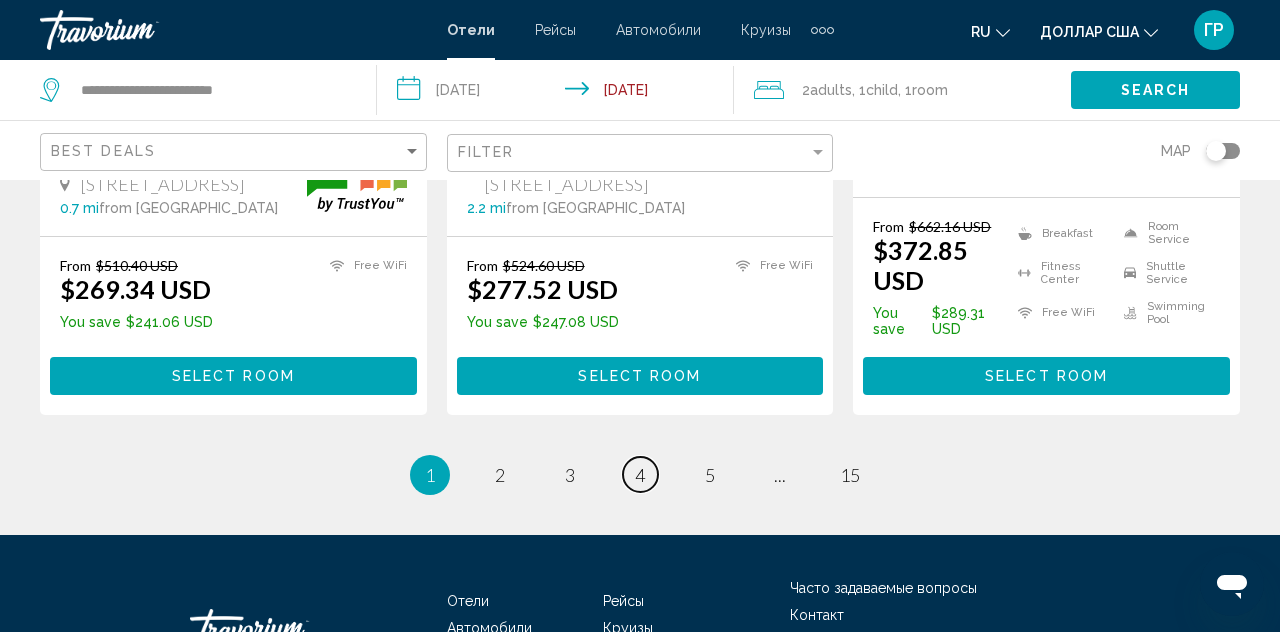 click on "page  4" at bounding box center (640, 474) 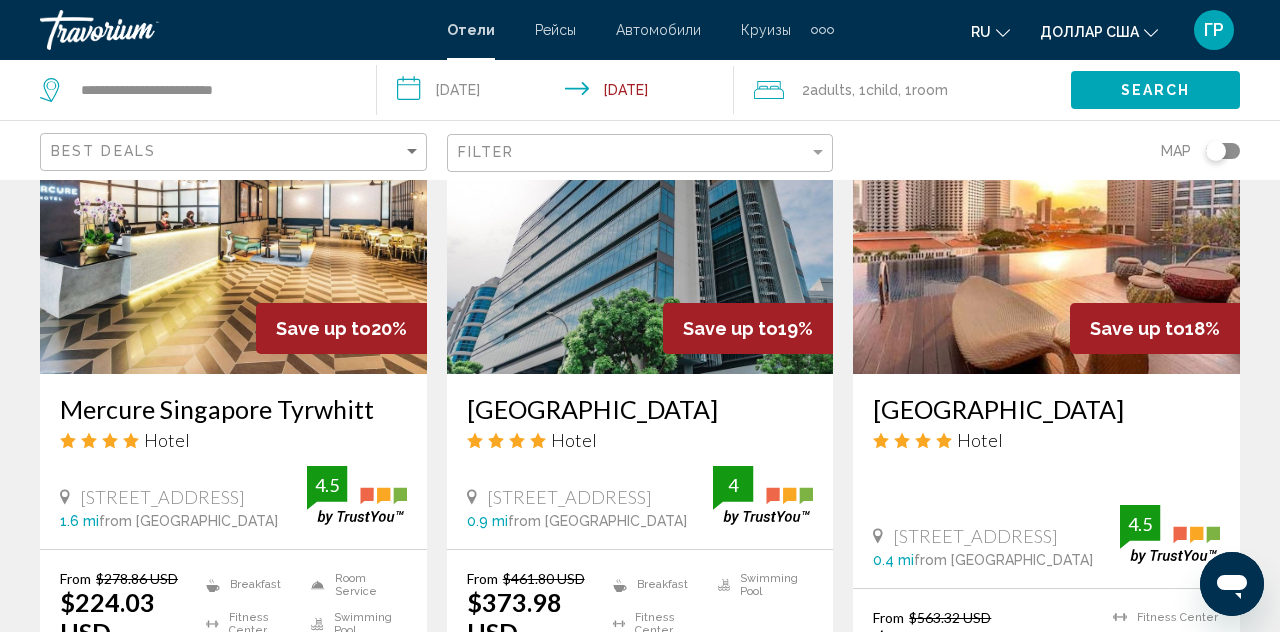 scroll, scrollTop: 1794, scrollLeft: 0, axis: vertical 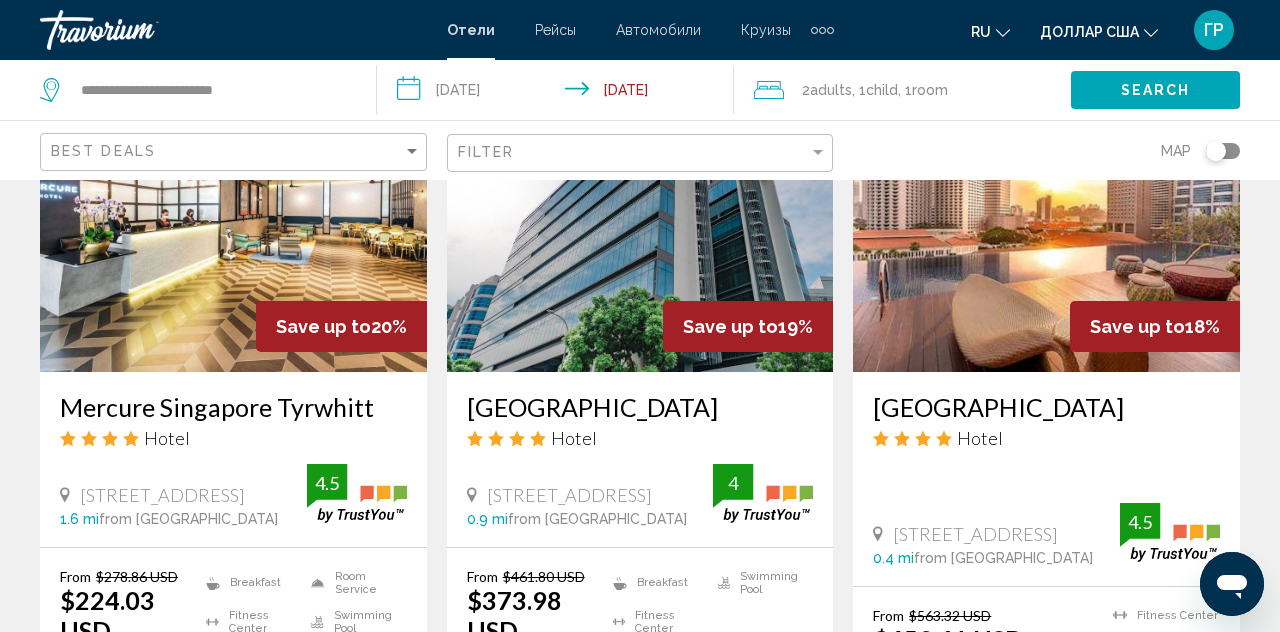 click on "Select Room" at bounding box center (233, 725) 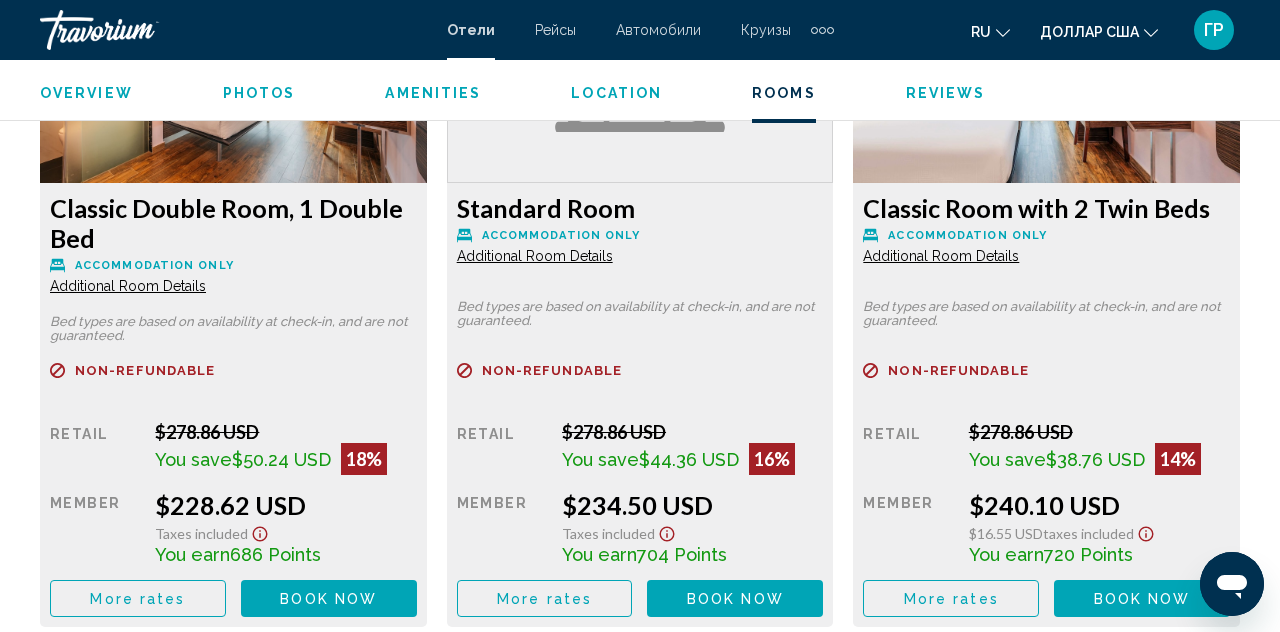 scroll, scrollTop: 3255, scrollLeft: 0, axis: vertical 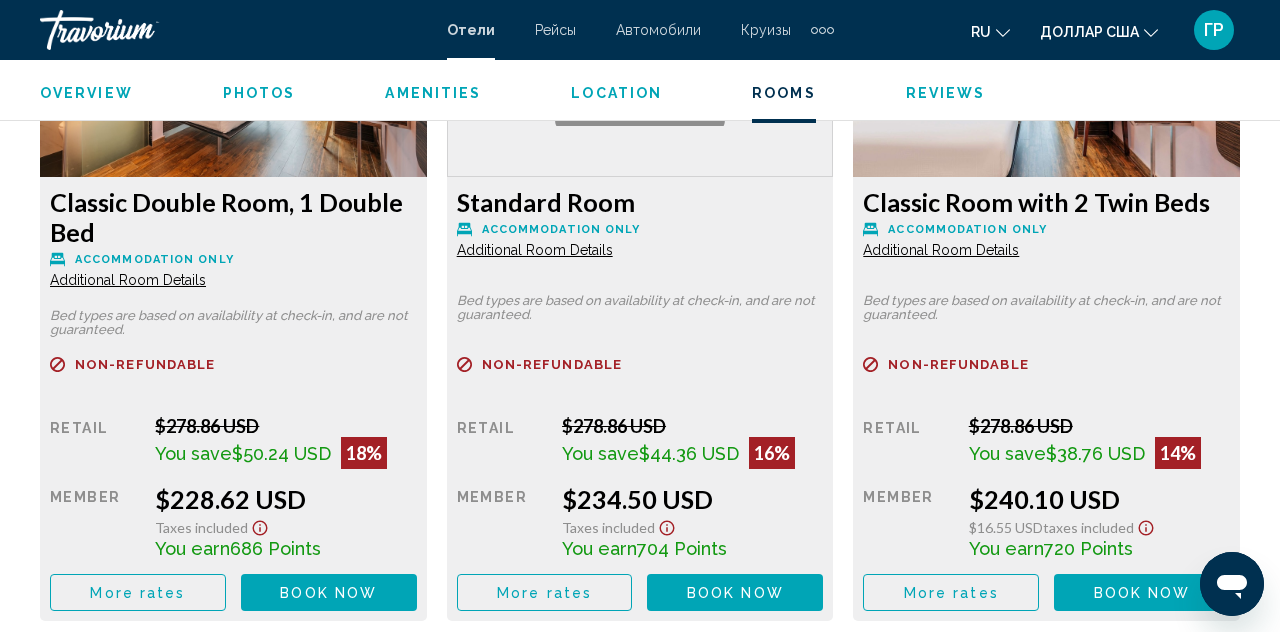click on "Book now" at bounding box center (328, 593) 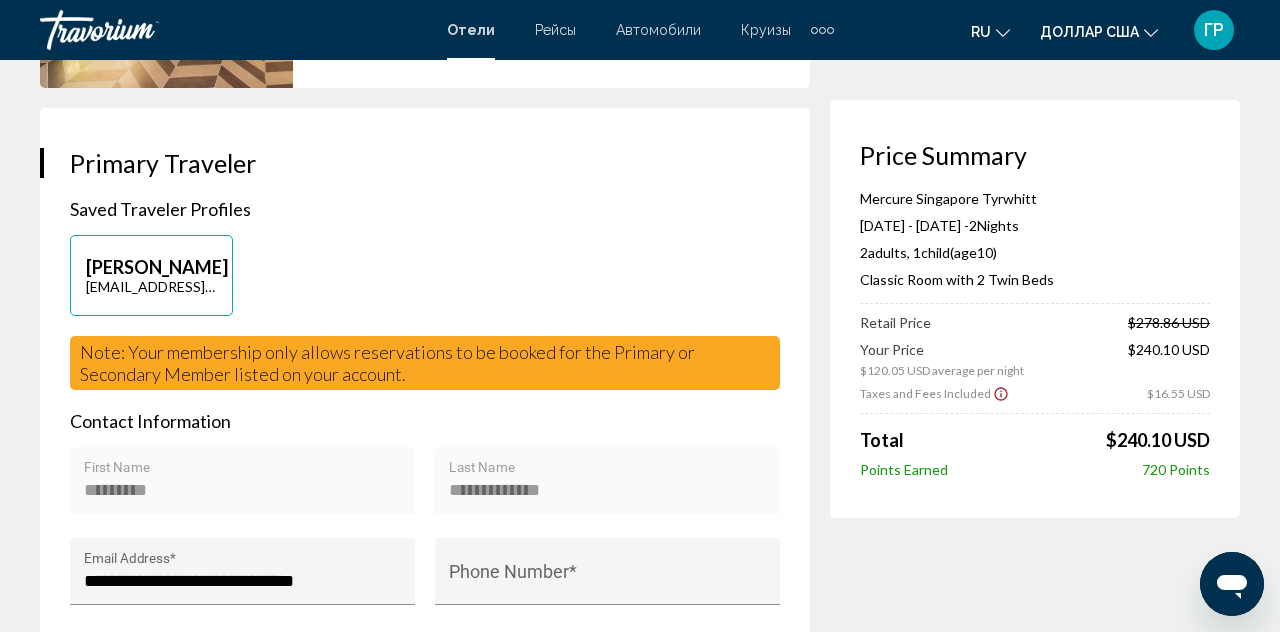 scroll, scrollTop: 378, scrollLeft: 0, axis: vertical 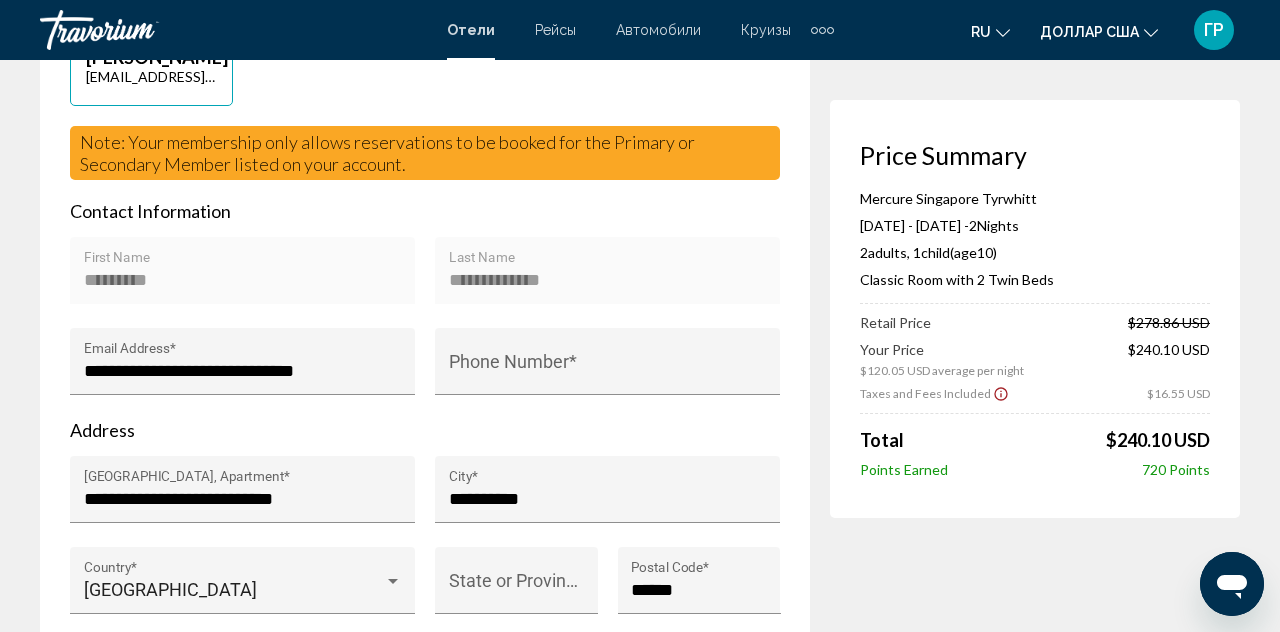 click on "Phone Number  *" at bounding box center (608, 371) 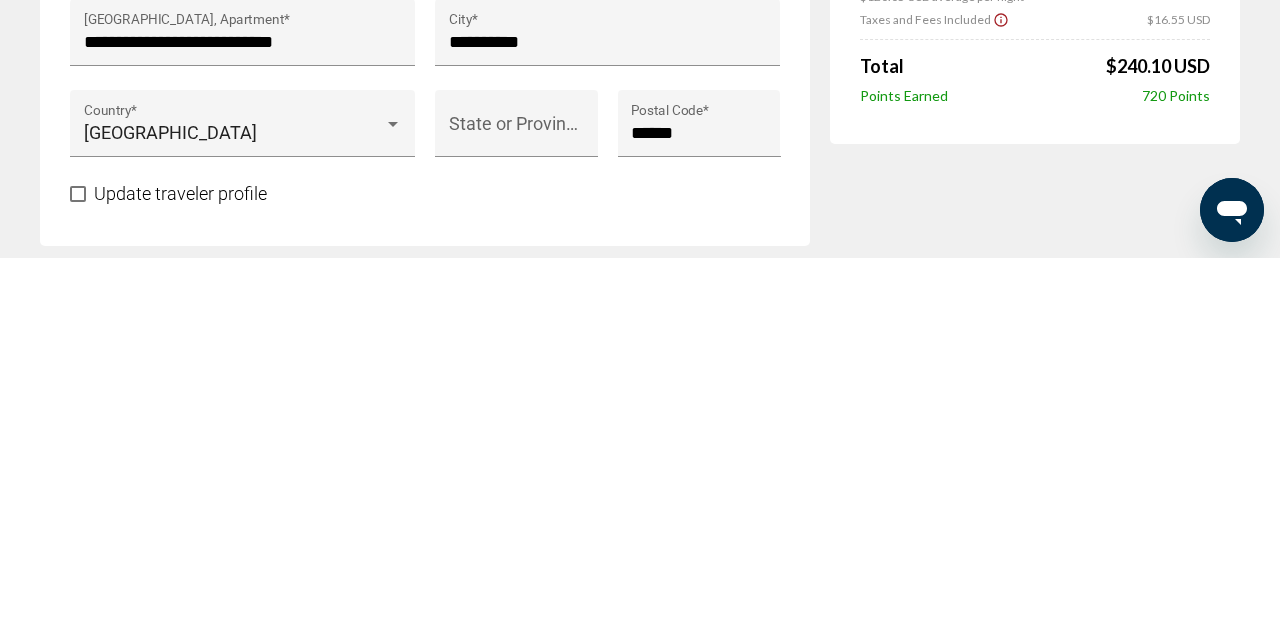 scroll, scrollTop: 670, scrollLeft: 0, axis: vertical 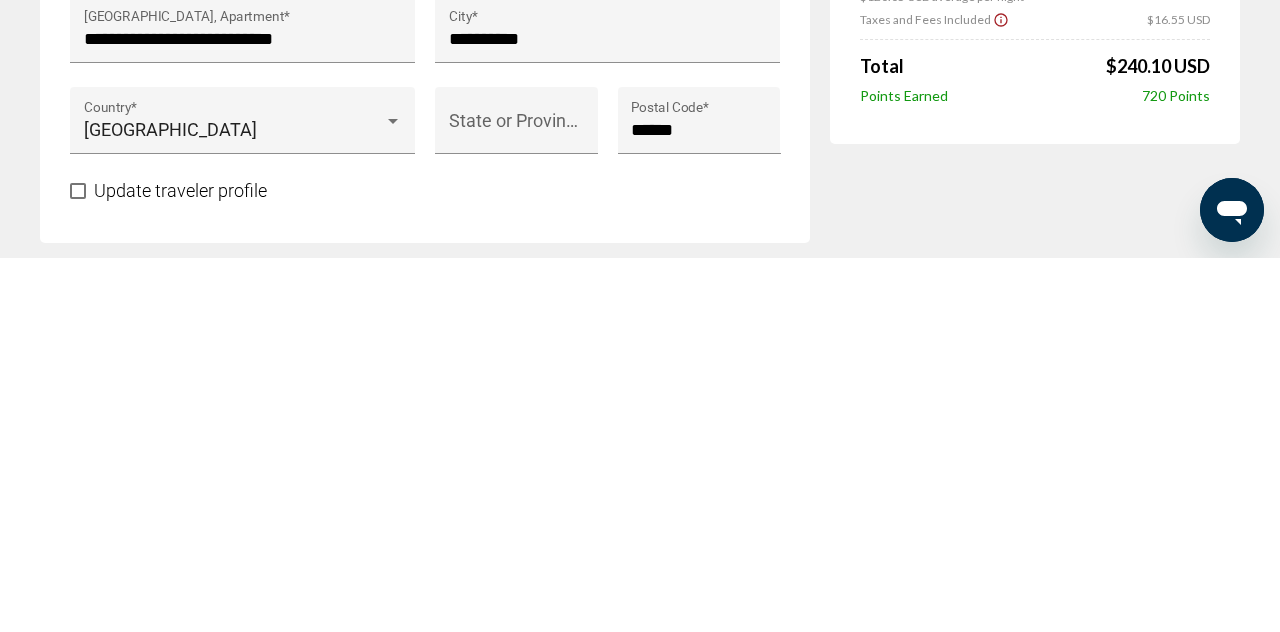 type on "**********" 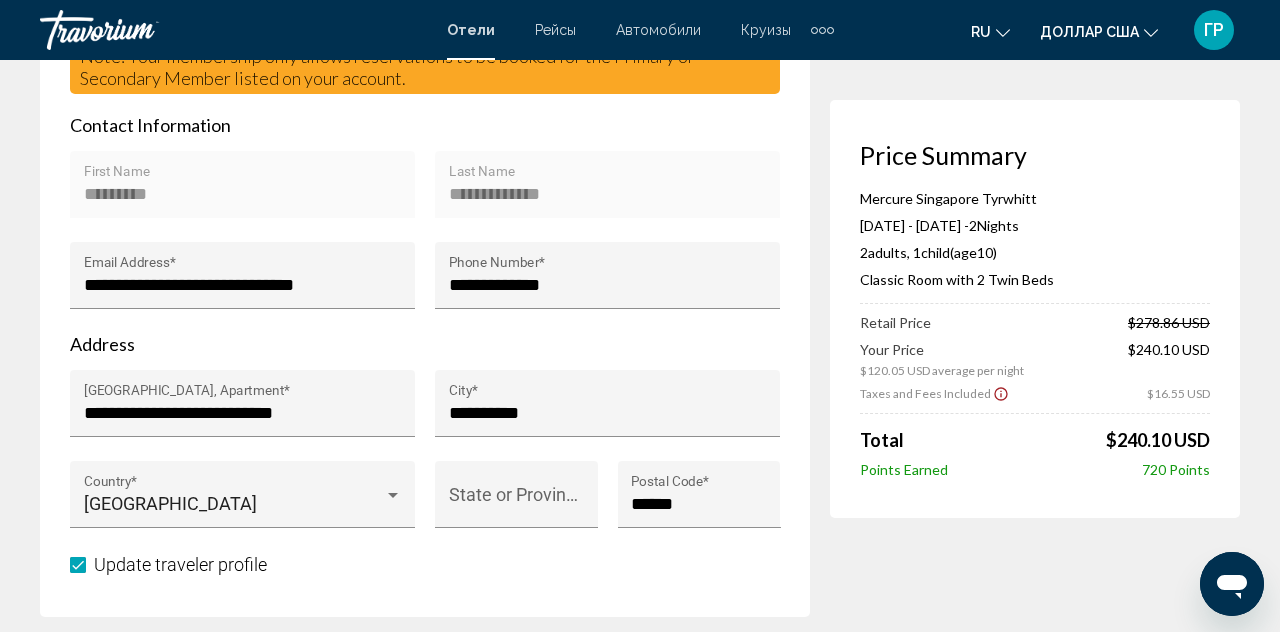 scroll, scrollTop: 0, scrollLeft: 0, axis: both 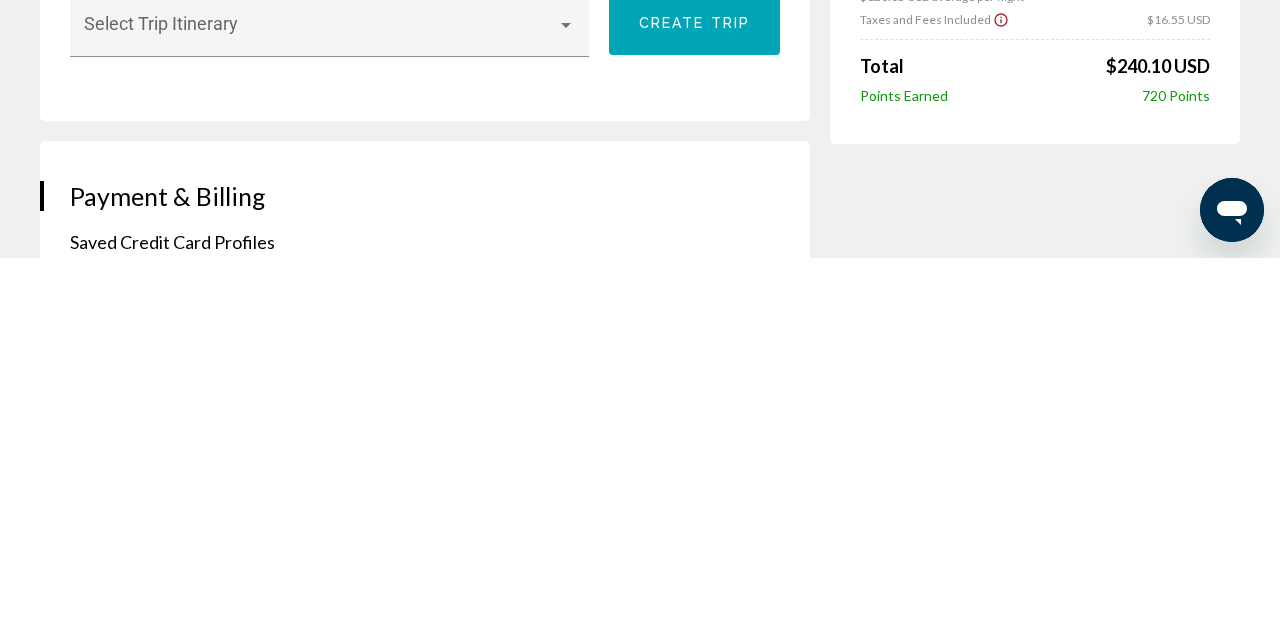 type on "**********" 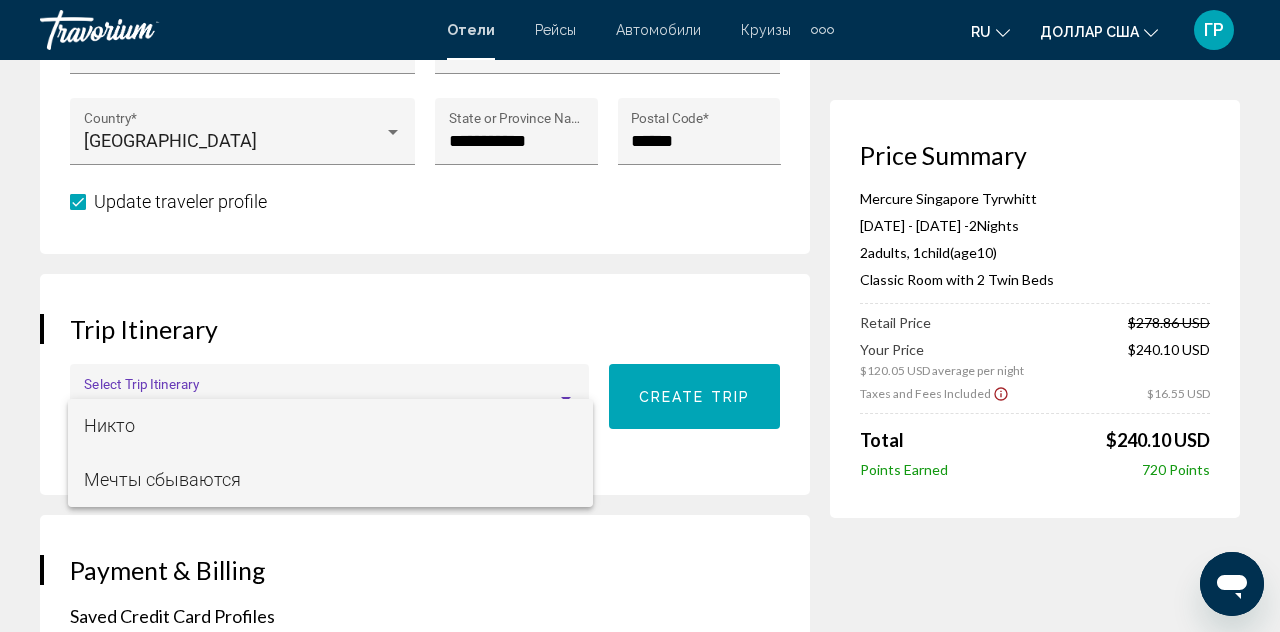 click on "Мечты сбываются" at bounding box center (162, 479) 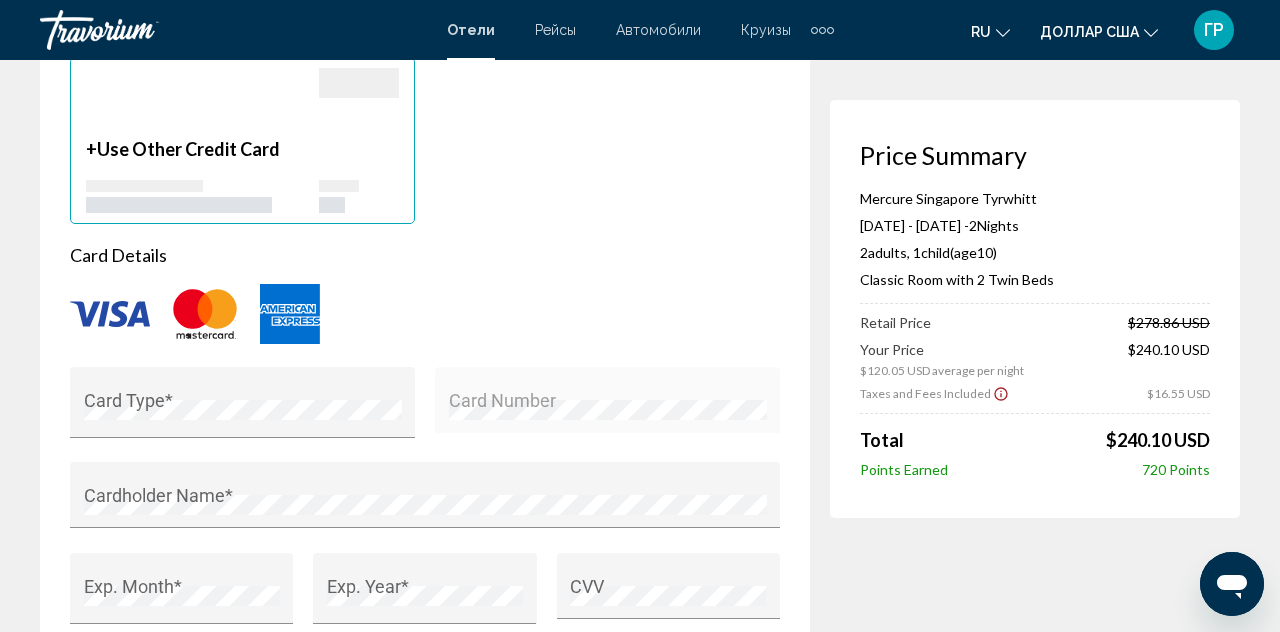scroll, scrollTop: 1624, scrollLeft: 0, axis: vertical 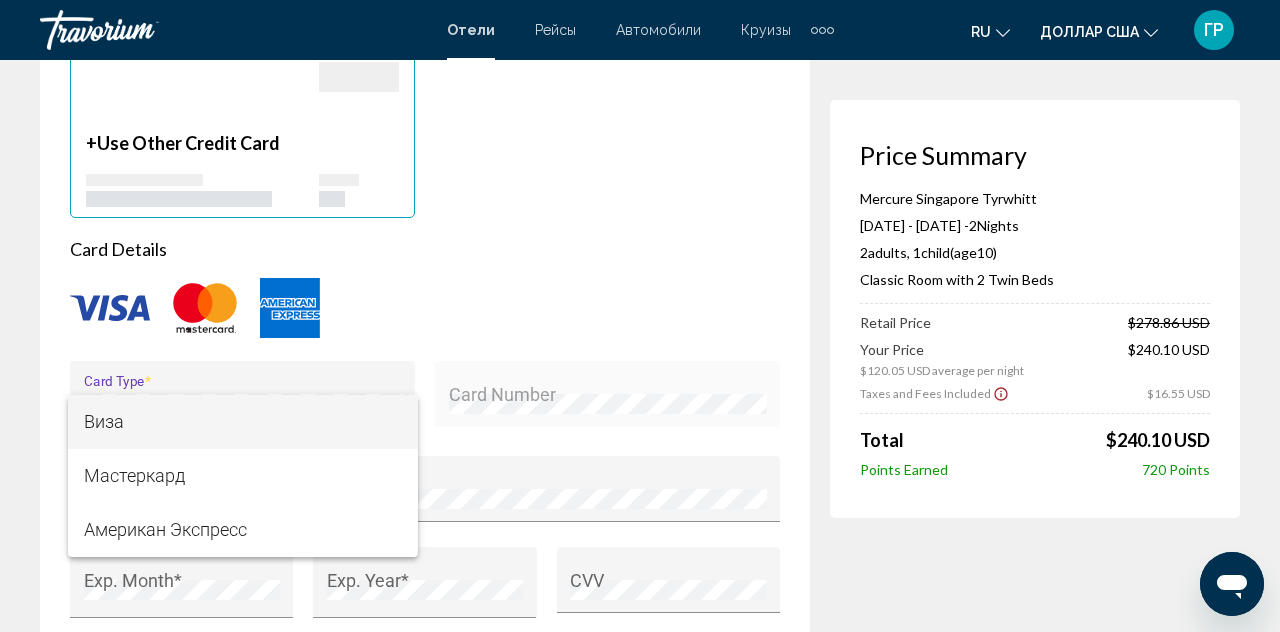 click on "Виза" at bounding box center [104, 421] 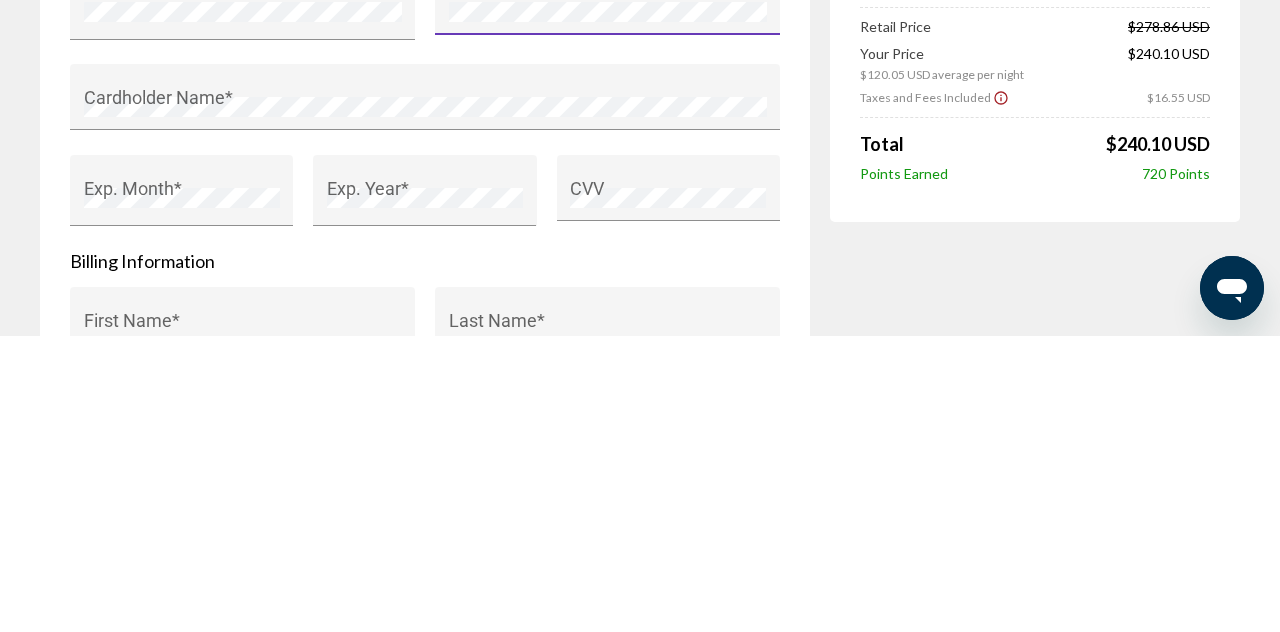 scroll, scrollTop: 1719, scrollLeft: 0, axis: vertical 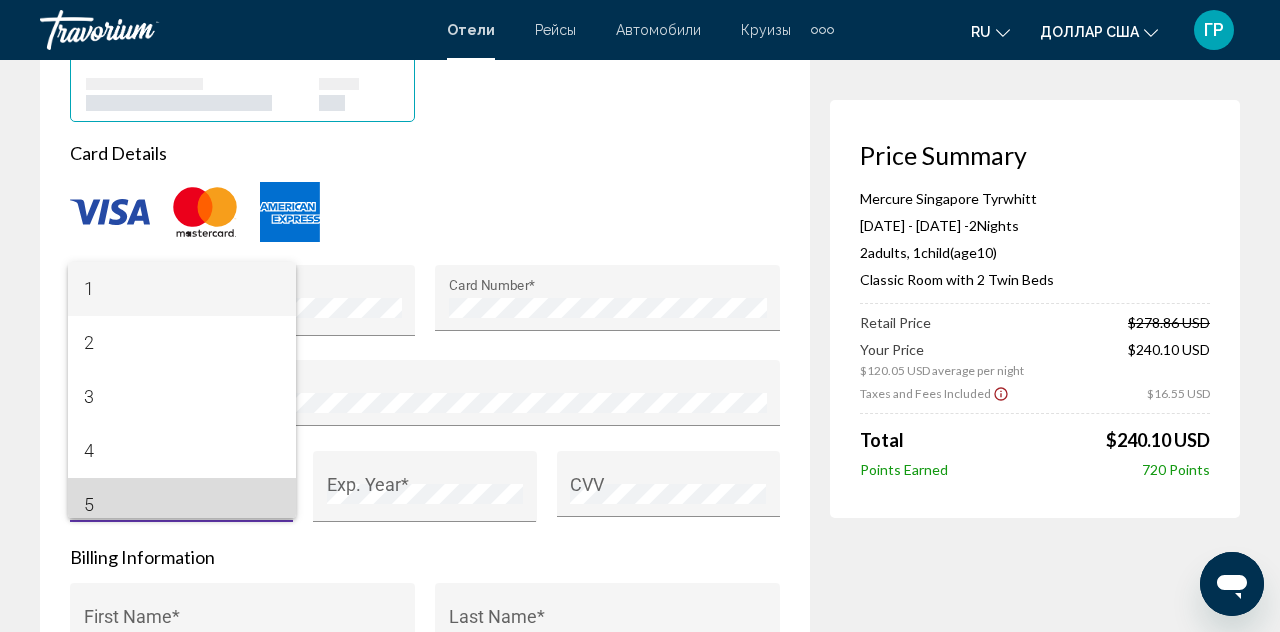 click on "5" at bounding box center [182, 505] 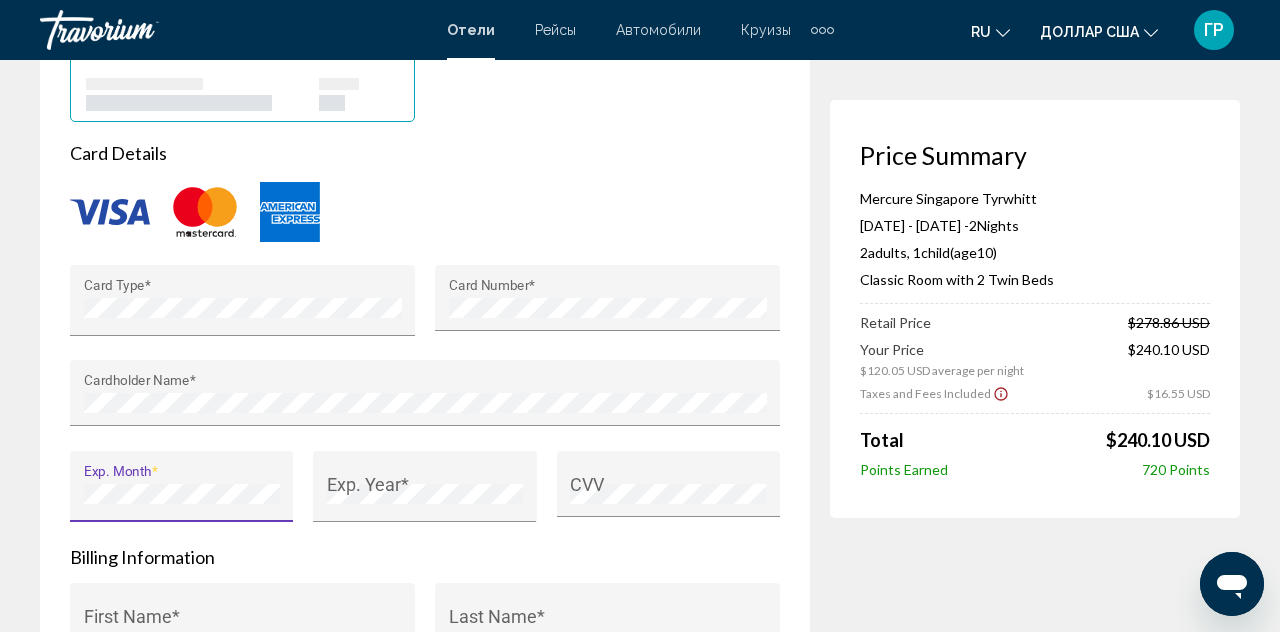 scroll, scrollTop: 14, scrollLeft: 0, axis: vertical 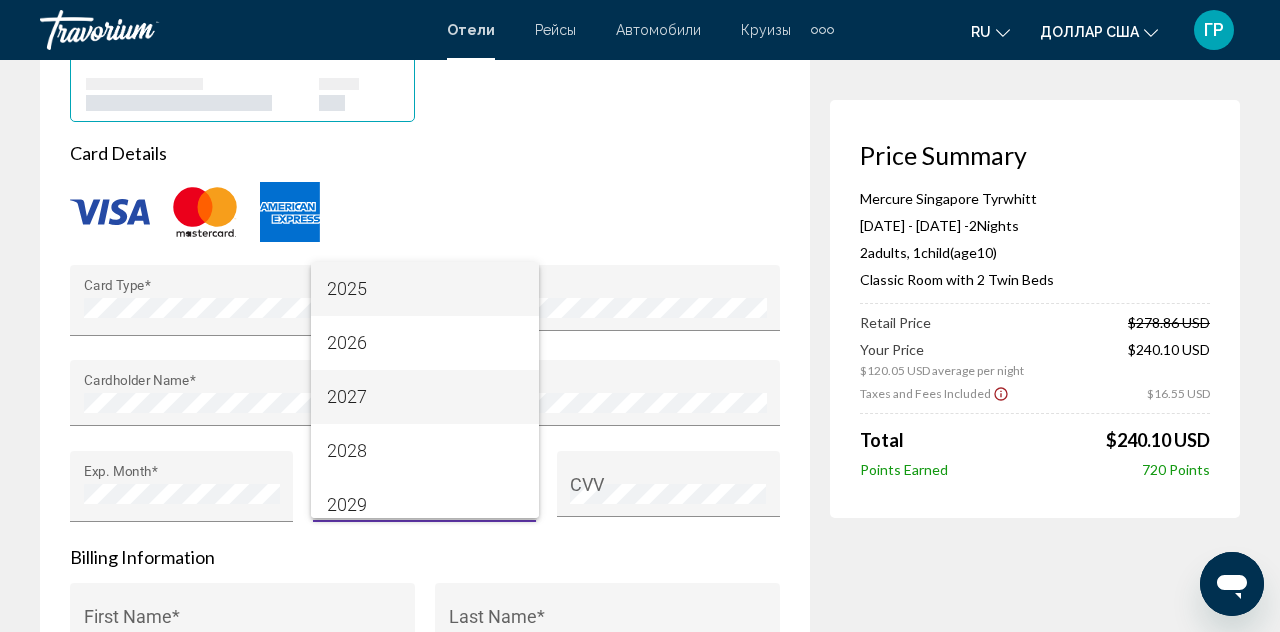 click on "2027" at bounding box center (425, 397) 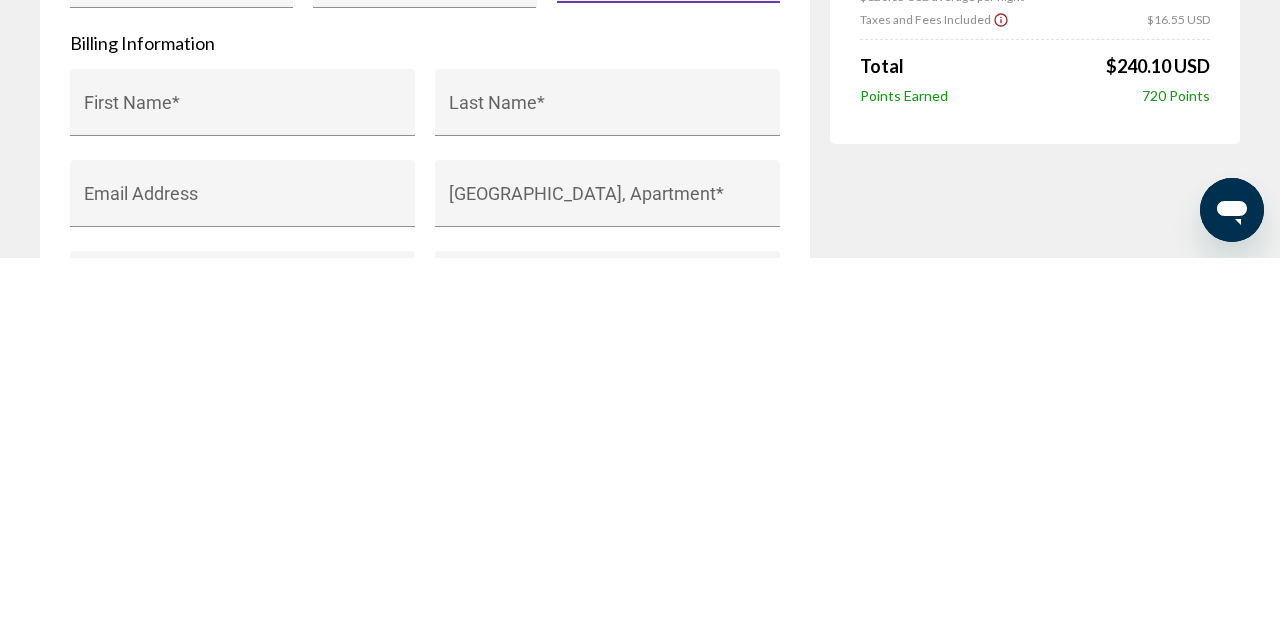 scroll, scrollTop: 1866, scrollLeft: 0, axis: vertical 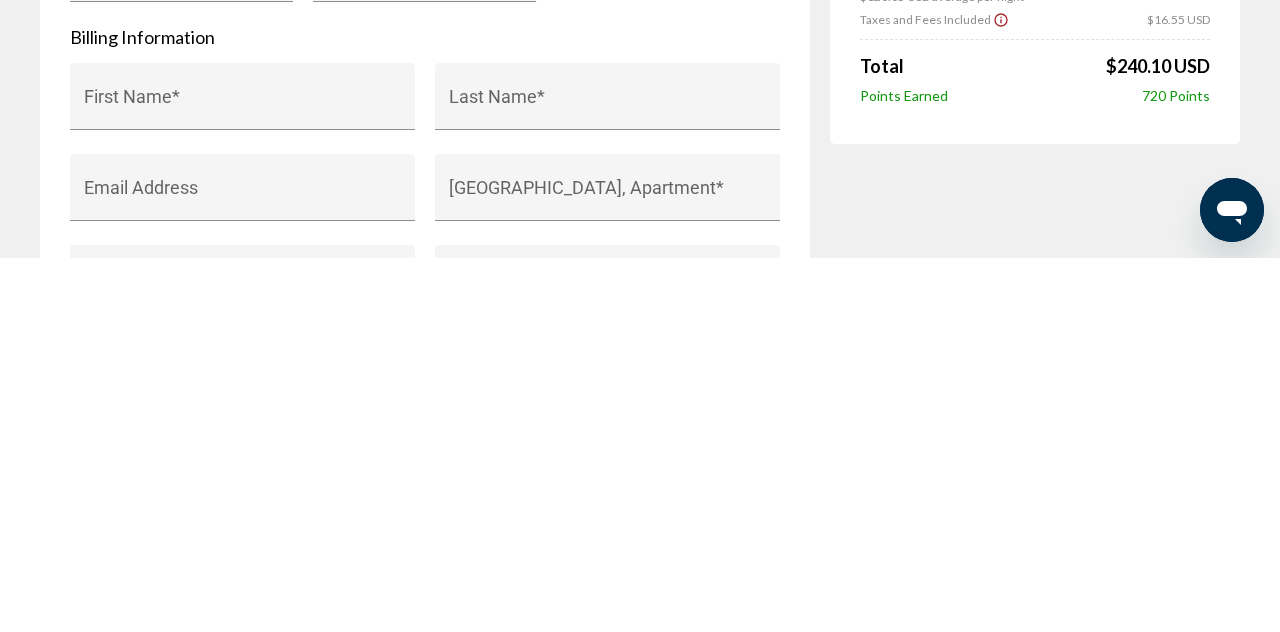 click on "First Name  *" at bounding box center [243, 480] 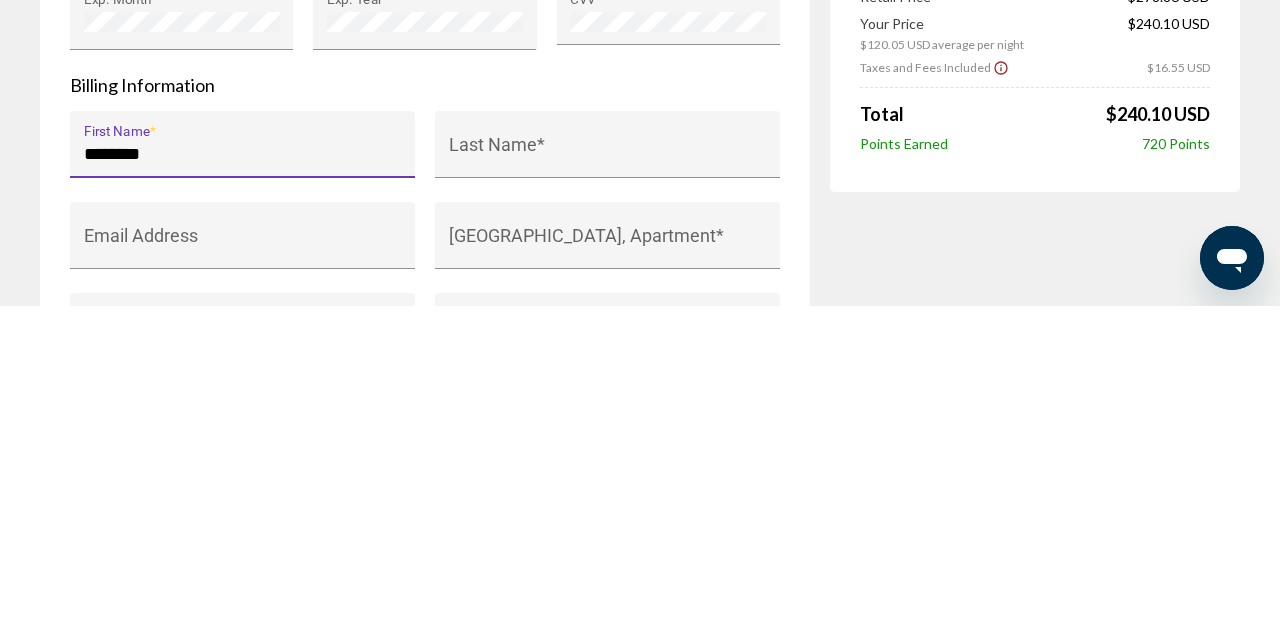 type on "********" 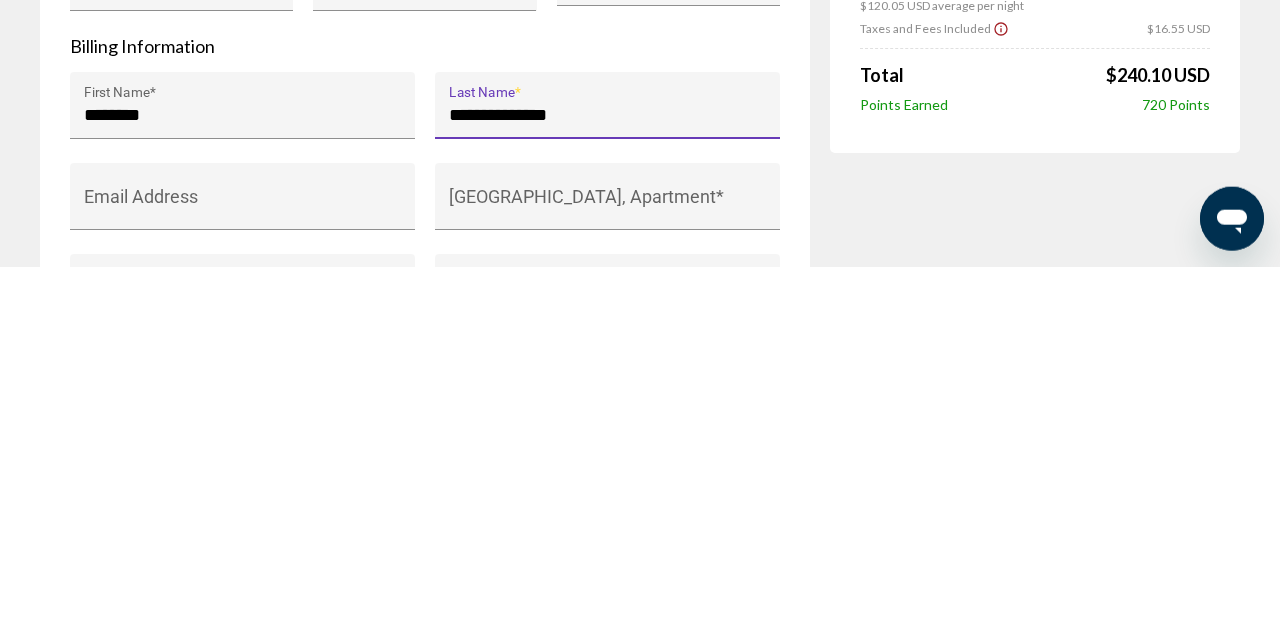 scroll, scrollTop: 1922, scrollLeft: 0, axis: vertical 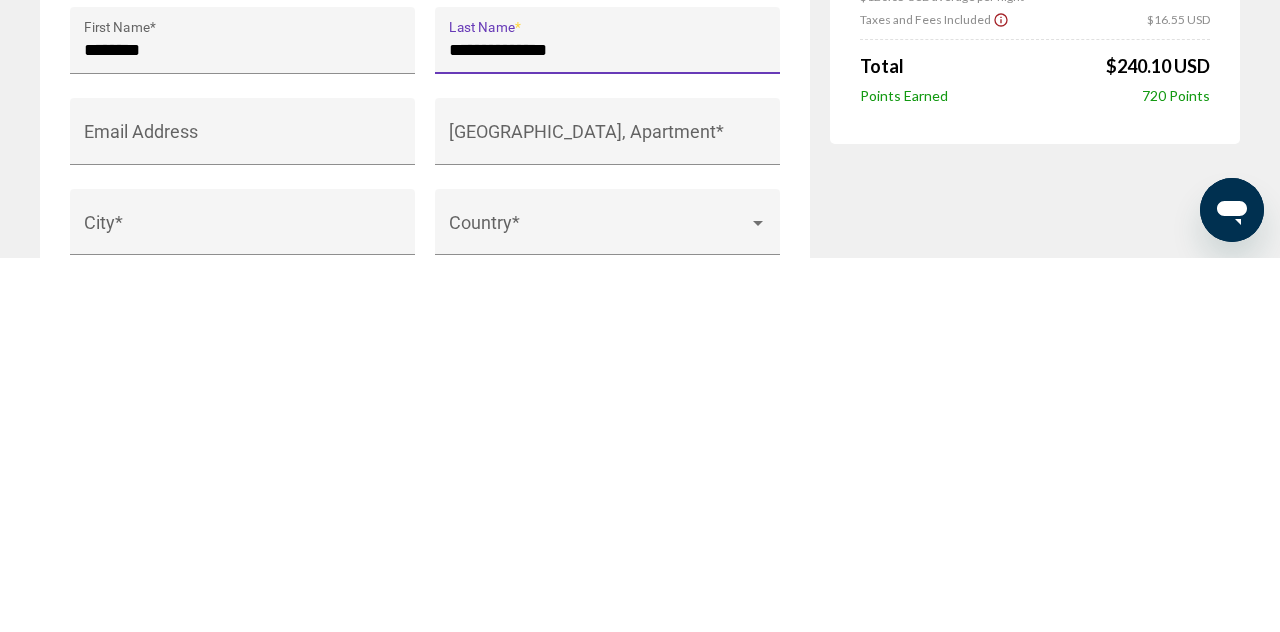 type on "**********" 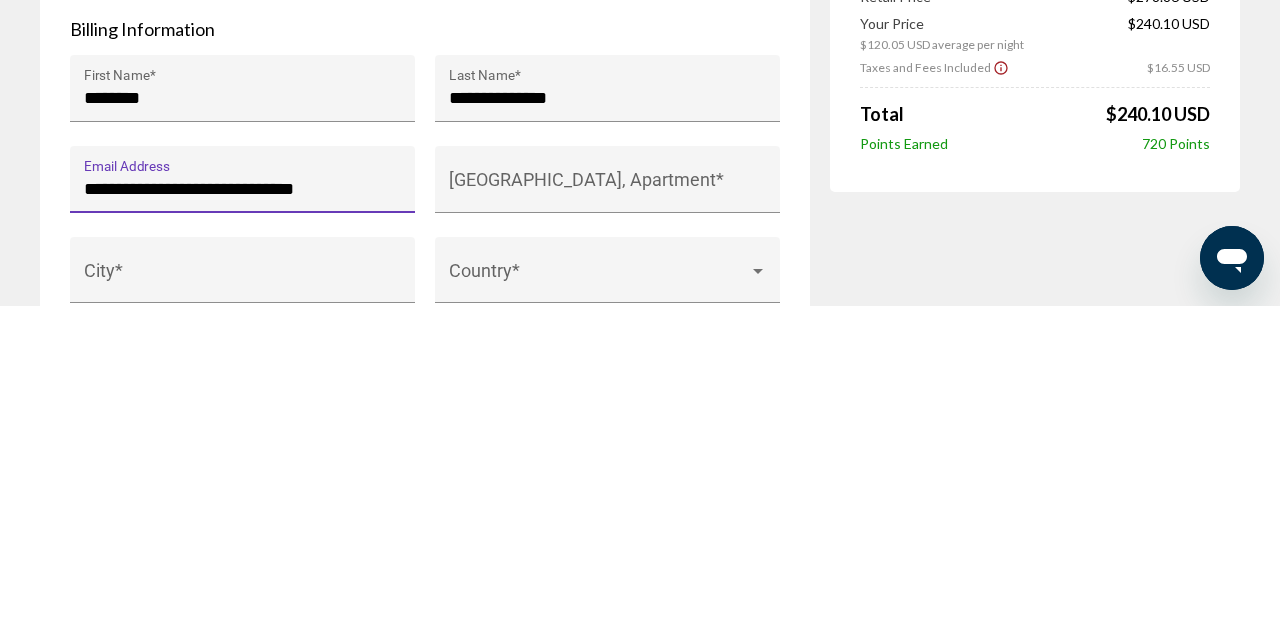 type on "**********" 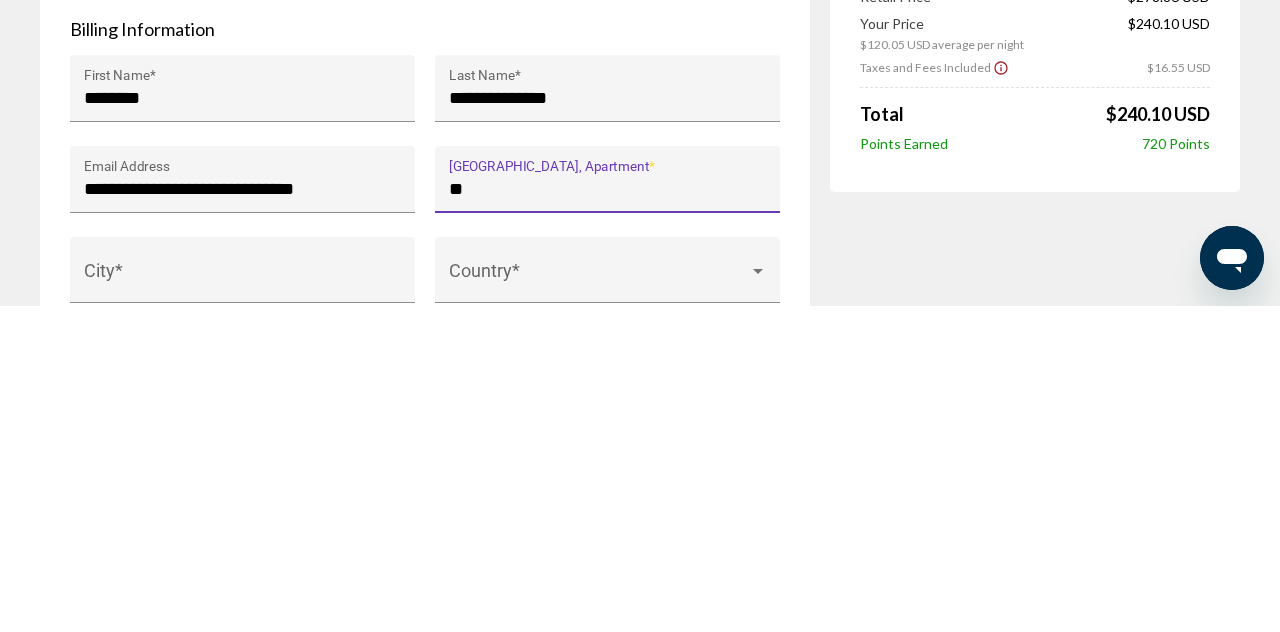 type on "*" 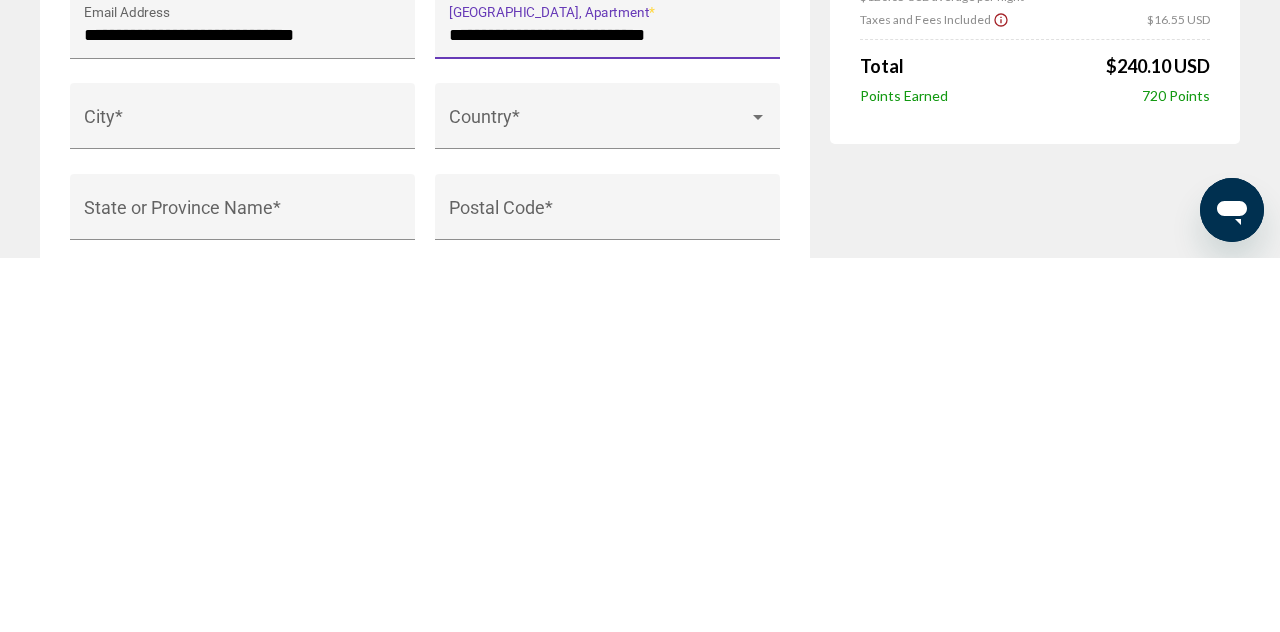 scroll, scrollTop: 2033, scrollLeft: 0, axis: vertical 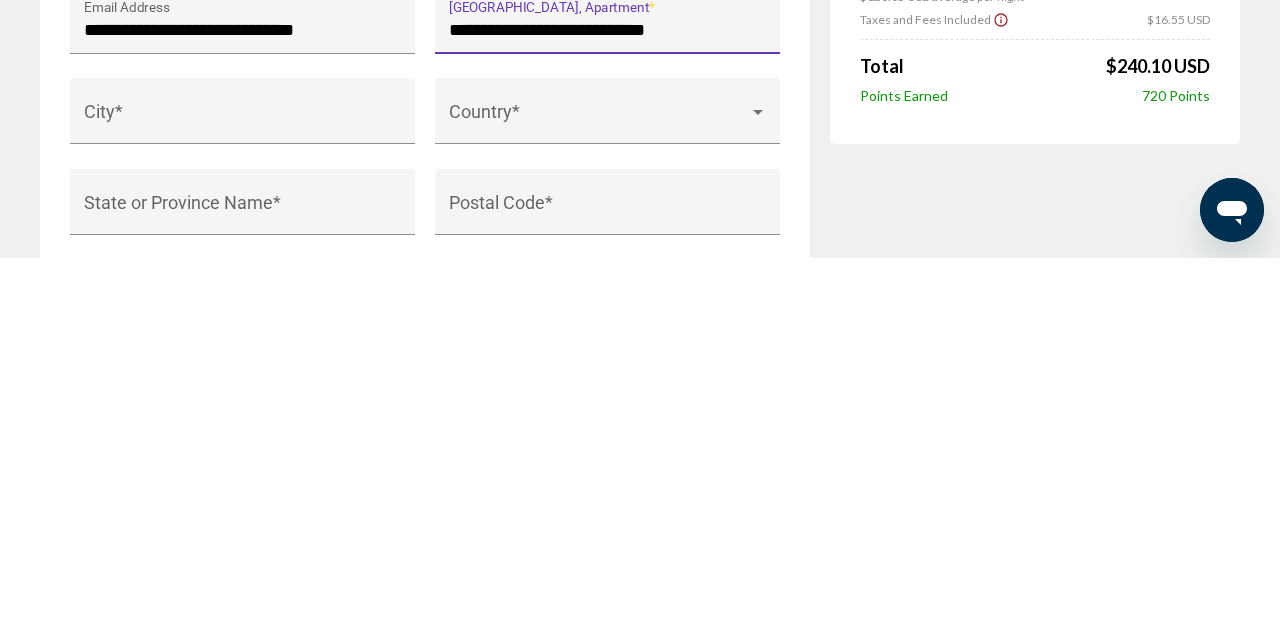 type on "**********" 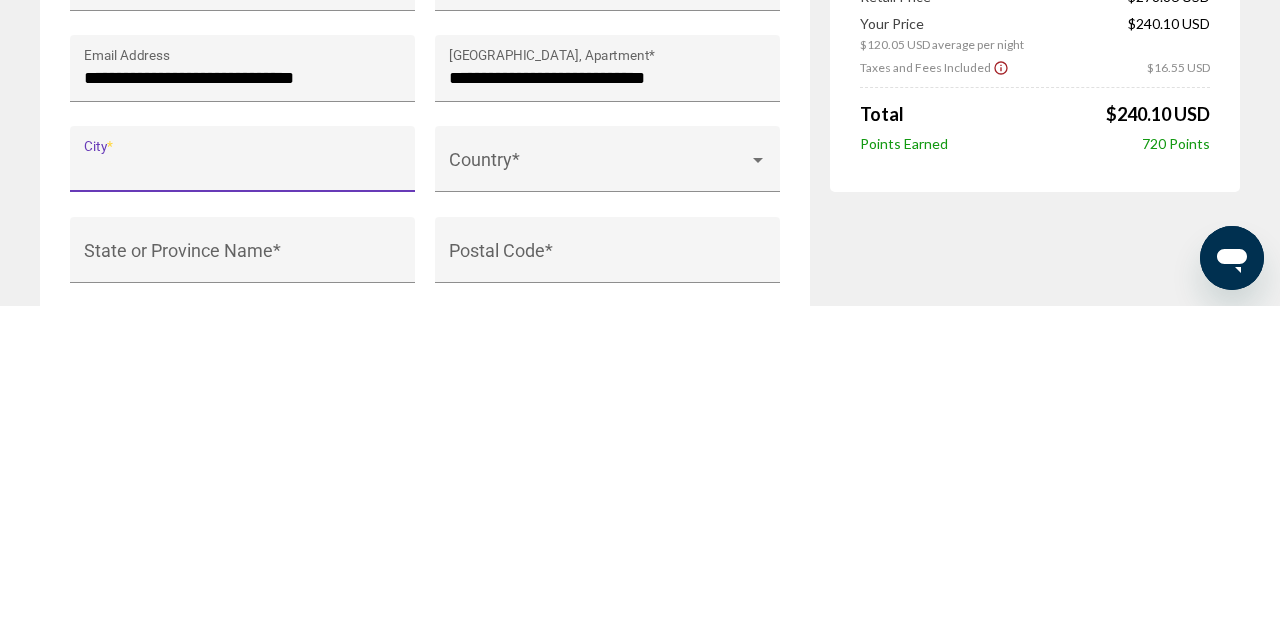 type on "**********" 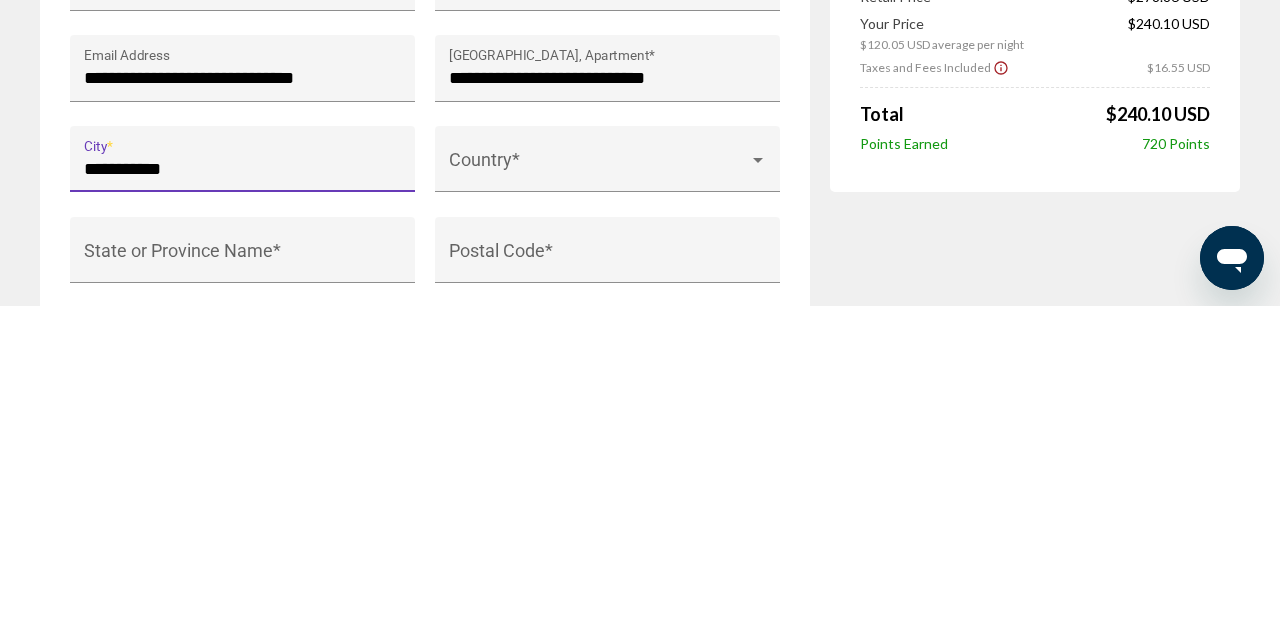 type on "******" 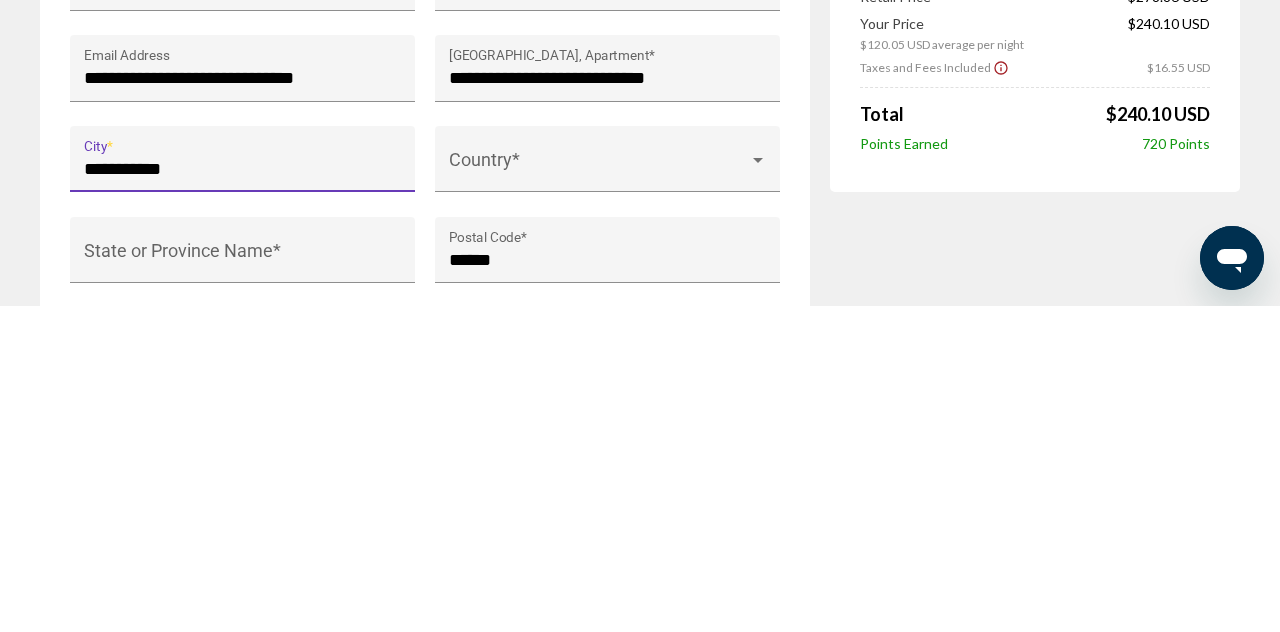 scroll, scrollTop: 2033, scrollLeft: 0, axis: vertical 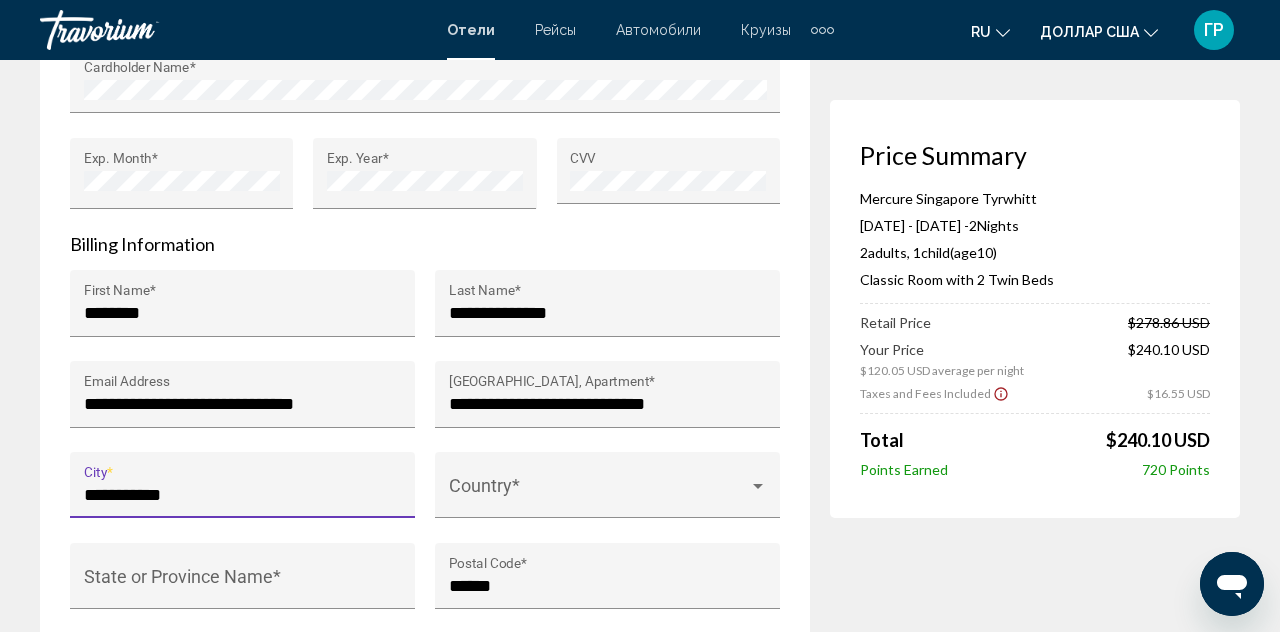 click at bounding box center (599, 495) 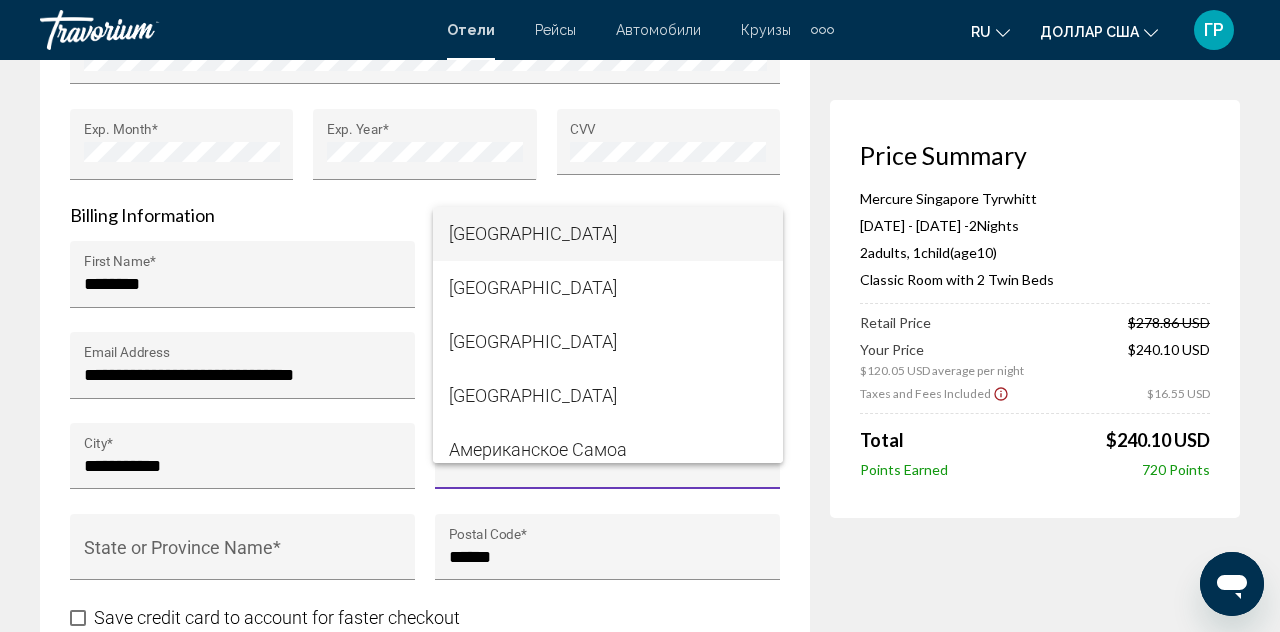 scroll, scrollTop: 2086, scrollLeft: 0, axis: vertical 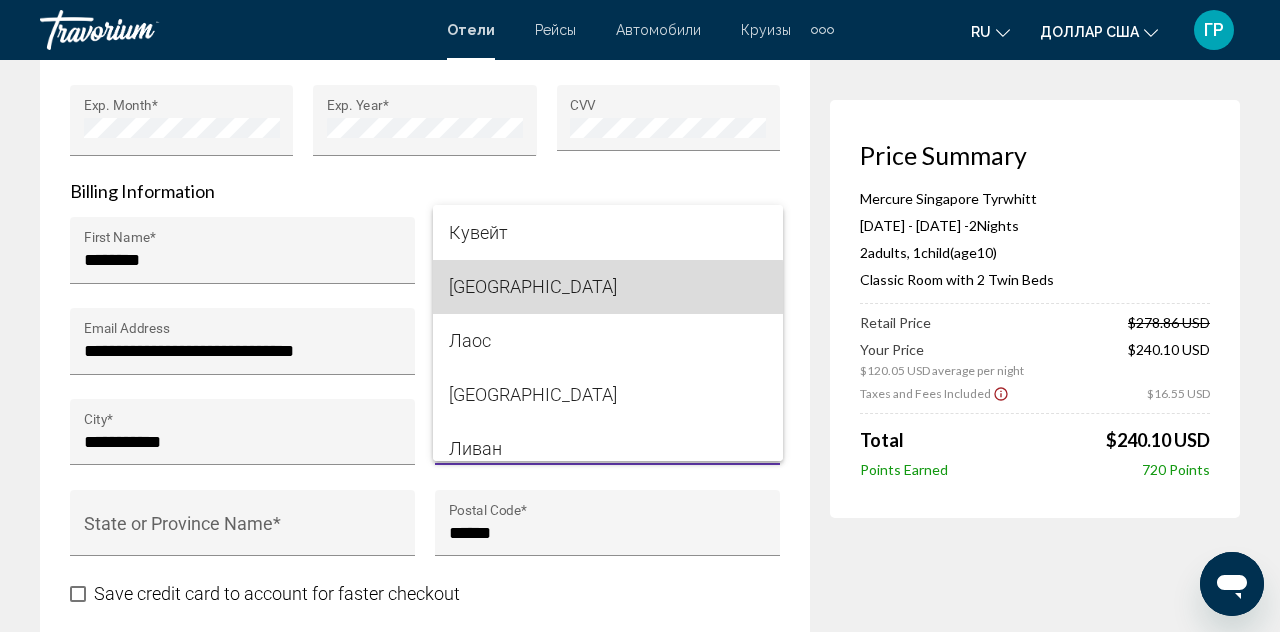 click on "[GEOGRAPHIC_DATA]" at bounding box center (608, 287) 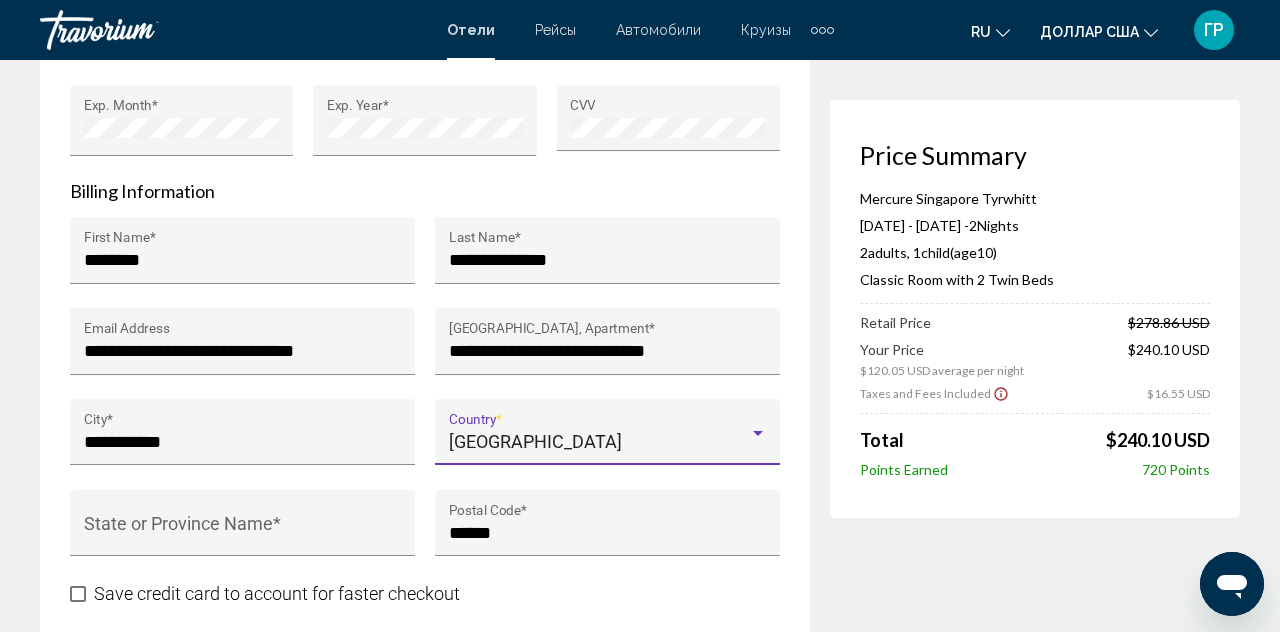 click on "State or Province Name  *" at bounding box center (243, 533) 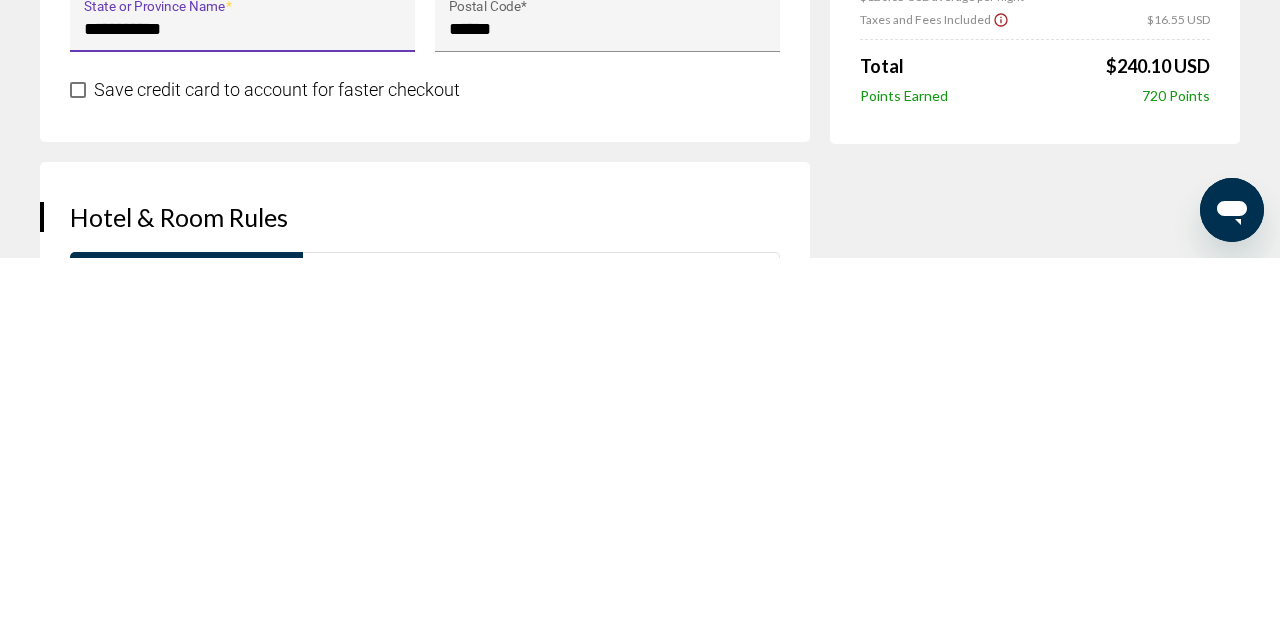 scroll, scrollTop: 2217, scrollLeft: 0, axis: vertical 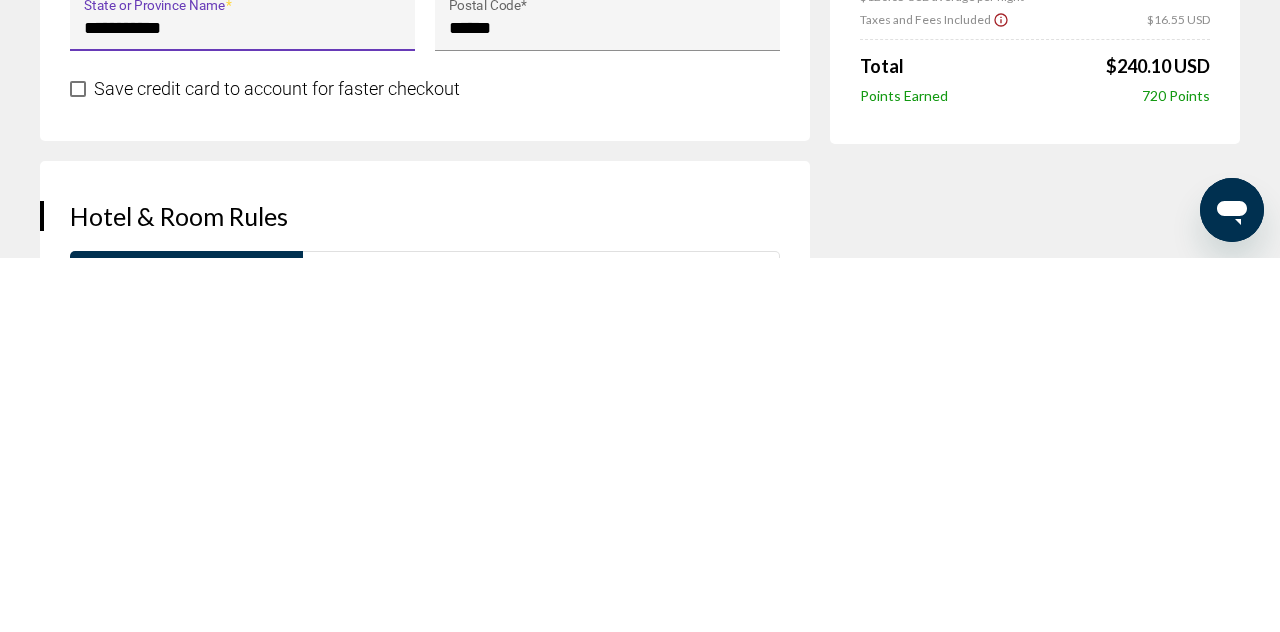 type on "**********" 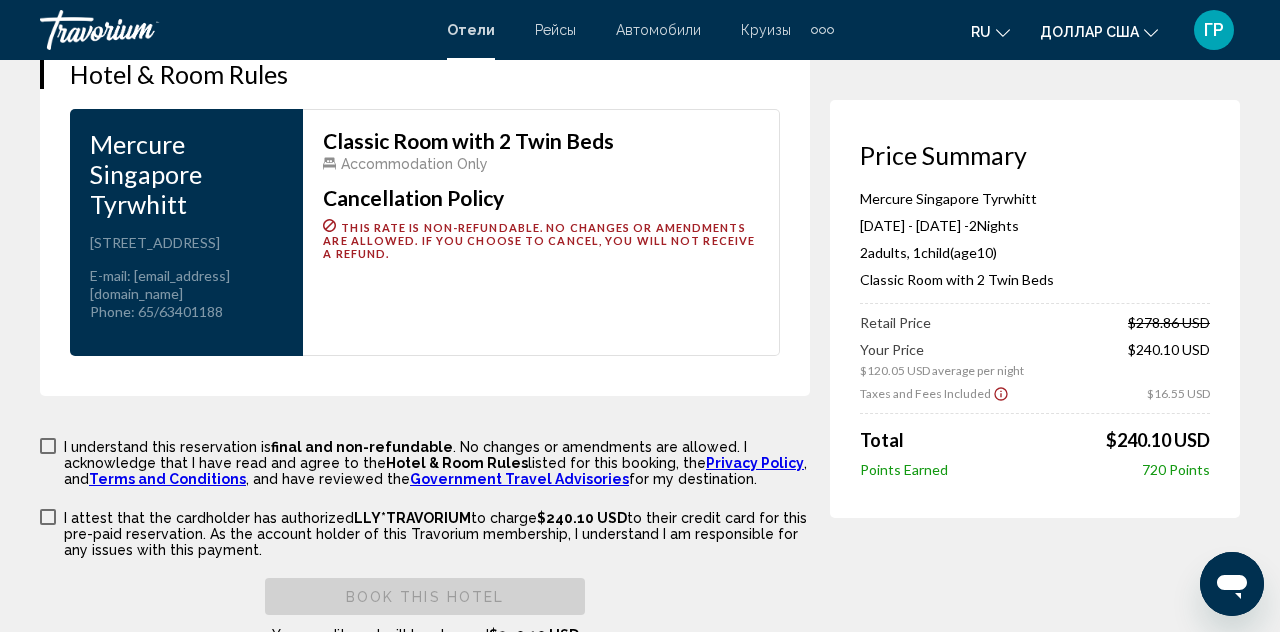 scroll, scrollTop: 2961, scrollLeft: 0, axis: vertical 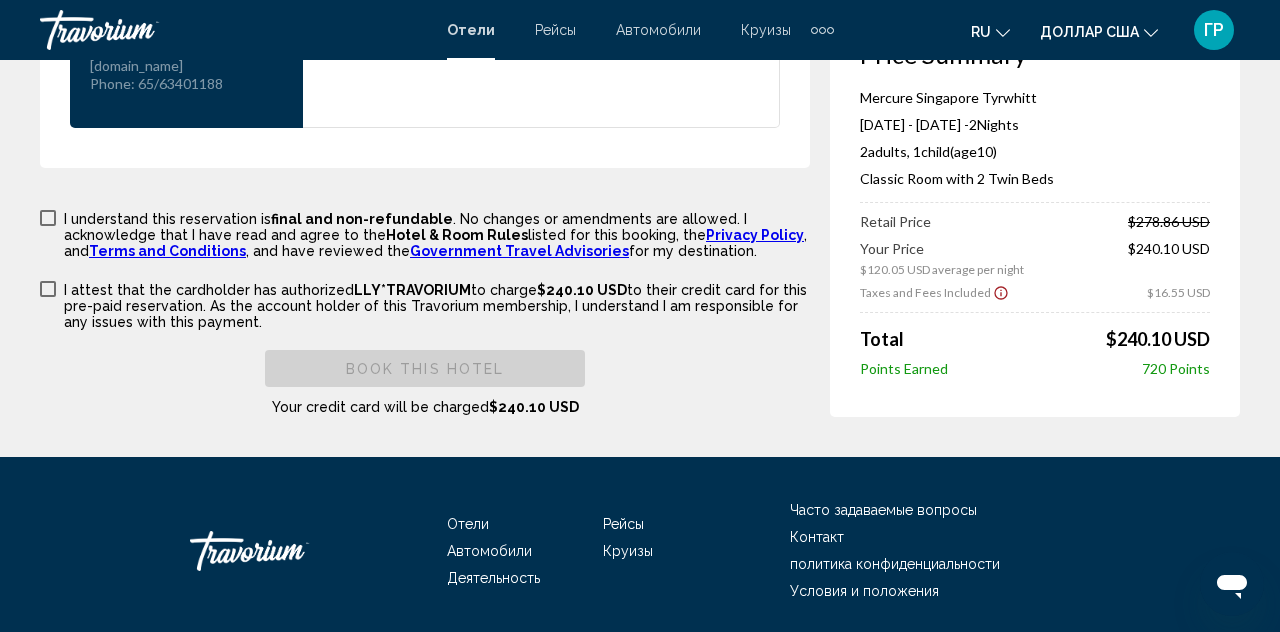 click at bounding box center (48, 218) 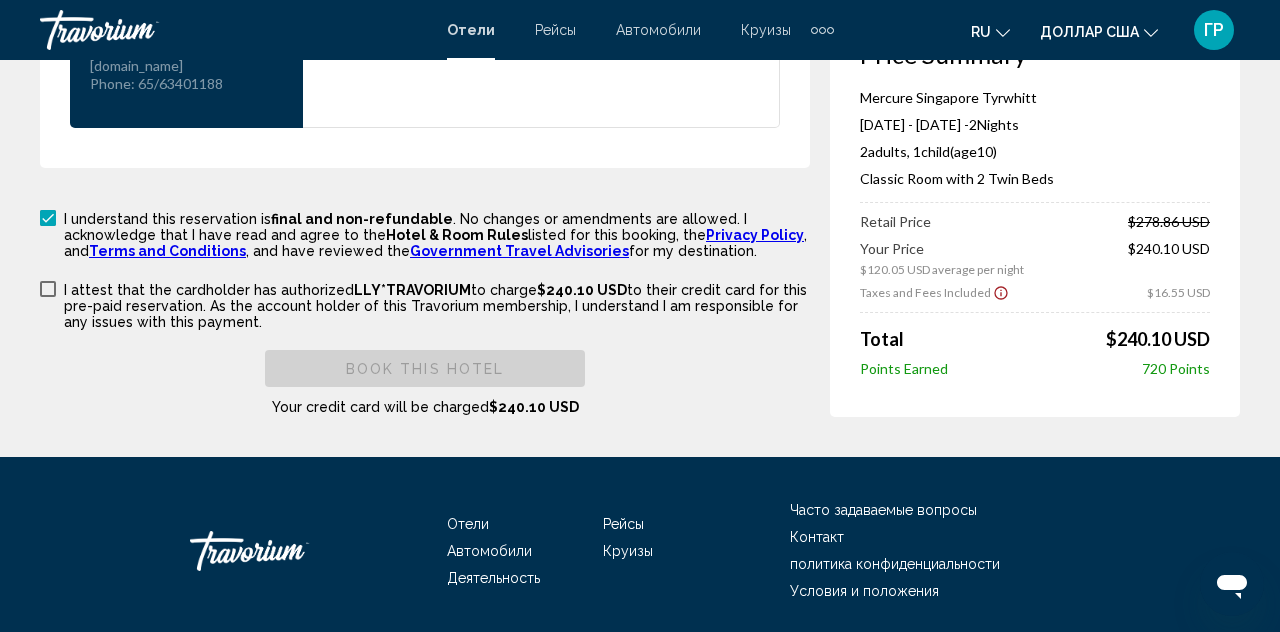 click at bounding box center (48, 289) 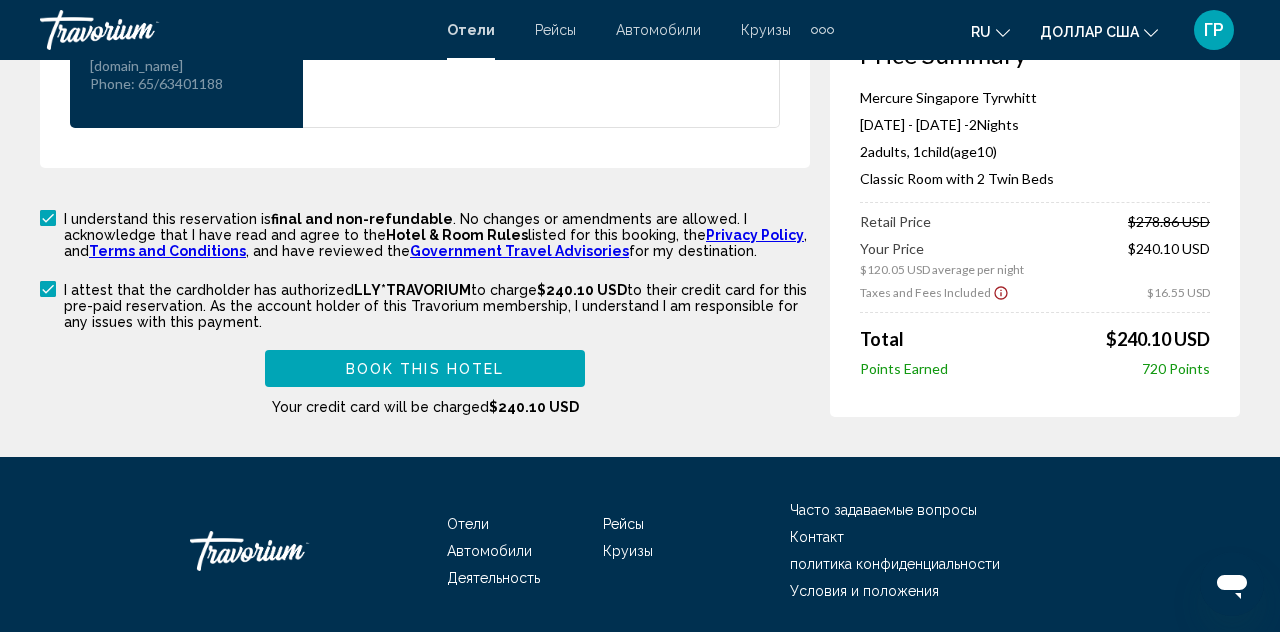click on "Book this hotel" at bounding box center [425, 368] 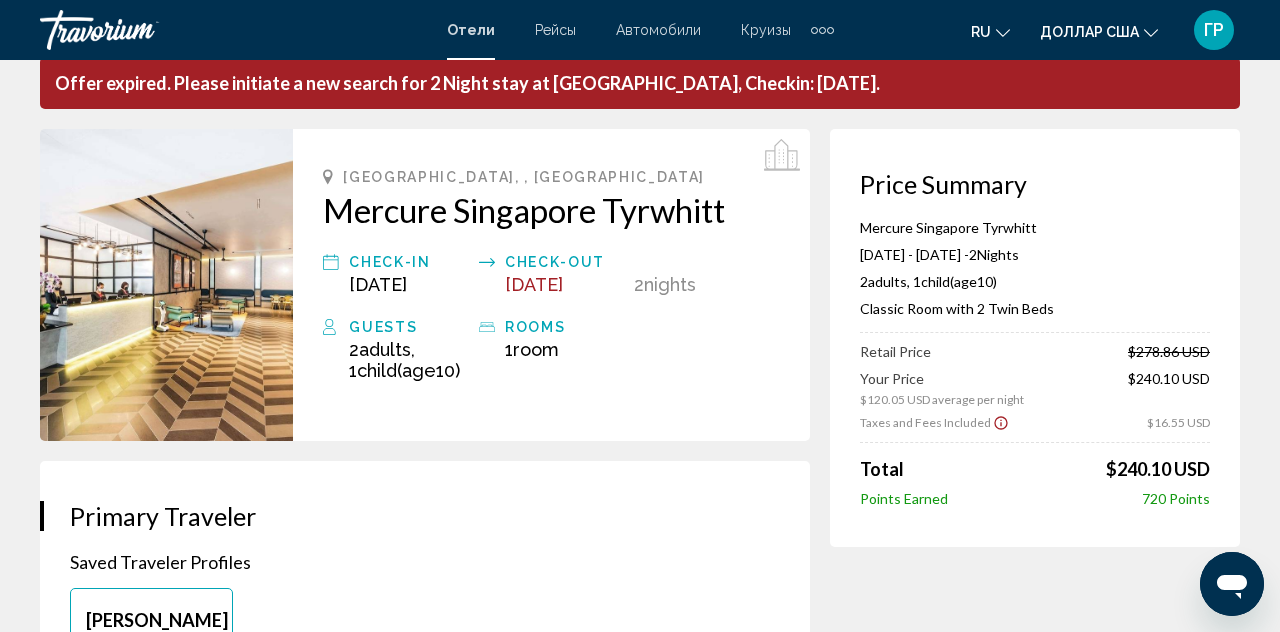 scroll, scrollTop: 0, scrollLeft: 0, axis: both 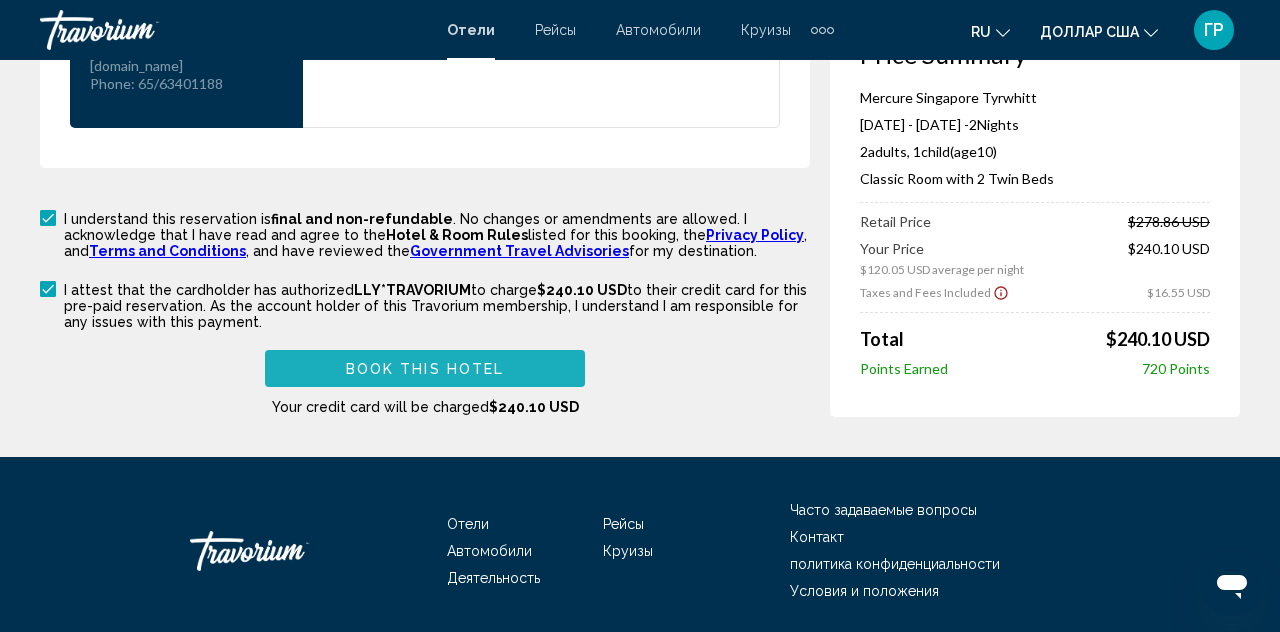 click on "Book this hotel" at bounding box center [425, 369] 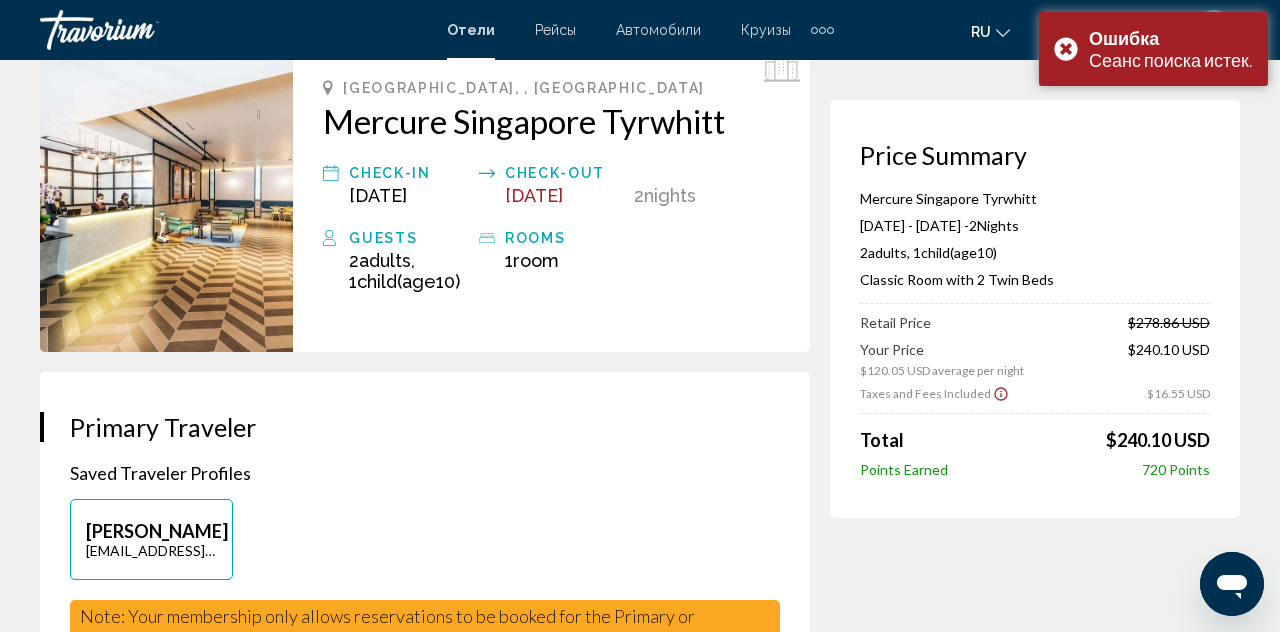 scroll, scrollTop: 0, scrollLeft: 0, axis: both 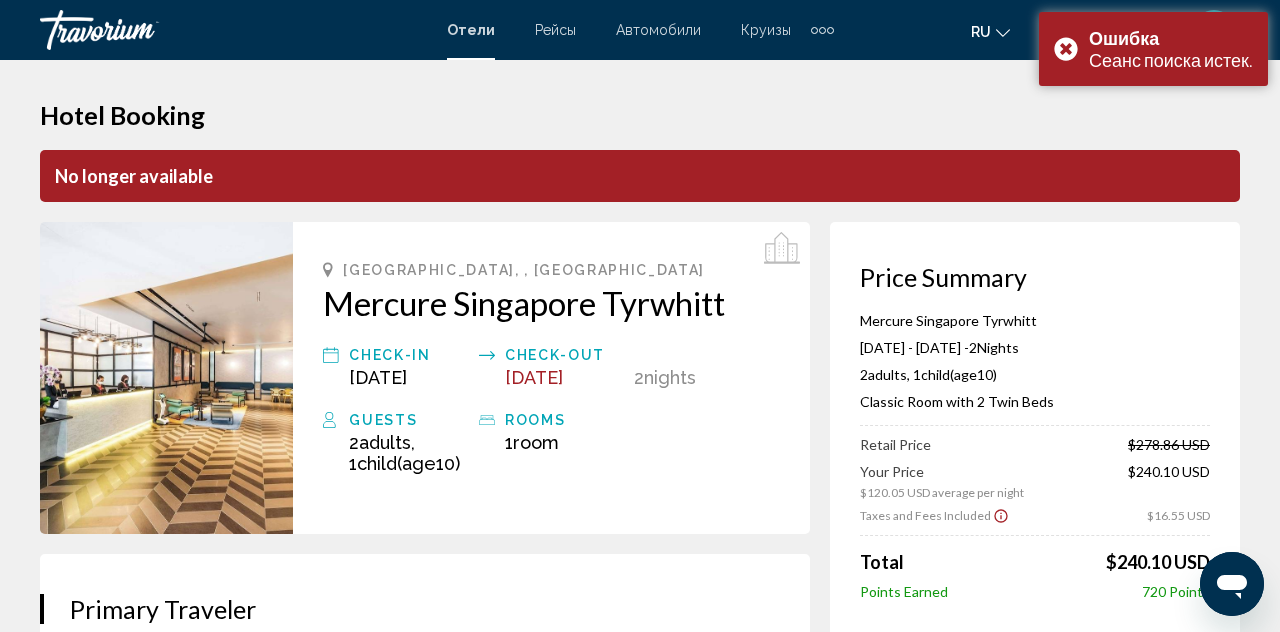 click on "Ошибка Сеанс поиска истек." at bounding box center (1153, 49) 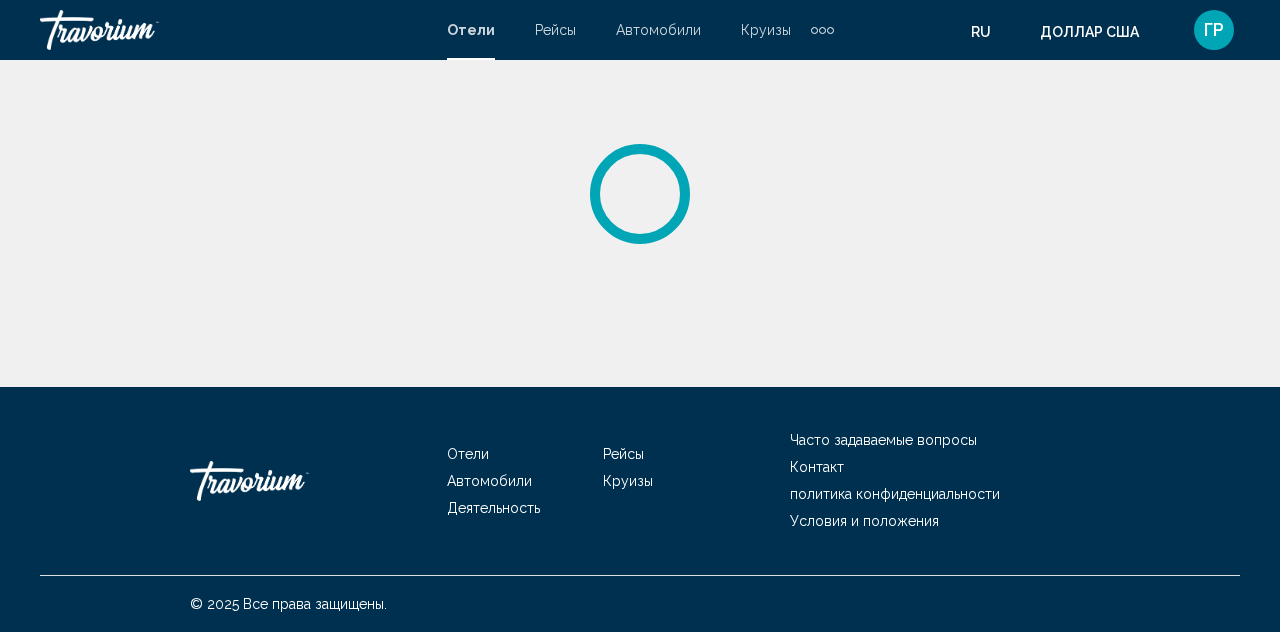 scroll, scrollTop: 0, scrollLeft: 0, axis: both 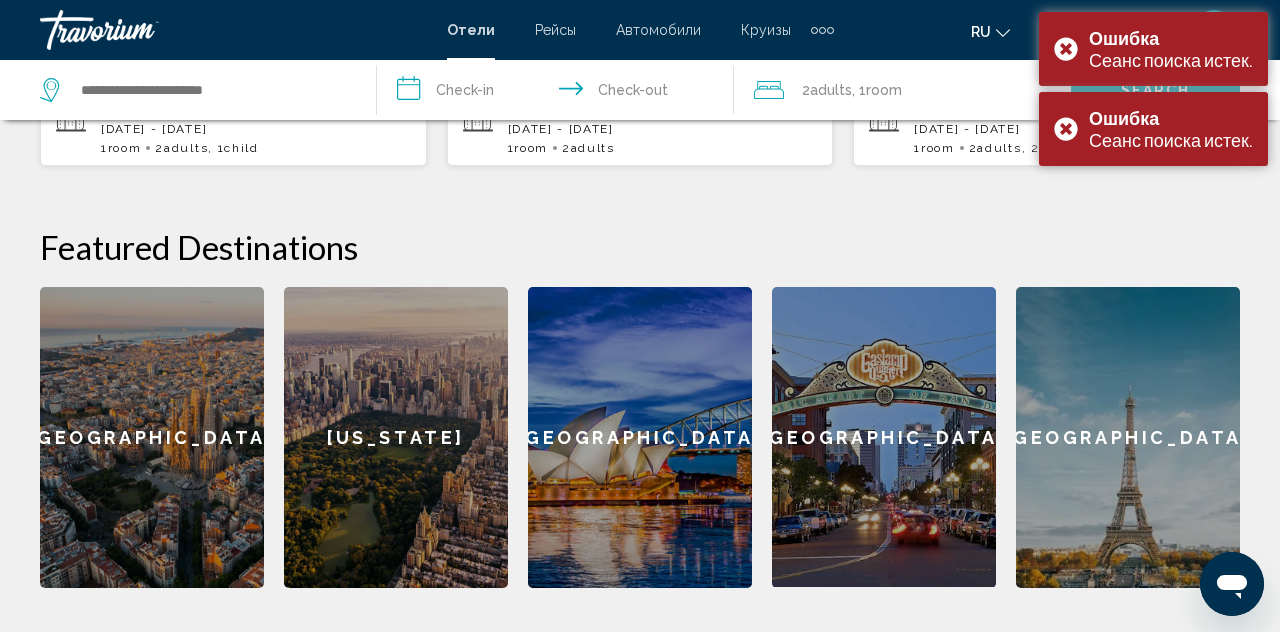 click on "Ошибка Сеанс поиска истек." at bounding box center [1153, 129] 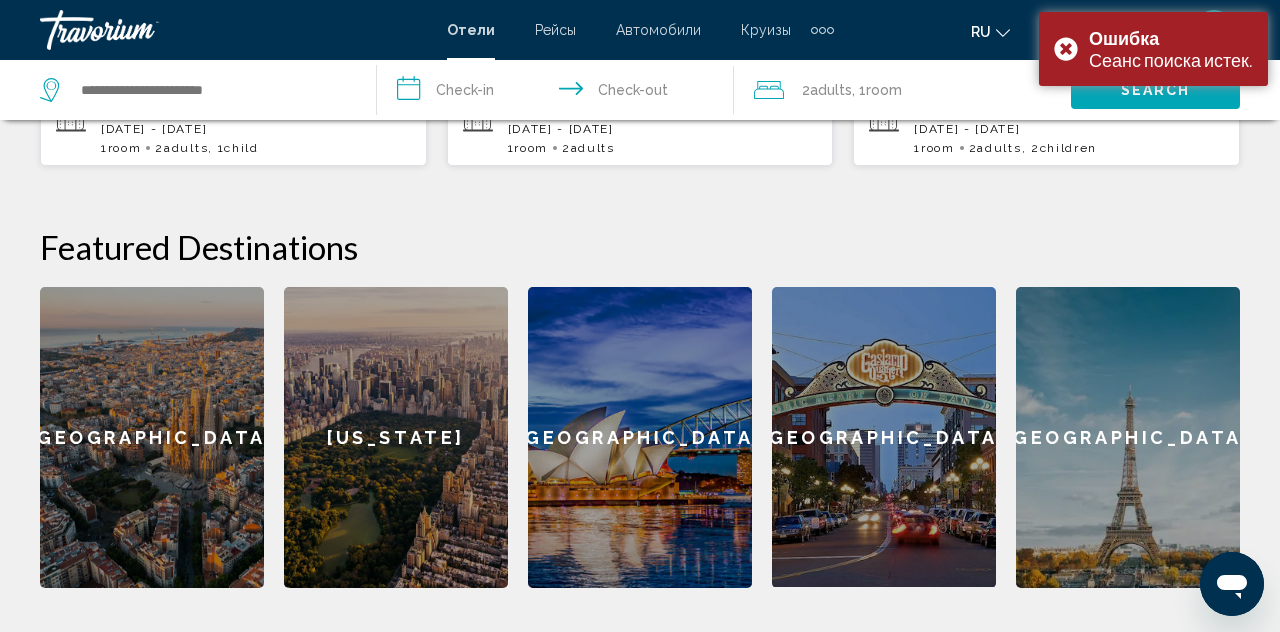 click on "Ошибка Сеанс поиска истек." at bounding box center [1153, 49] 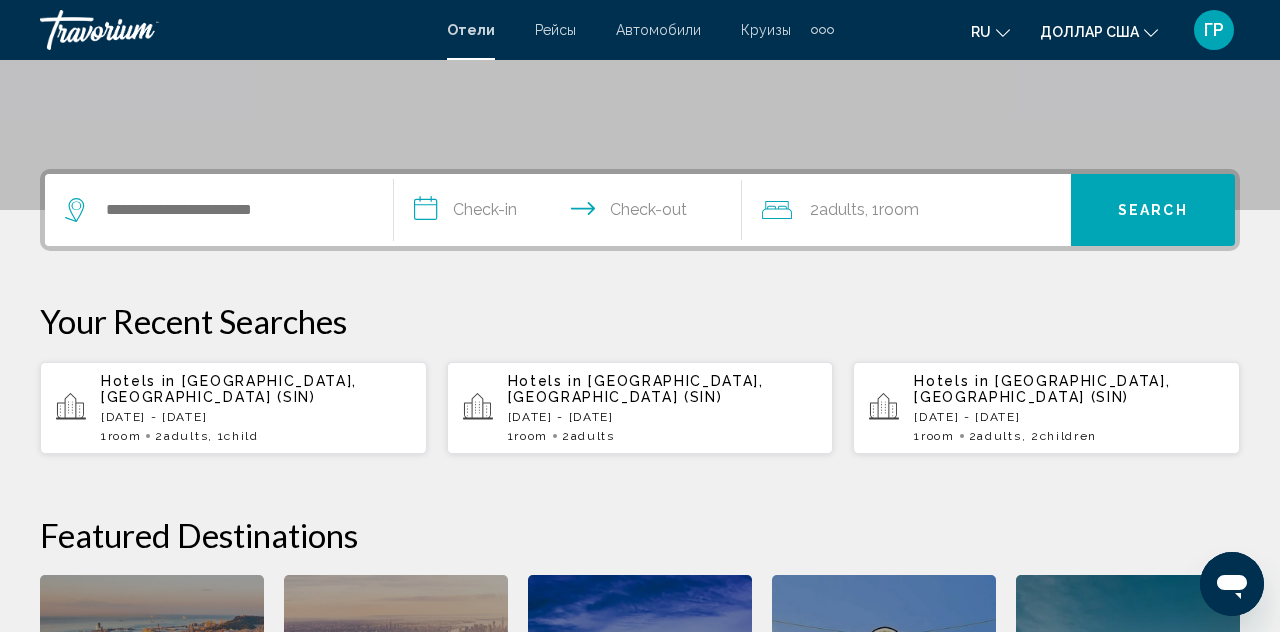 scroll, scrollTop: 389, scrollLeft: 0, axis: vertical 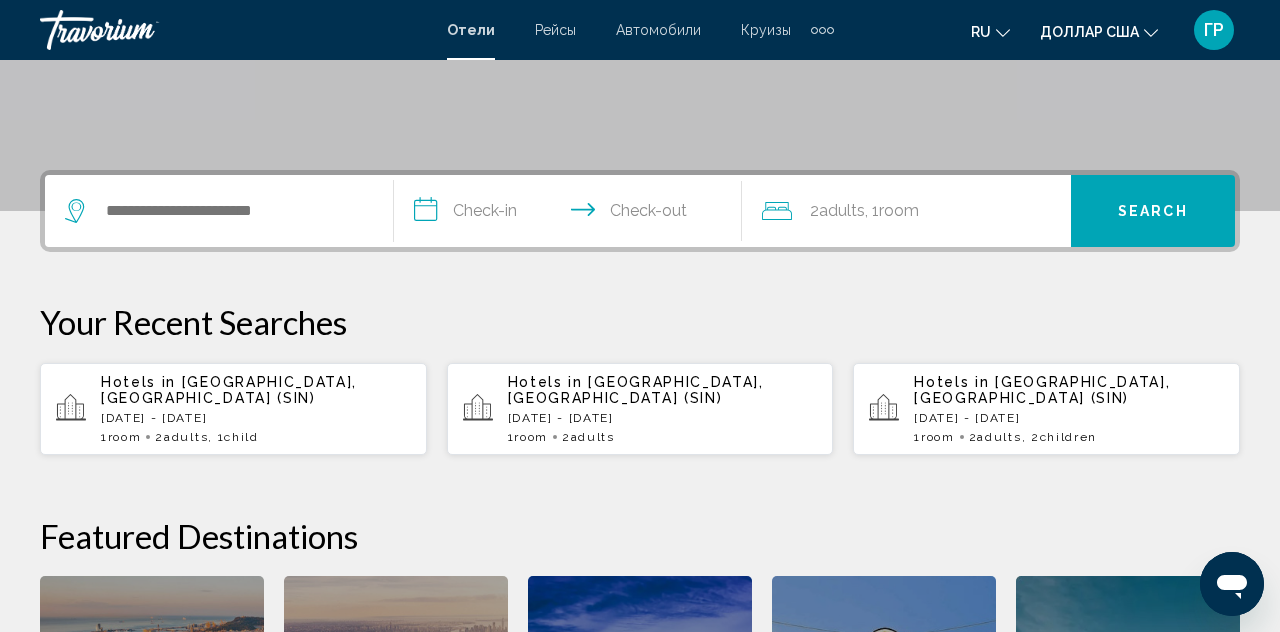 click on "[DATE] - [DATE]" at bounding box center [256, 418] 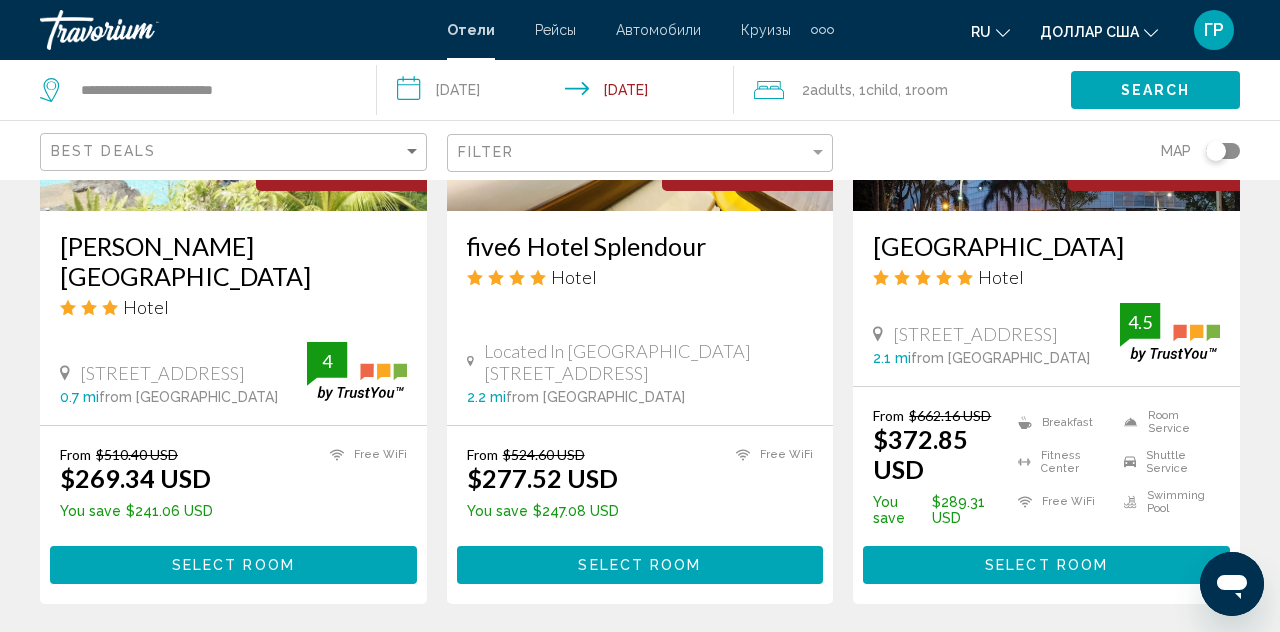 scroll, scrollTop: 2711, scrollLeft: 0, axis: vertical 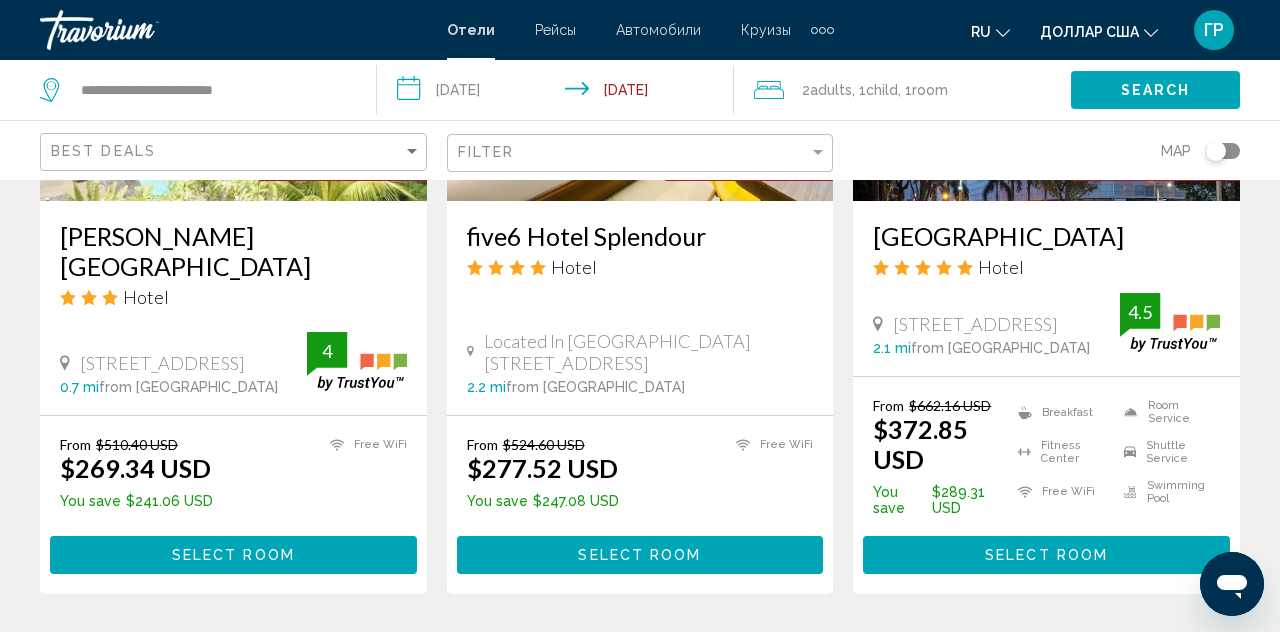 click on "4" at bounding box center (640, 654) 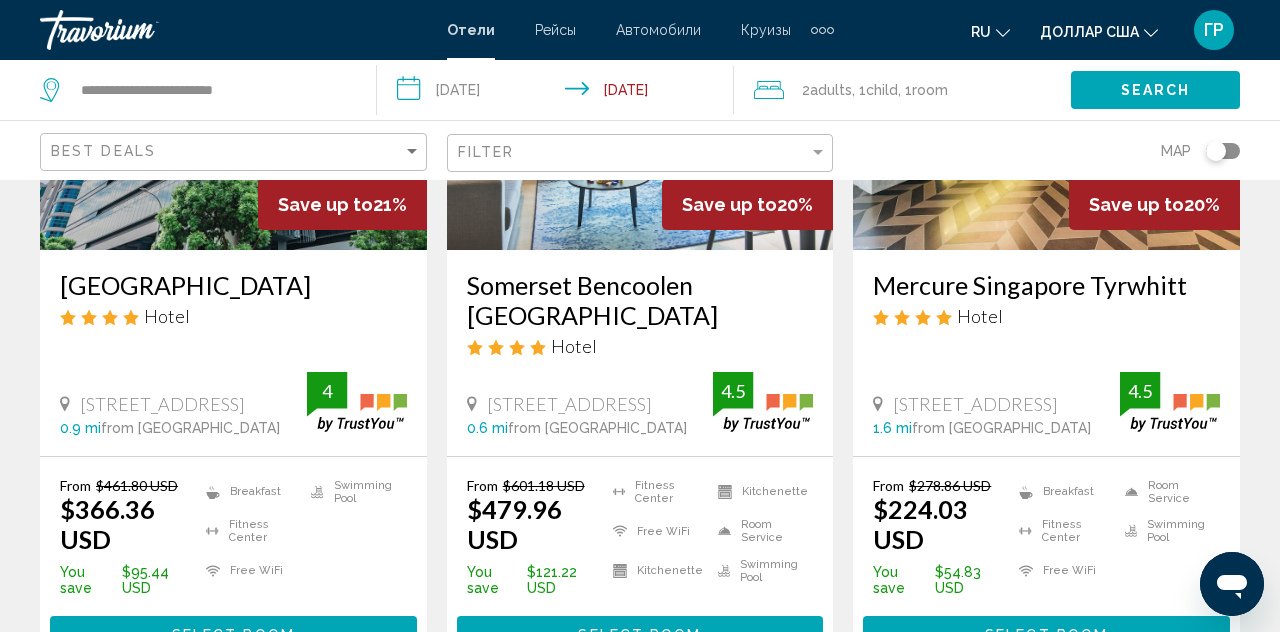 scroll, scrollTop: 1073, scrollLeft: 0, axis: vertical 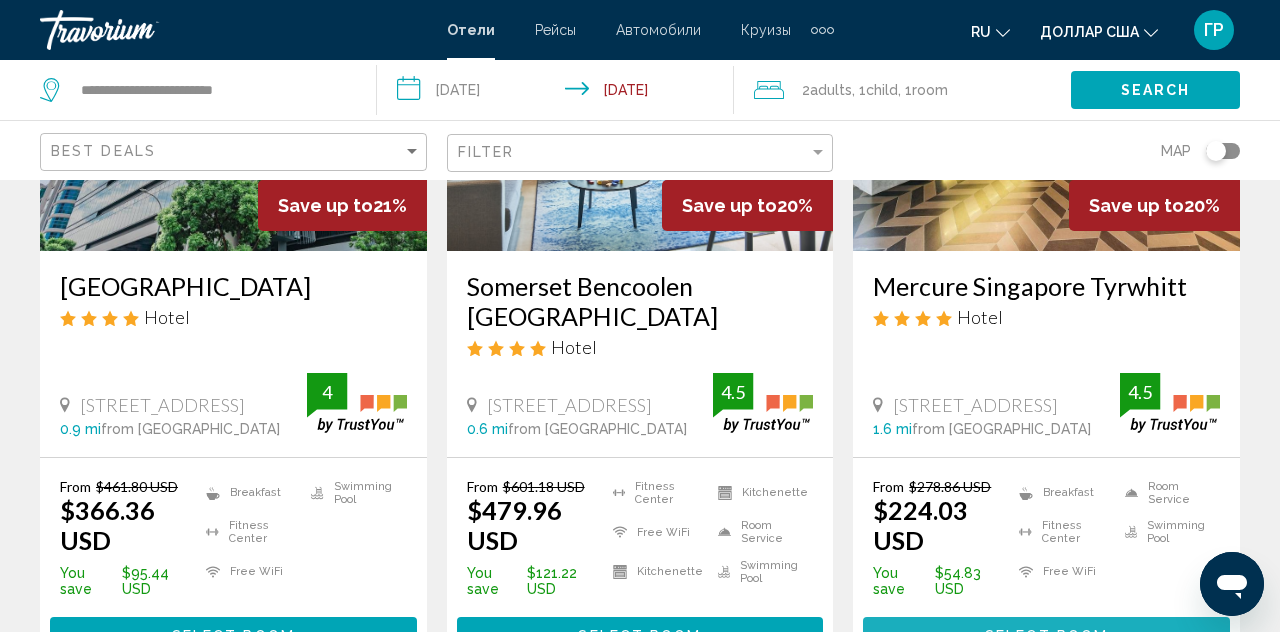 click on "Select Room" at bounding box center (1046, 636) 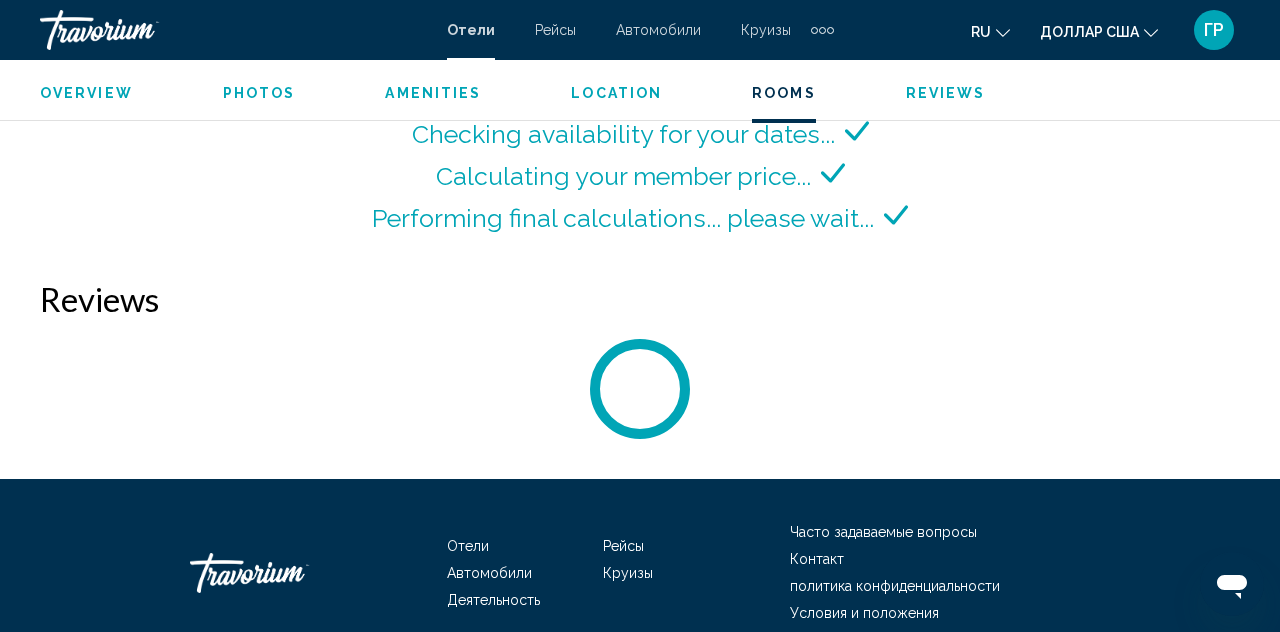 scroll, scrollTop: 3194, scrollLeft: 0, axis: vertical 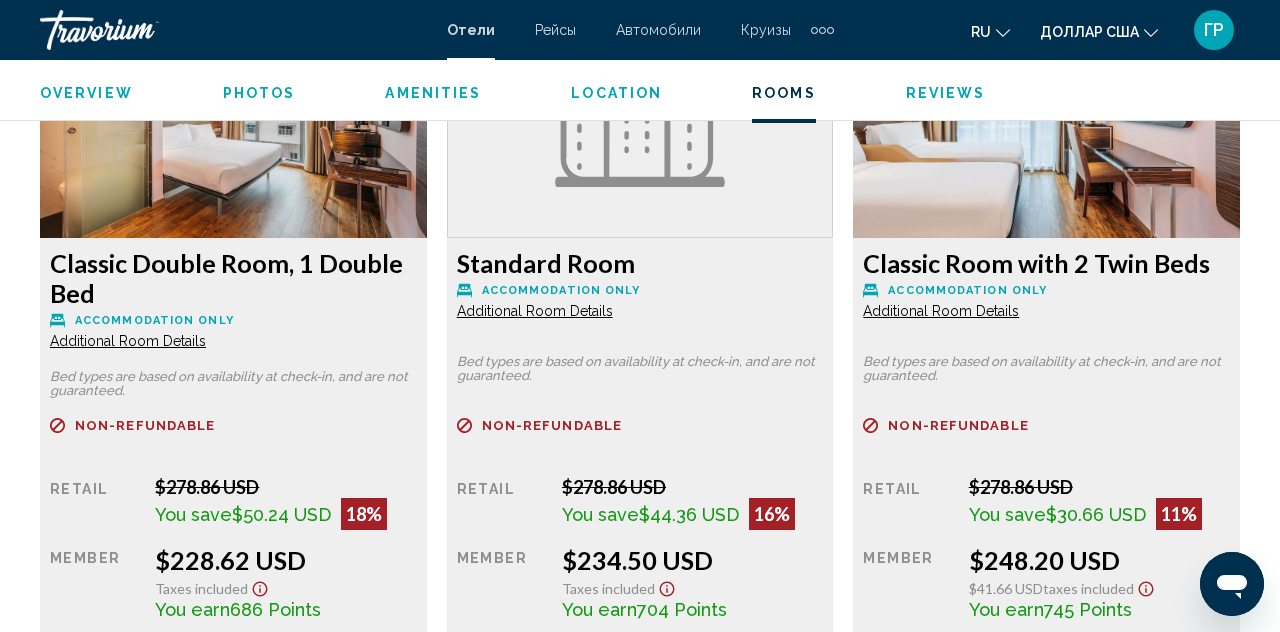 click on "More rates" at bounding box center [137, 654] 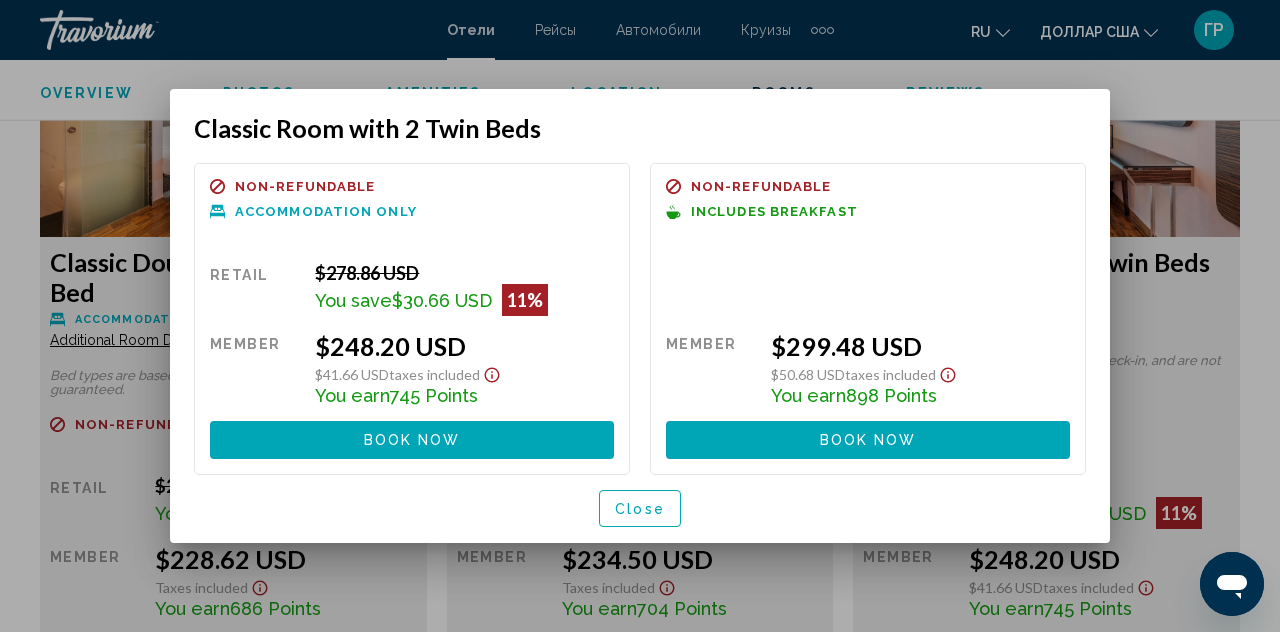 scroll, scrollTop: 0, scrollLeft: 0, axis: both 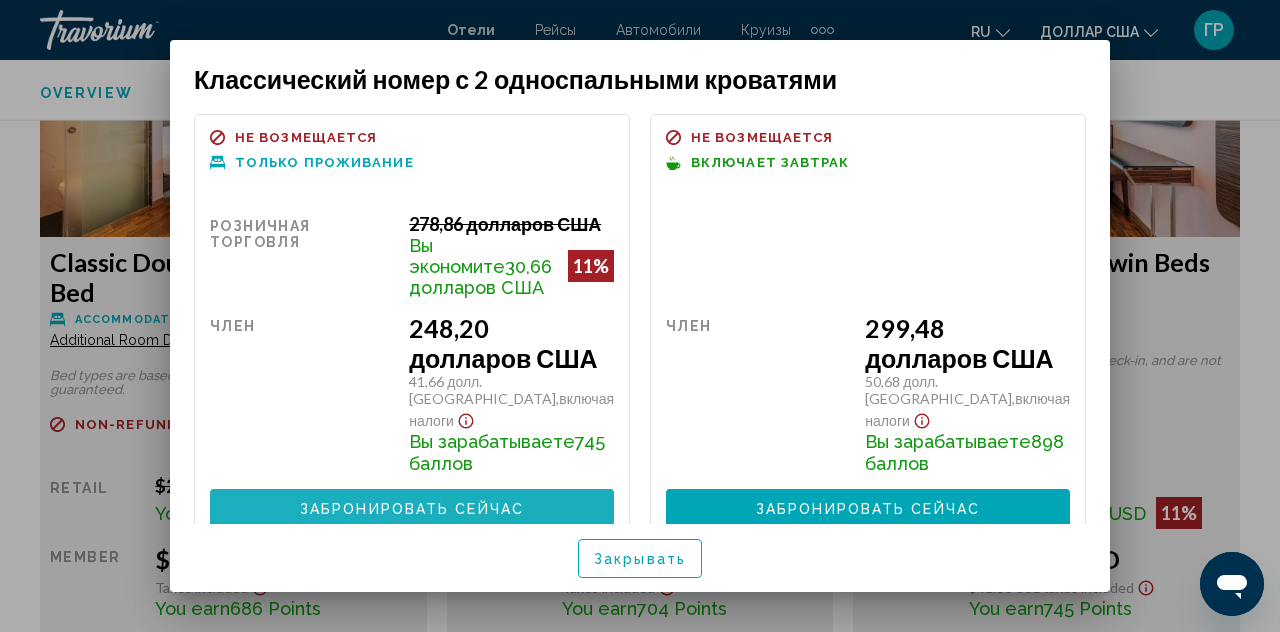 click on "Забронировать сейчас Больше не доступно" at bounding box center [412, 508] 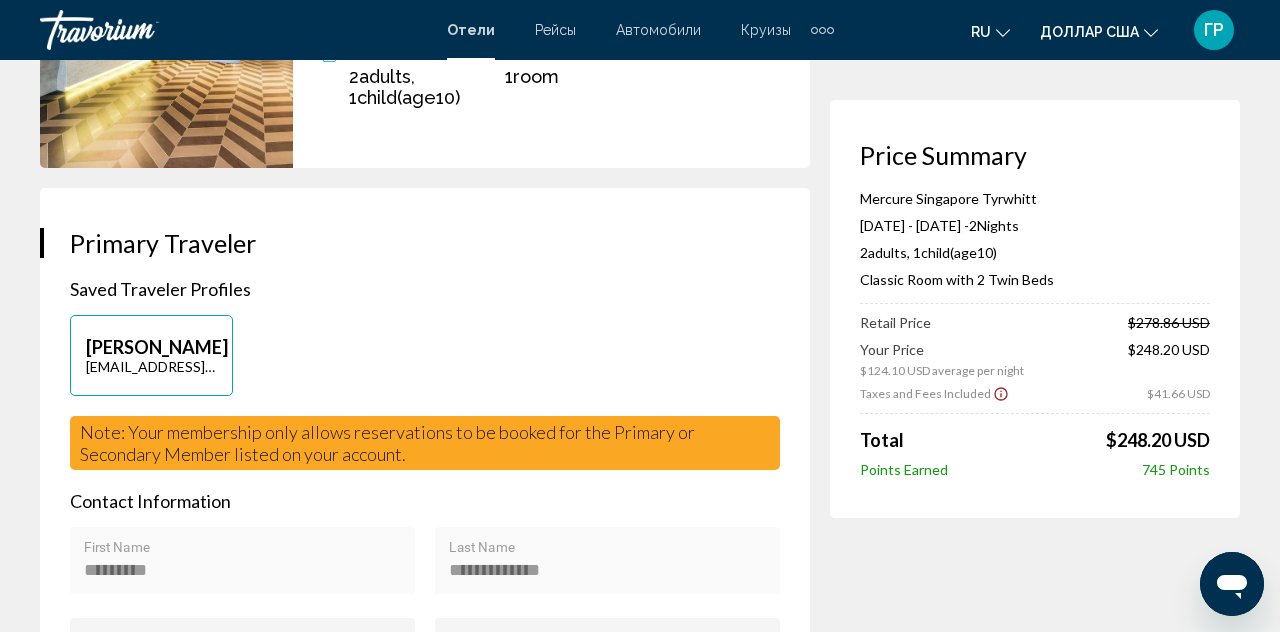 scroll, scrollTop: 296, scrollLeft: 0, axis: vertical 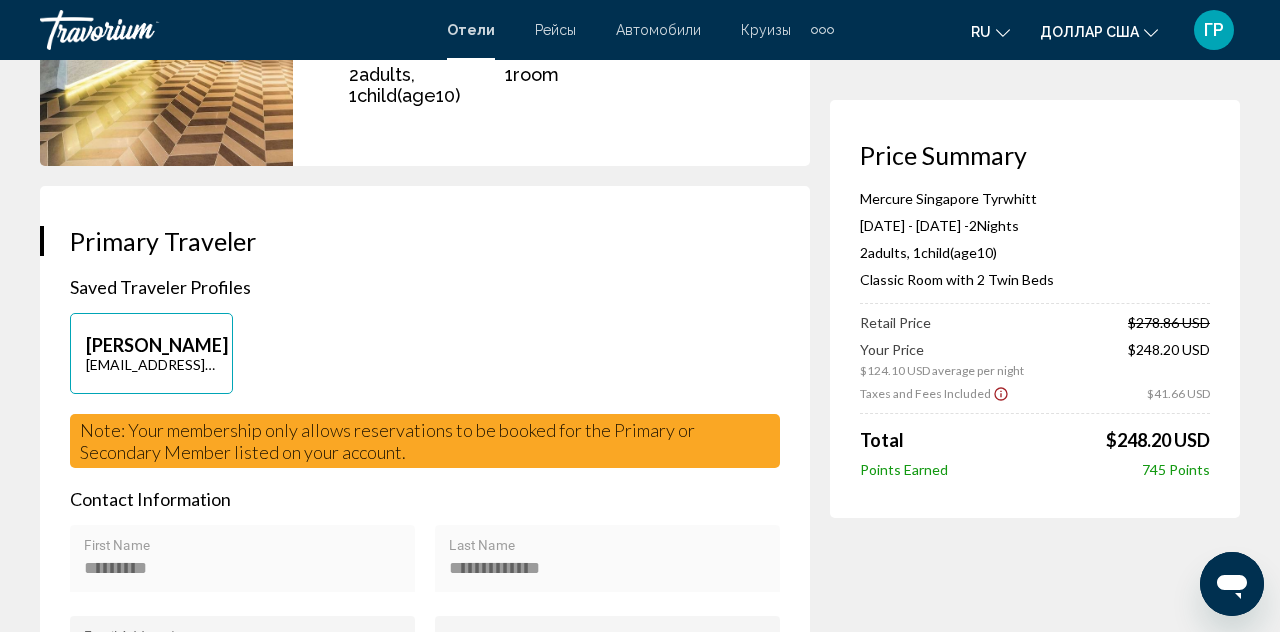 click on "[EMAIL_ADDRESS][DOMAIN_NAME]" at bounding box center [151, 364] 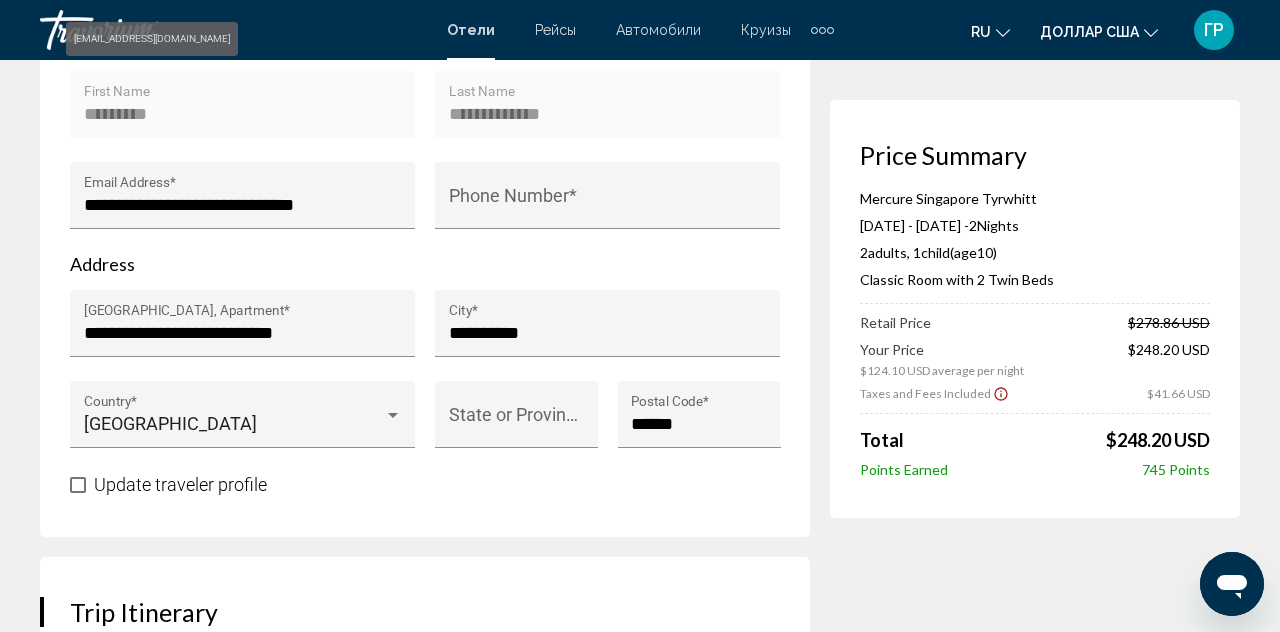 scroll, scrollTop: 752, scrollLeft: 0, axis: vertical 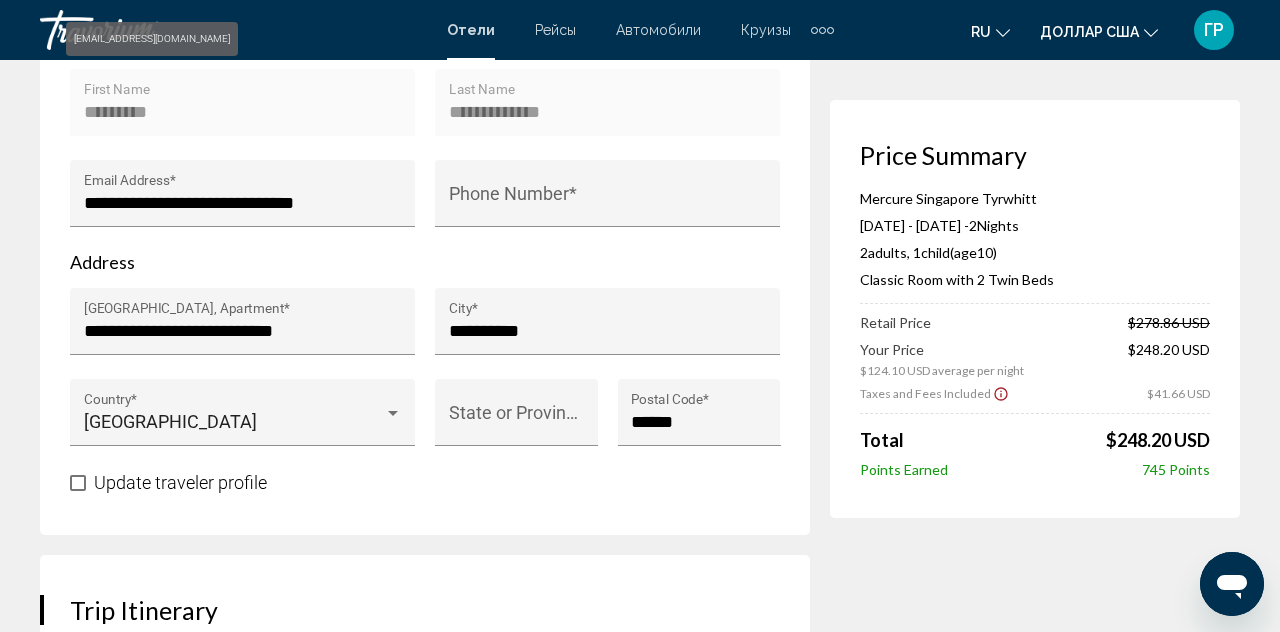 click on "State or Province Name  *" at bounding box center [517, 422] 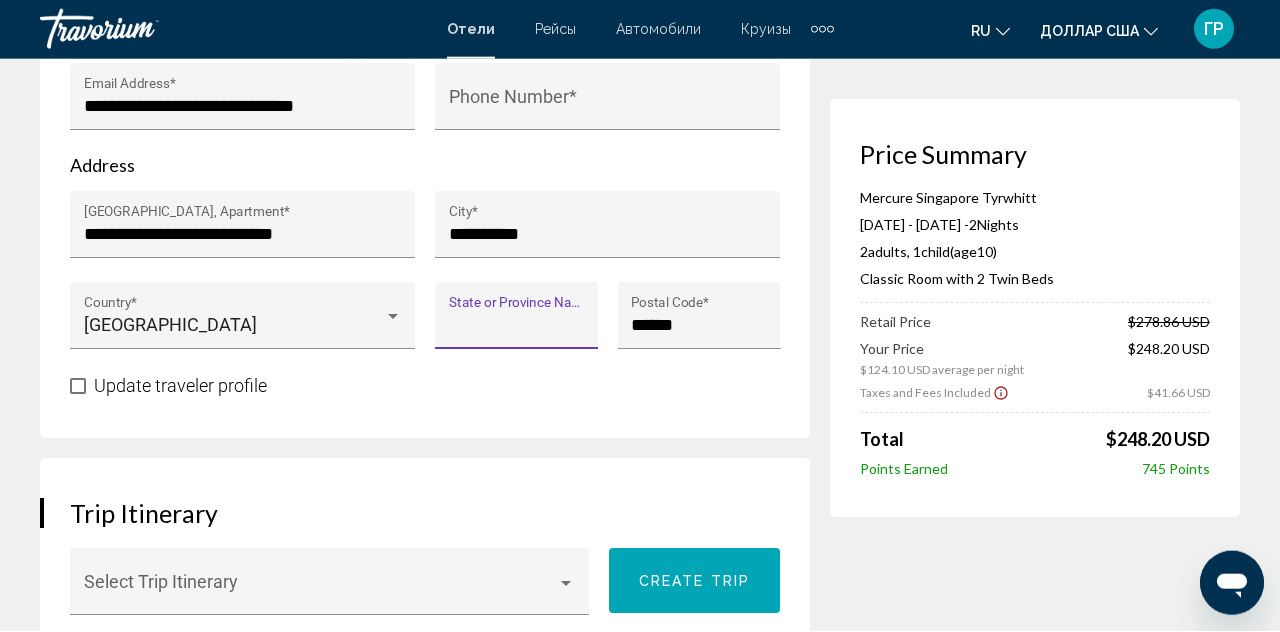 scroll, scrollTop: 847, scrollLeft: 0, axis: vertical 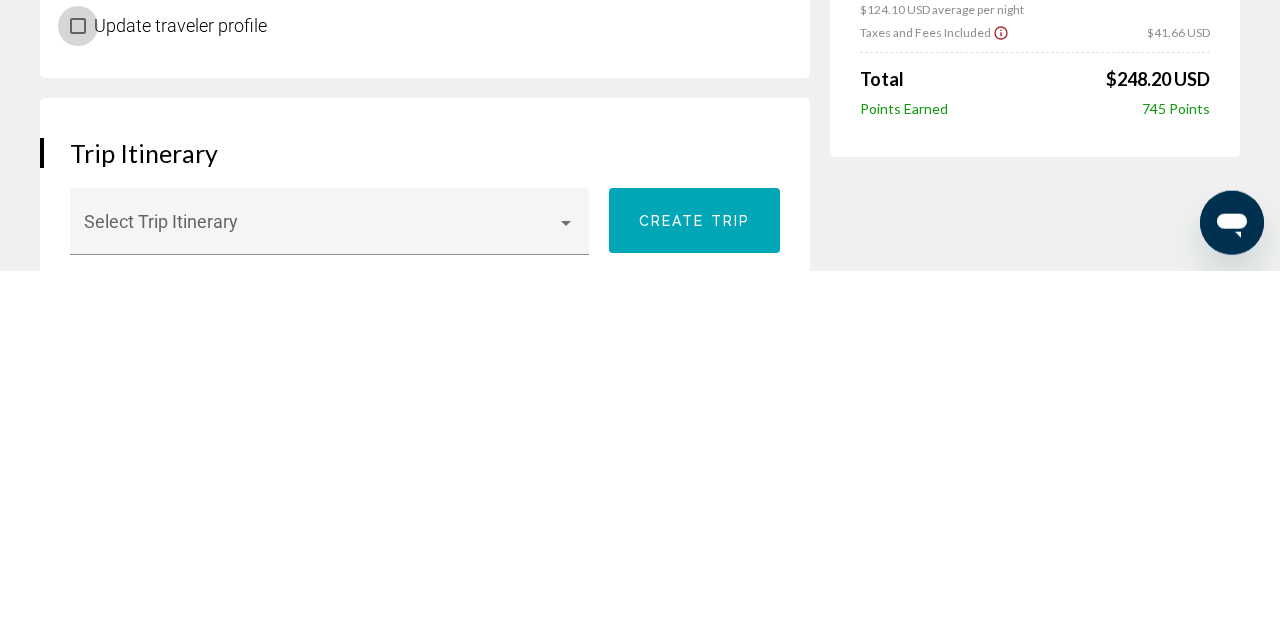 type on "**********" 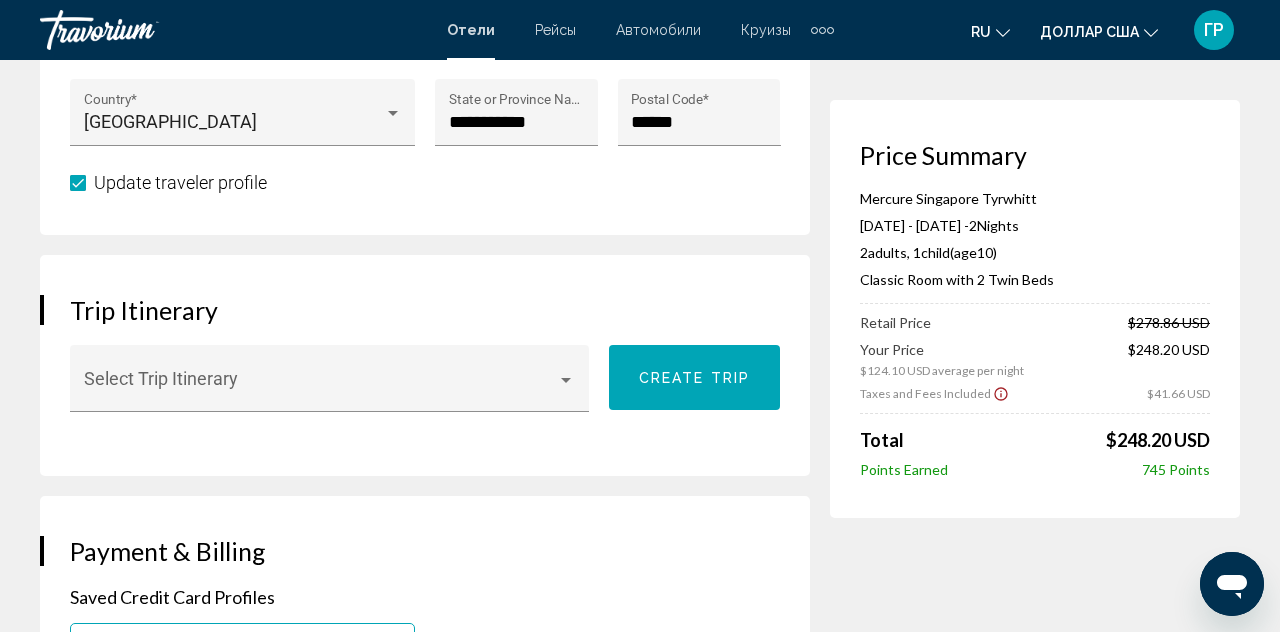 scroll, scrollTop: 1076, scrollLeft: 0, axis: vertical 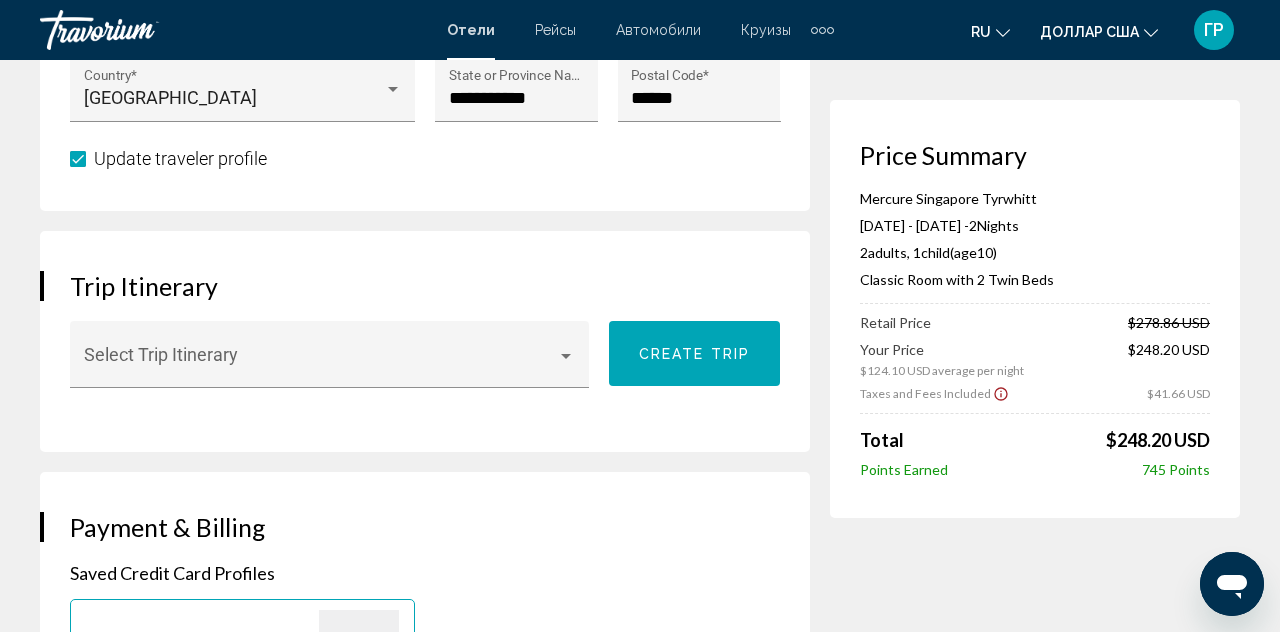 click at bounding box center [321, 364] 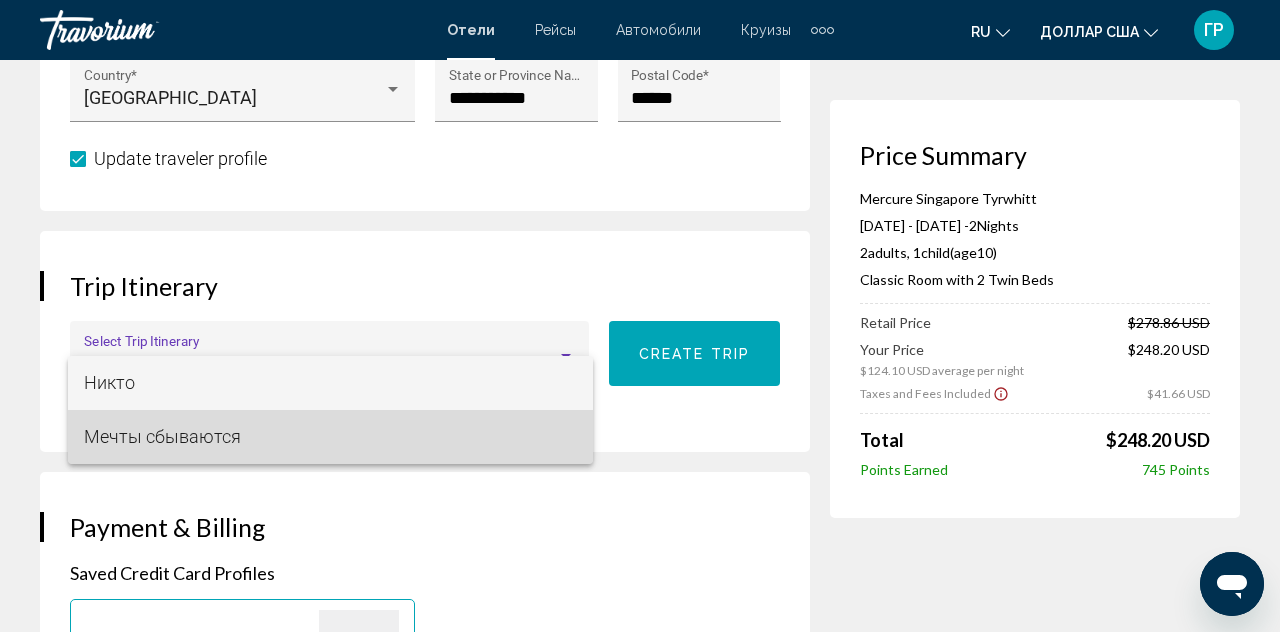 click on "Мечты сбываются" at bounding box center (162, 436) 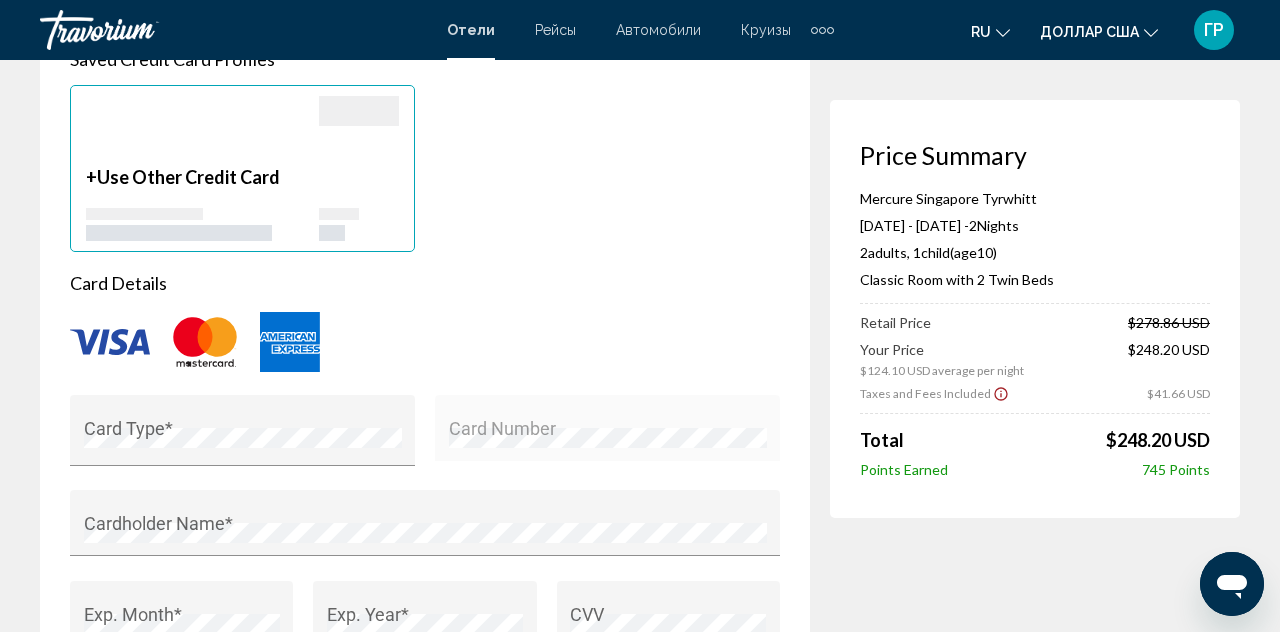 scroll, scrollTop: 1665, scrollLeft: 0, axis: vertical 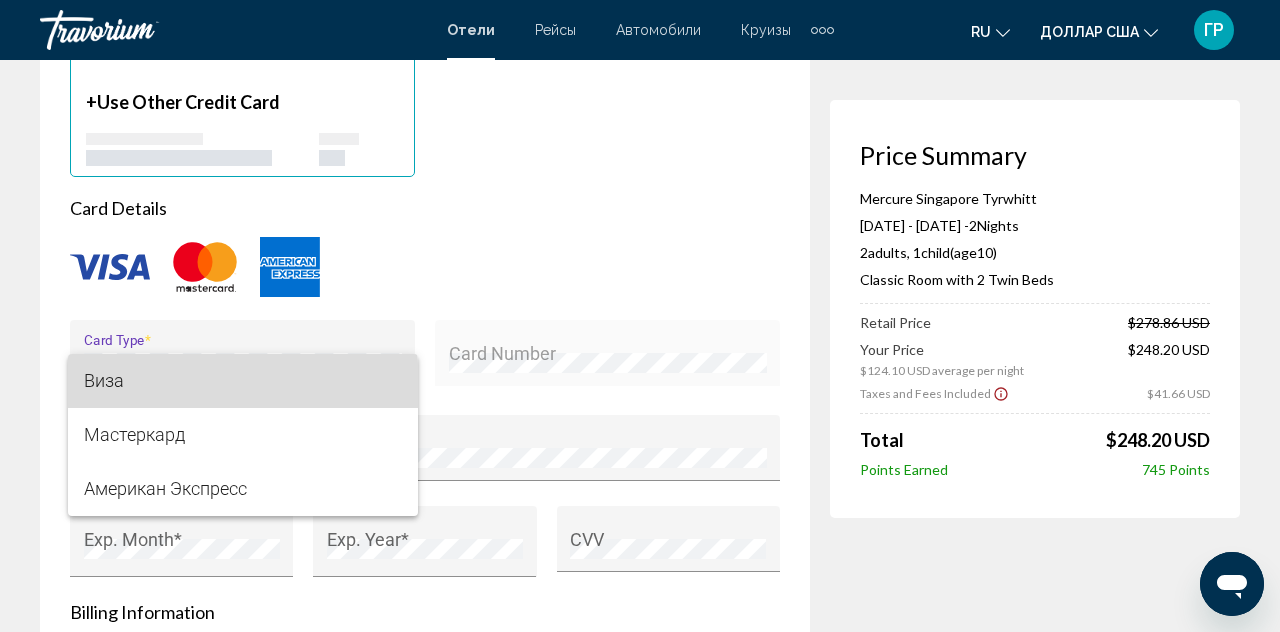 click on "Виза" at bounding box center (104, 380) 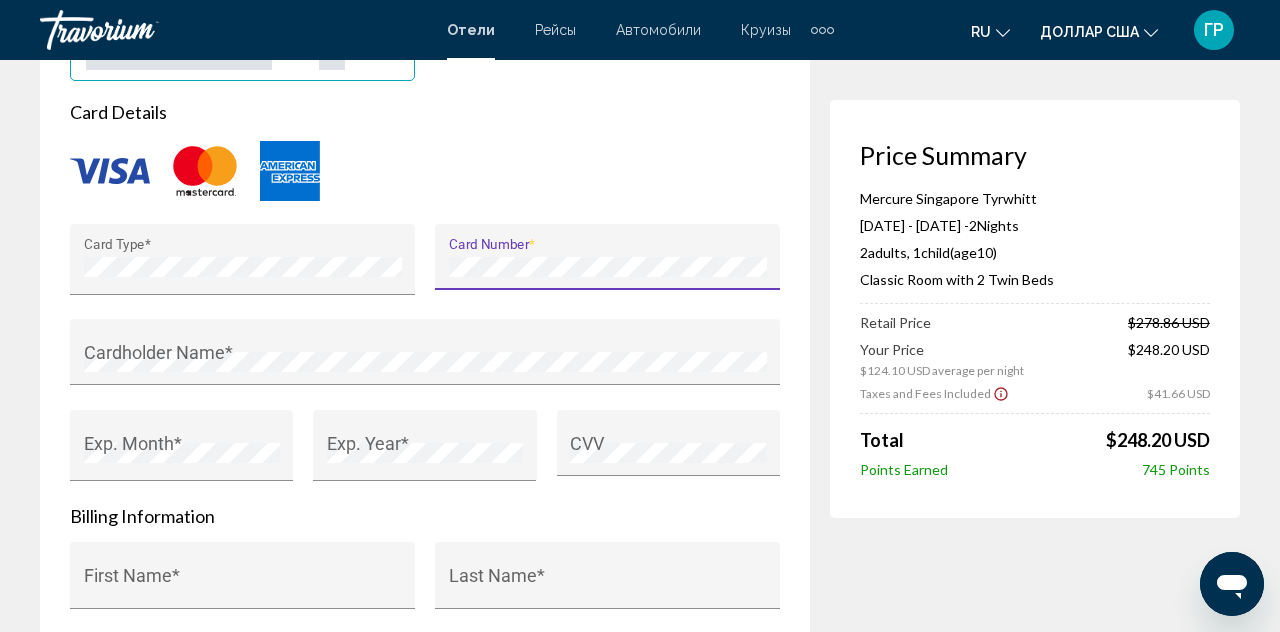 scroll, scrollTop: 1761, scrollLeft: 0, axis: vertical 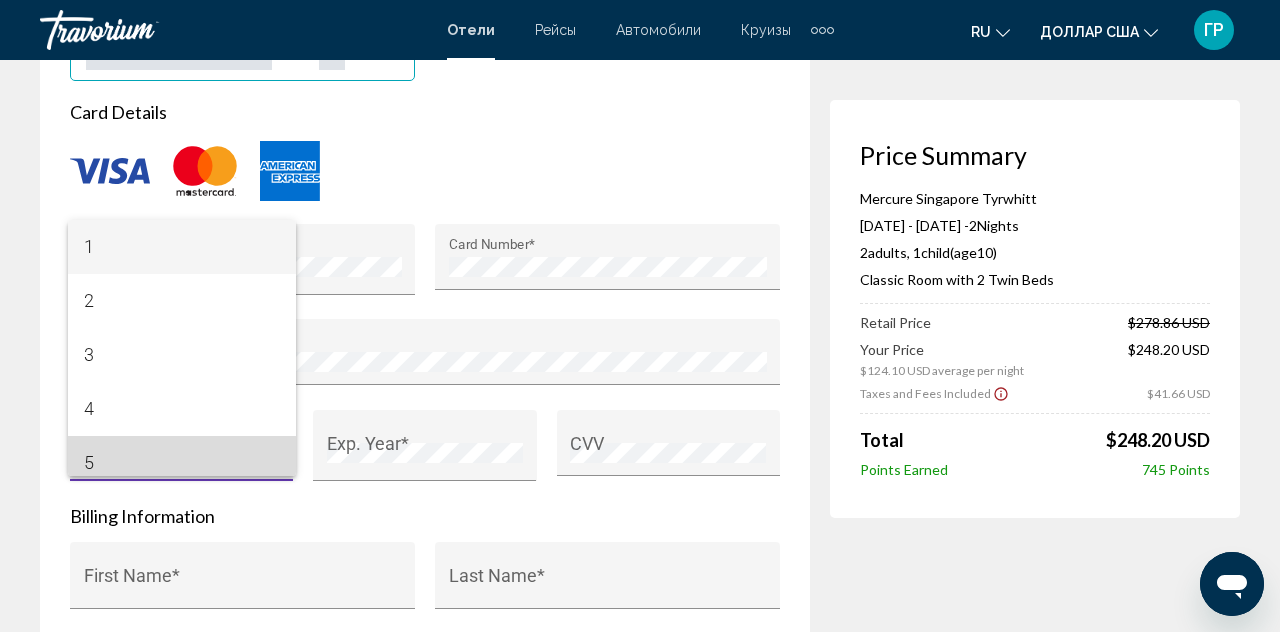 click on "5" at bounding box center [182, 463] 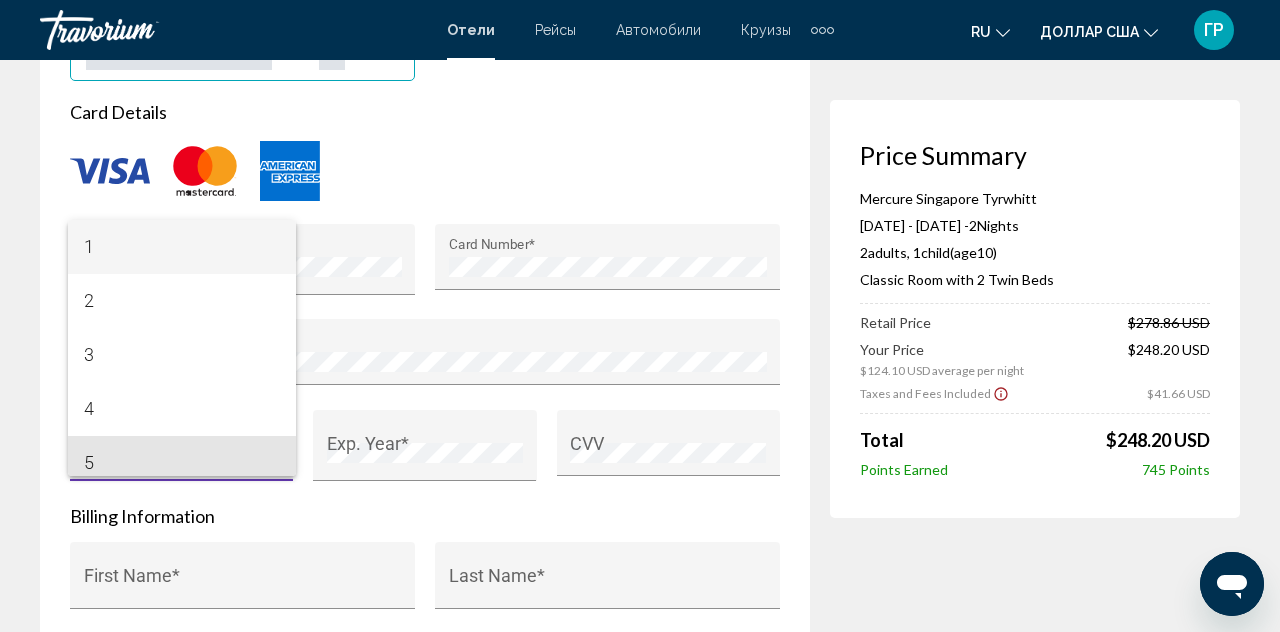 scroll, scrollTop: 14, scrollLeft: 0, axis: vertical 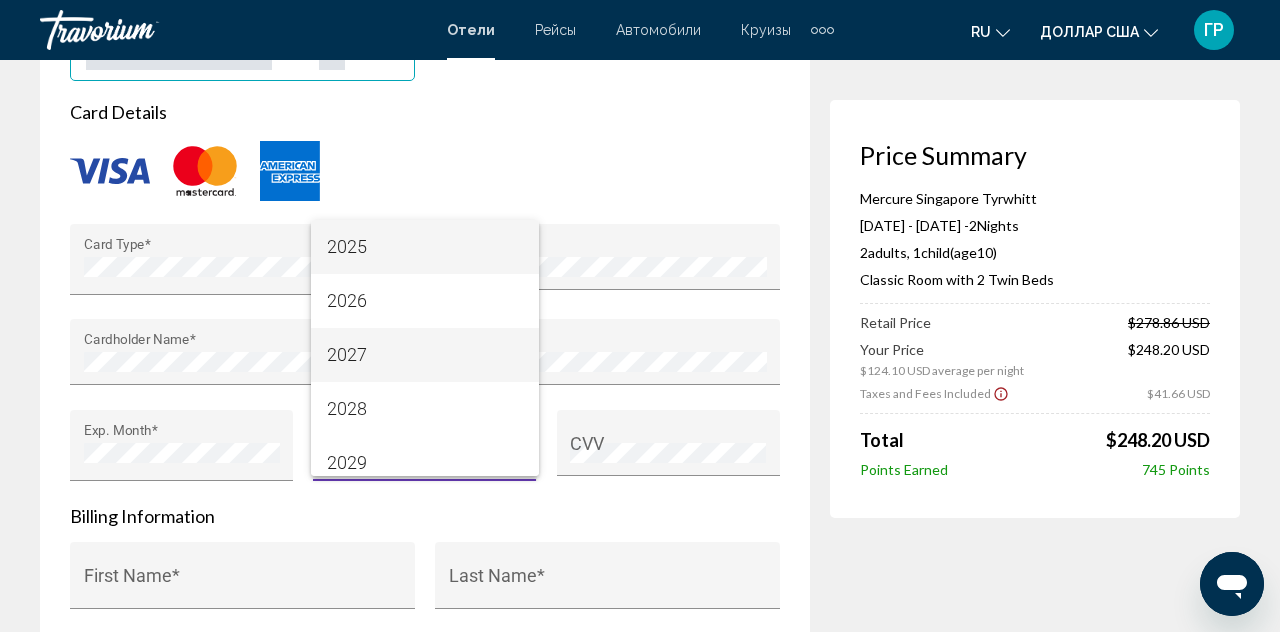 click on "2027" at bounding box center (347, 354) 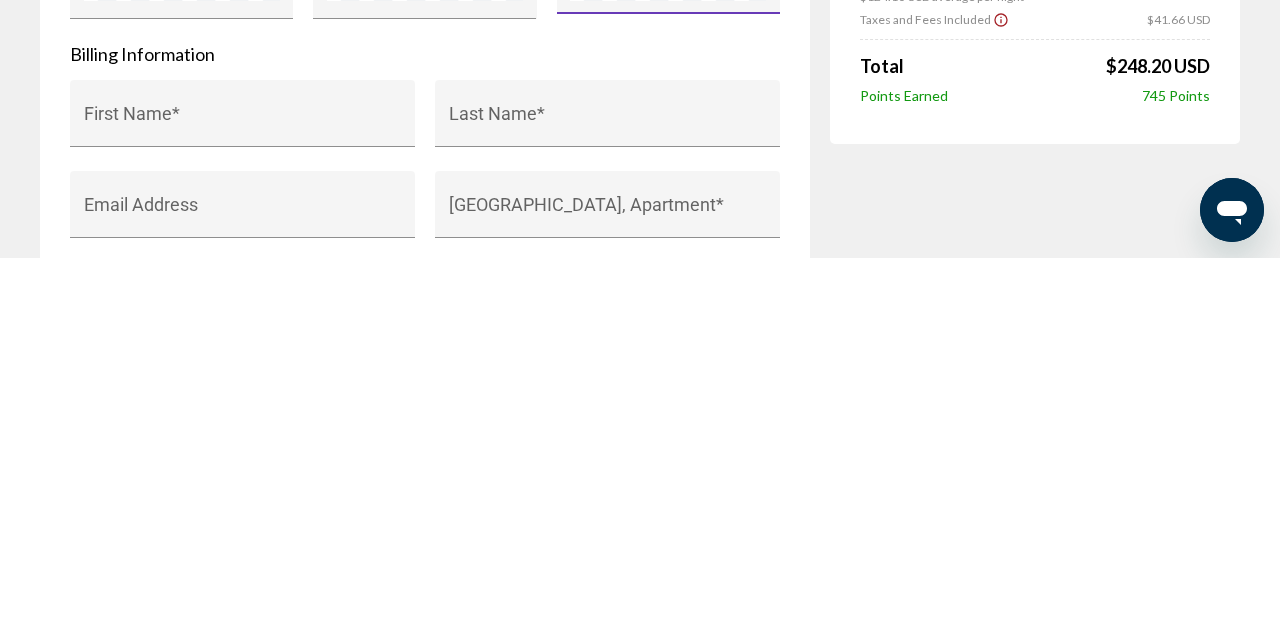 scroll, scrollTop: 1860, scrollLeft: 0, axis: vertical 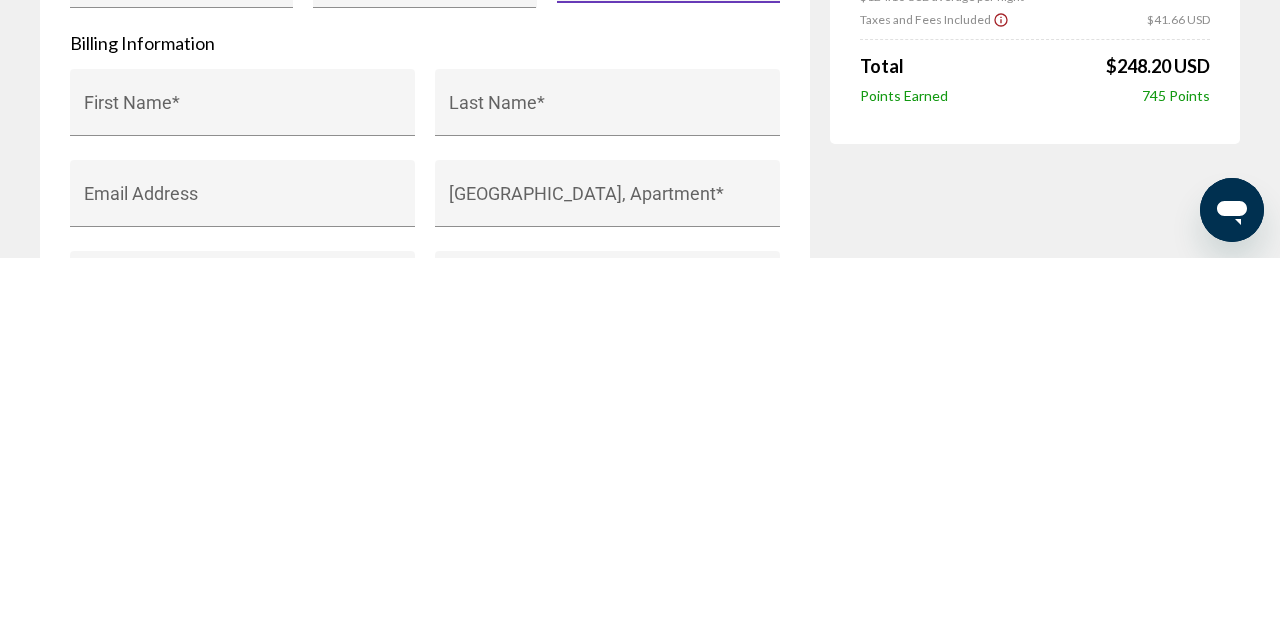 click on "First Name  *" at bounding box center [243, 486] 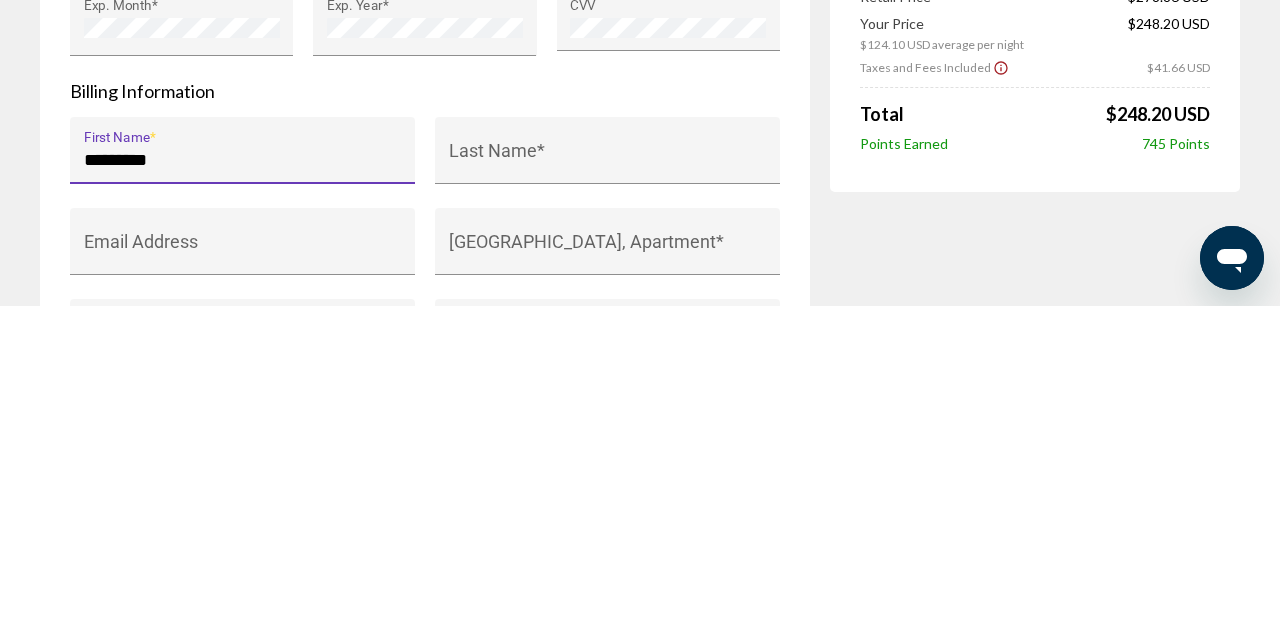 type on "********" 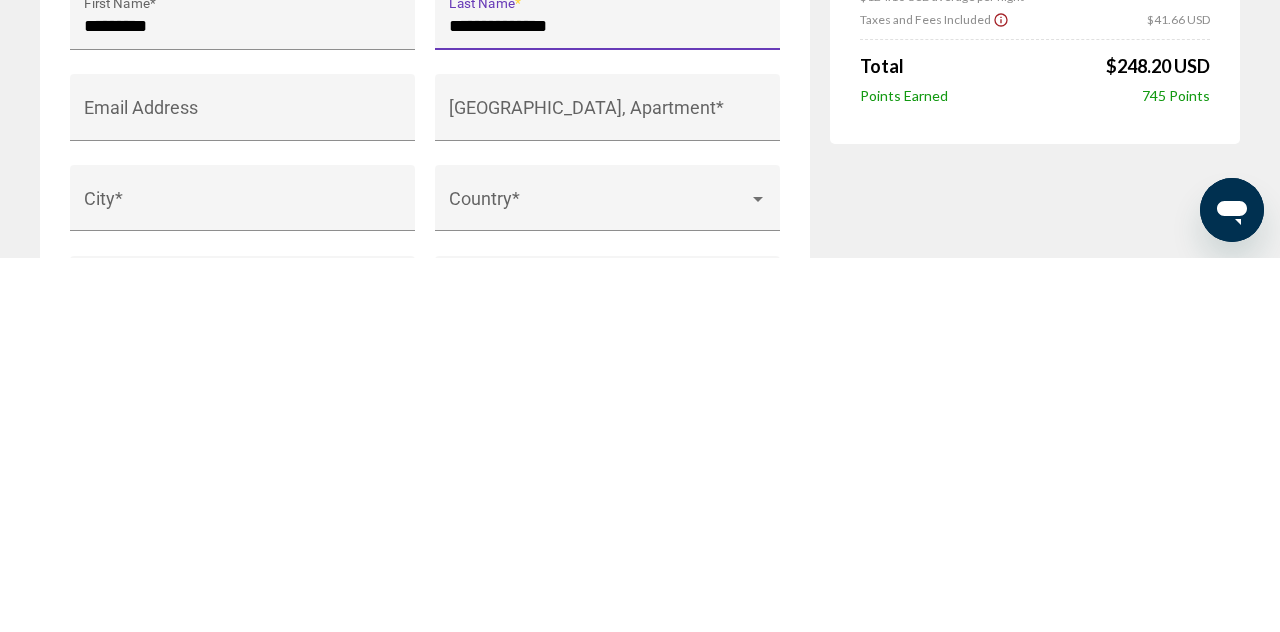 scroll, scrollTop: 1948, scrollLeft: 0, axis: vertical 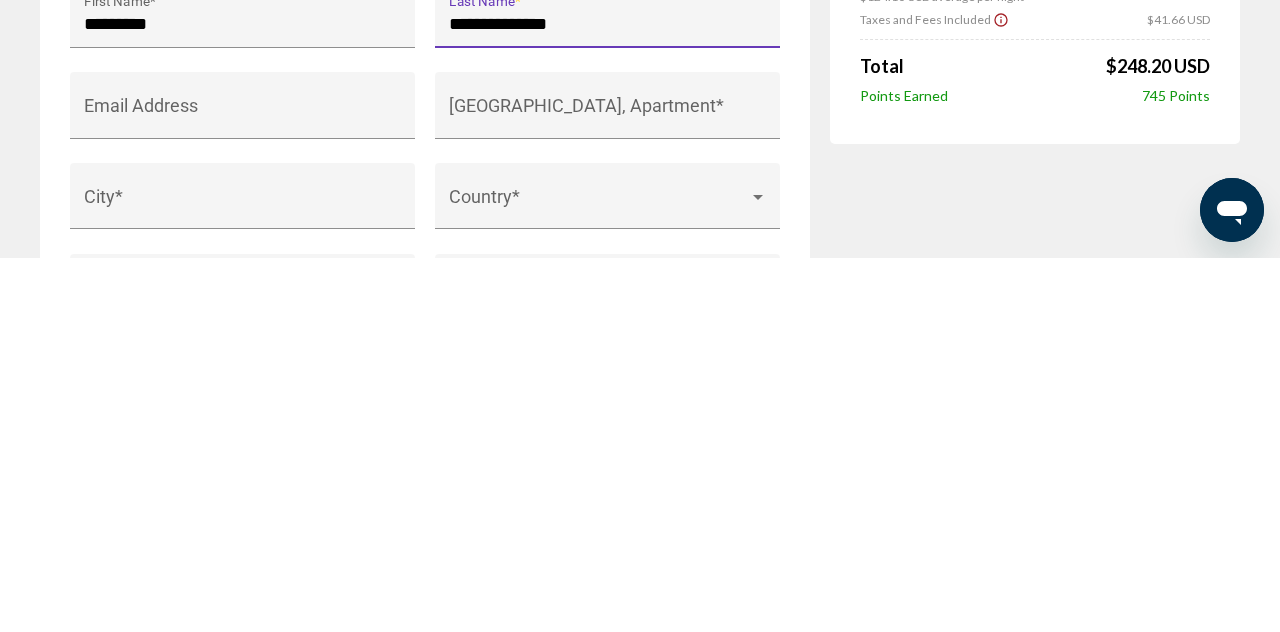 type on "**********" 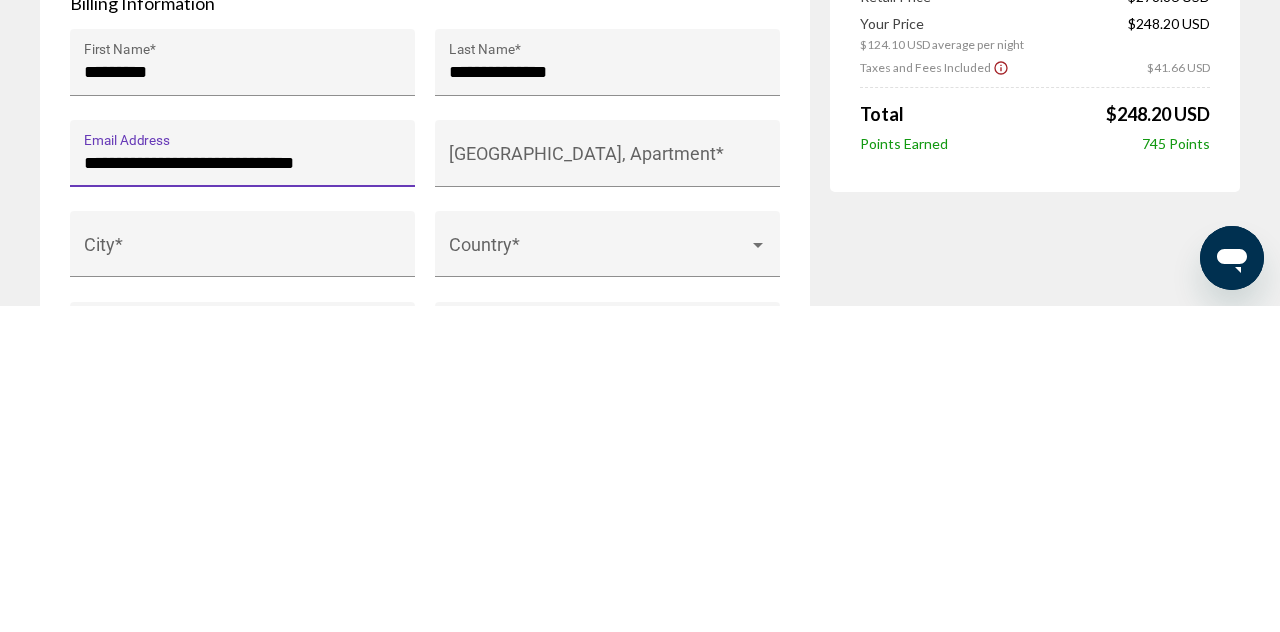 type on "**********" 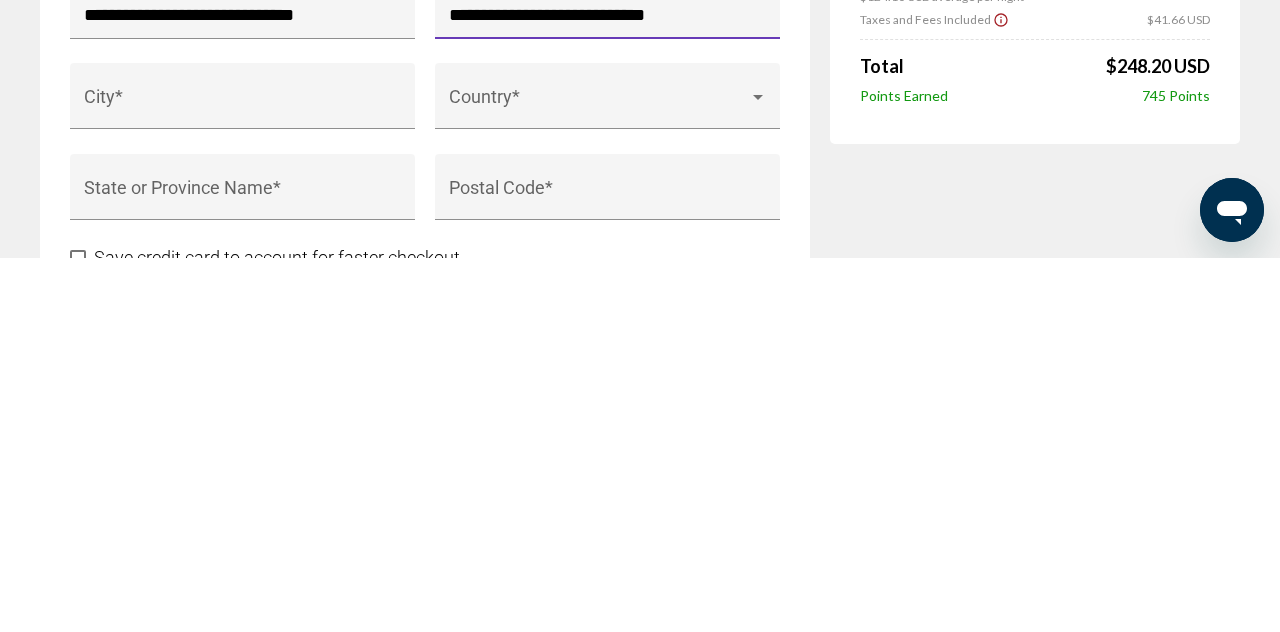 scroll, scrollTop: 2050, scrollLeft: 0, axis: vertical 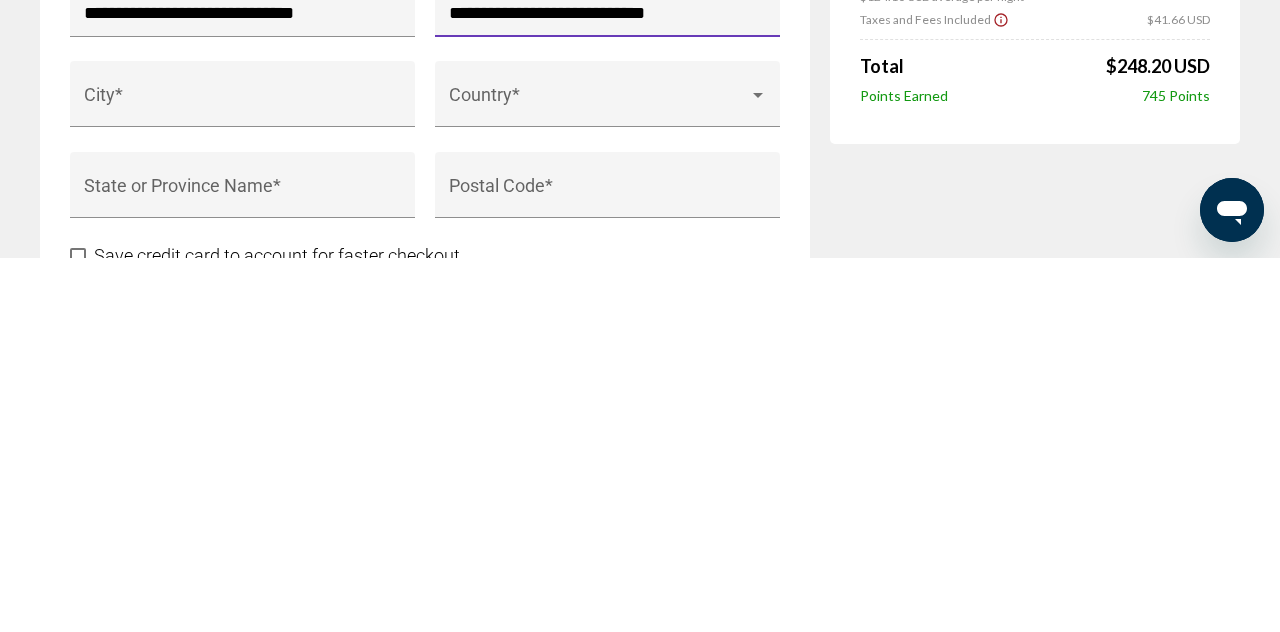type on "**********" 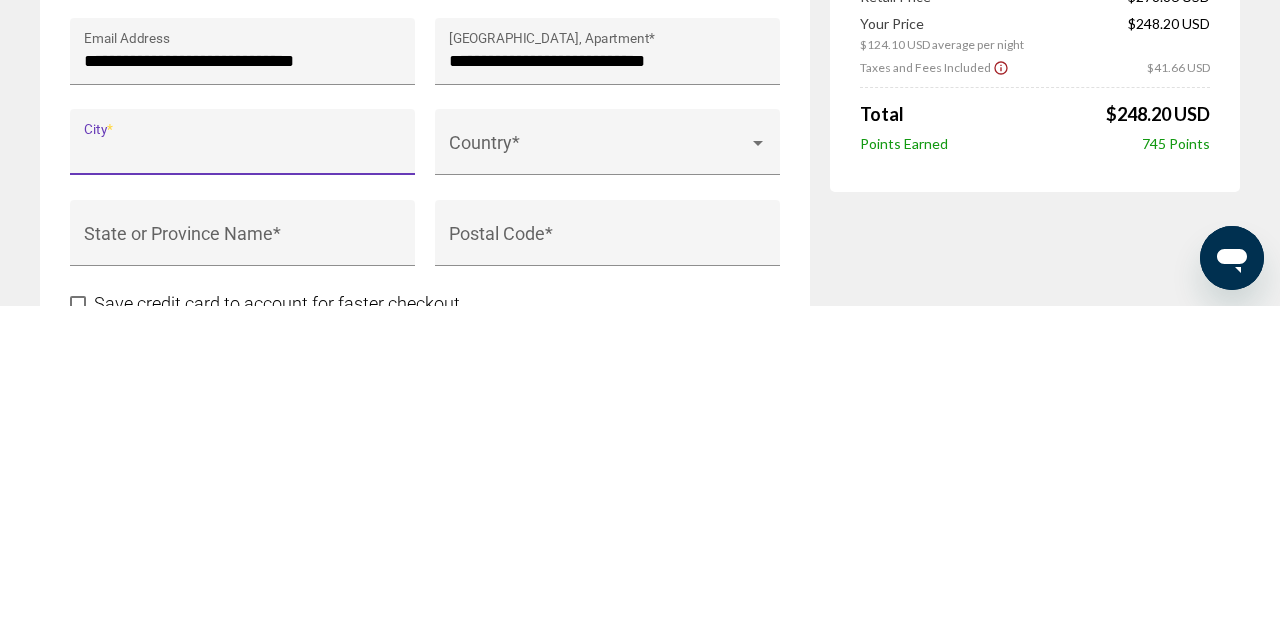 type on "**********" 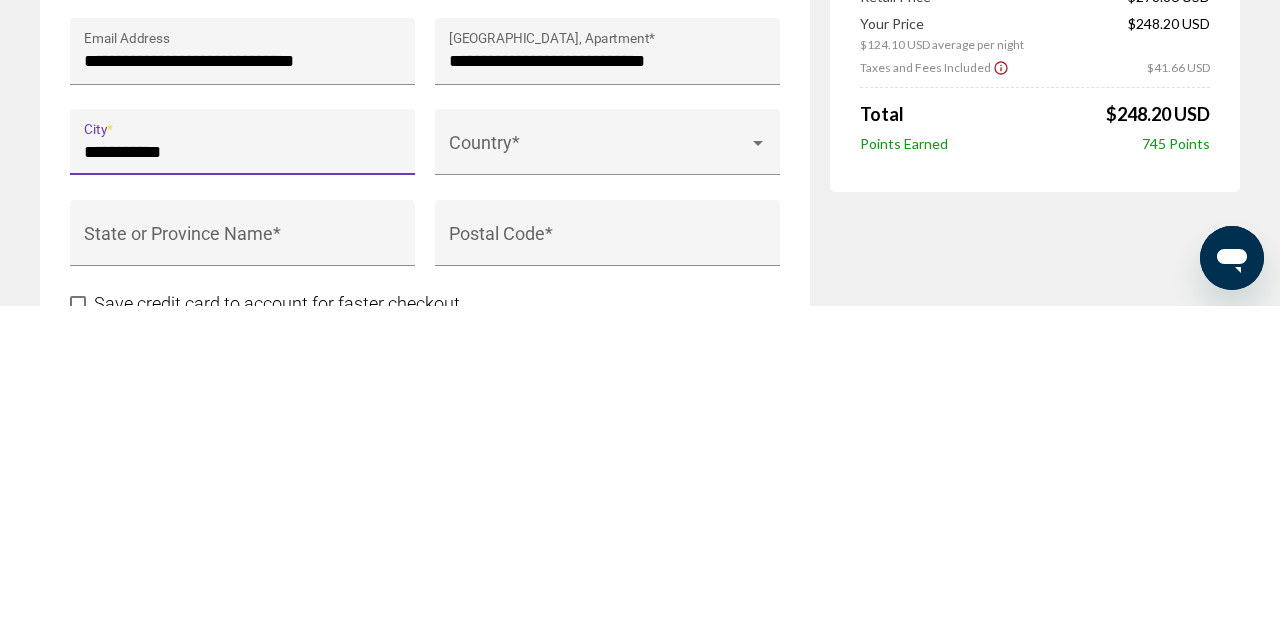 type on "******" 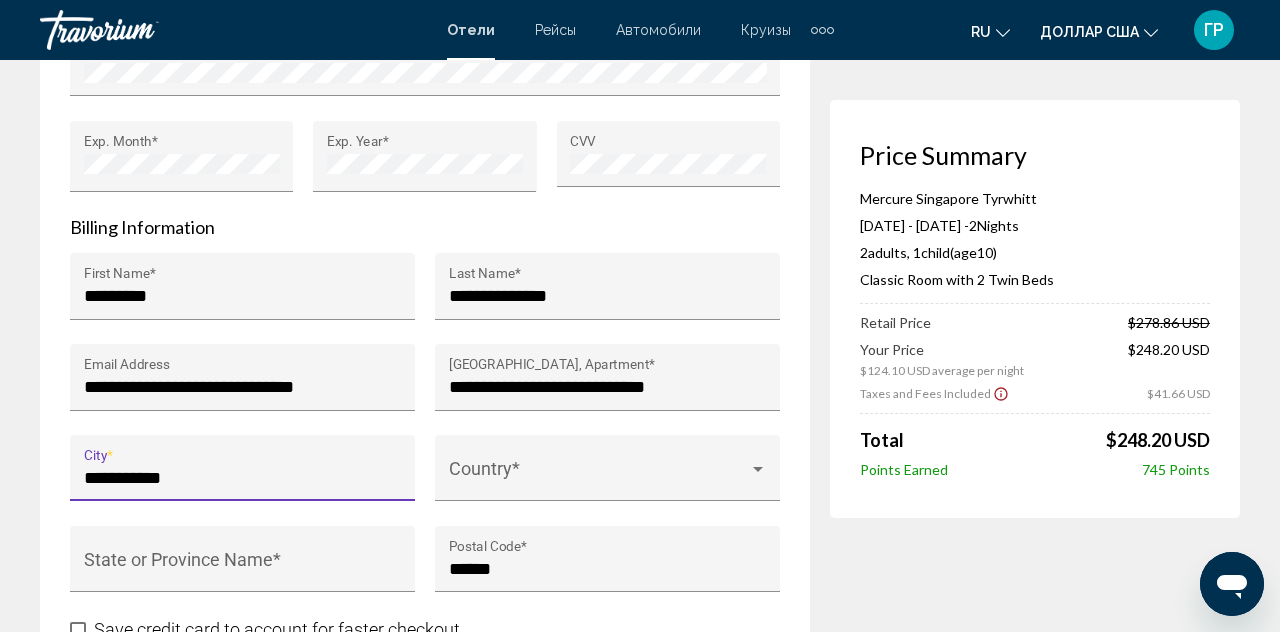 click at bounding box center [599, 478] 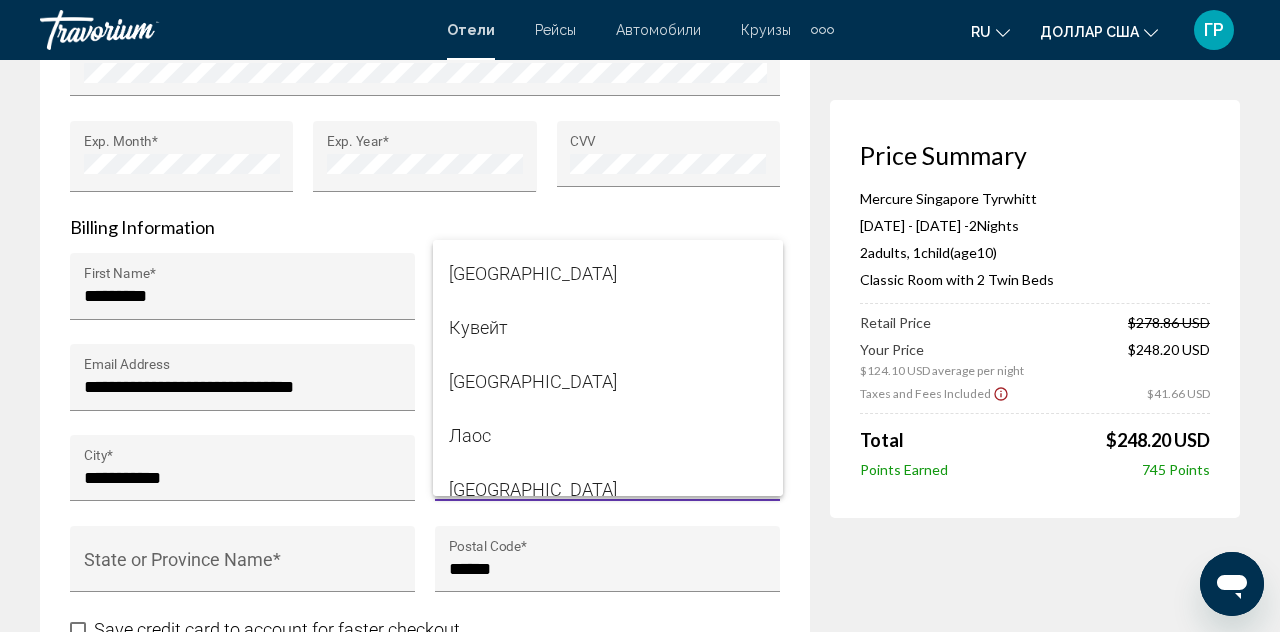 scroll, scrollTop: 6474, scrollLeft: 0, axis: vertical 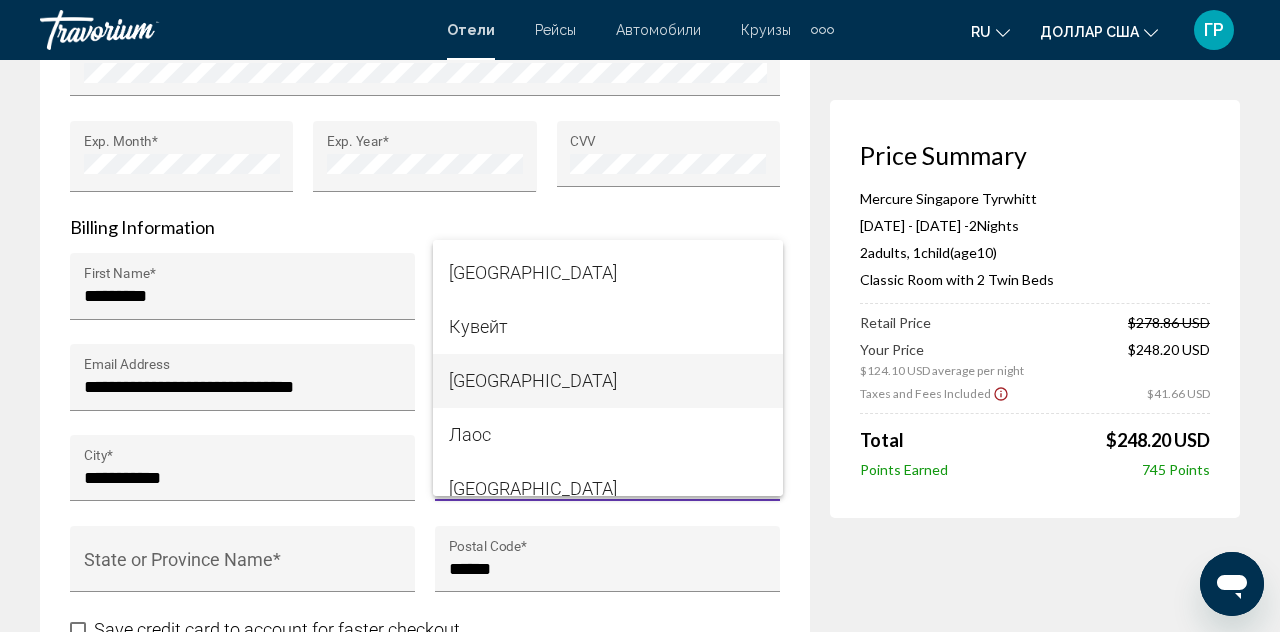 click on "[GEOGRAPHIC_DATA]" at bounding box center (608, 381) 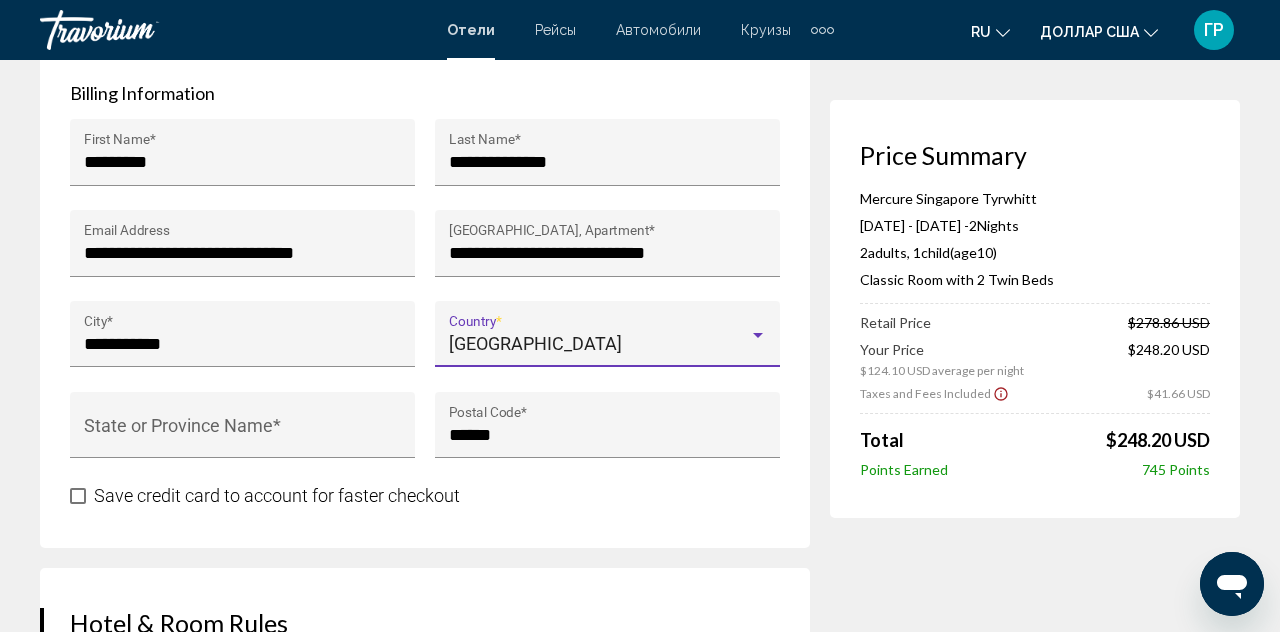 click on "State or Province Name  *" at bounding box center (243, 435) 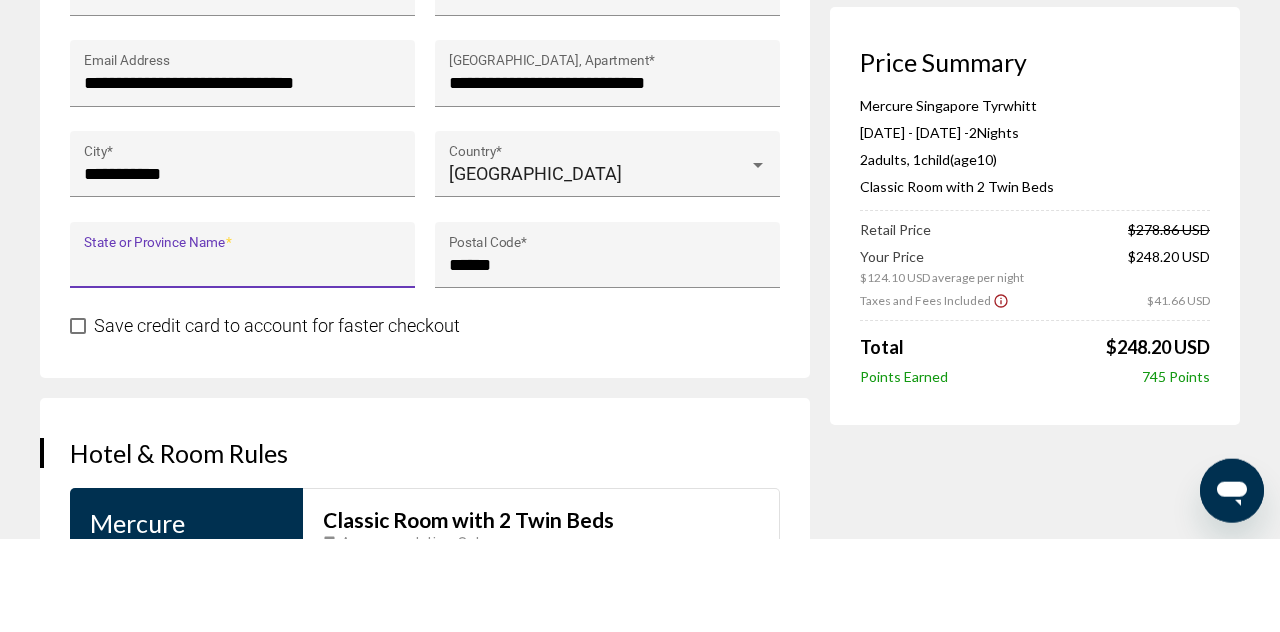 scroll, scrollTop: 2261, scrollLeft: 0, axis: vertical 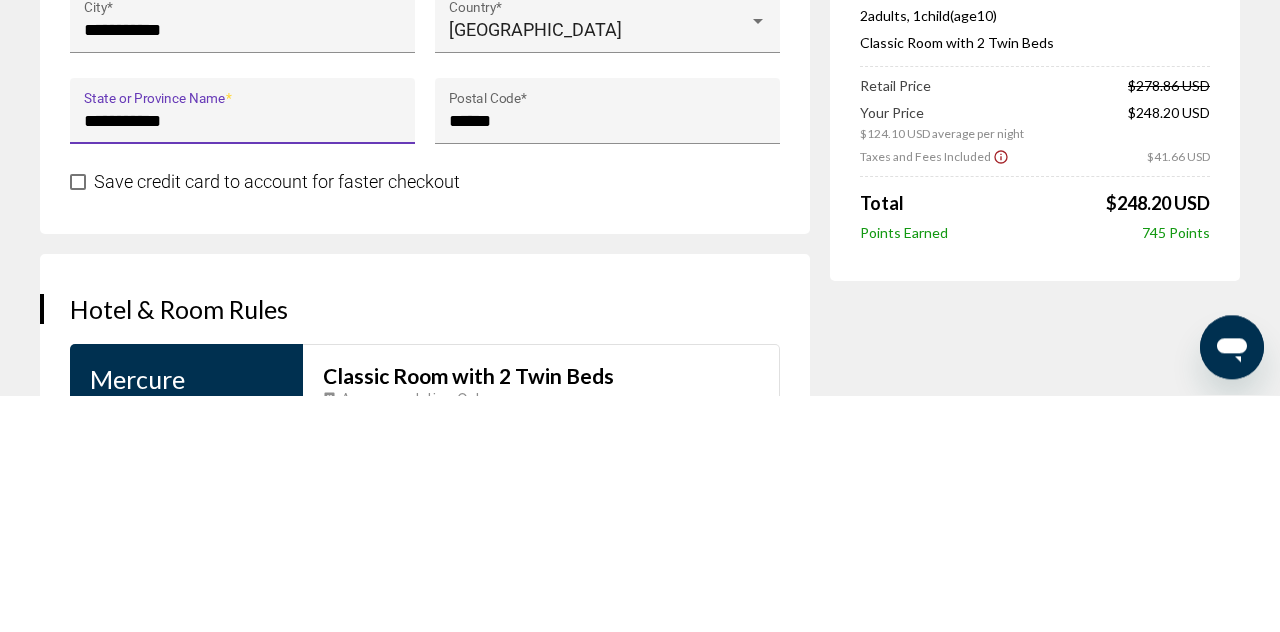 type on "**********" 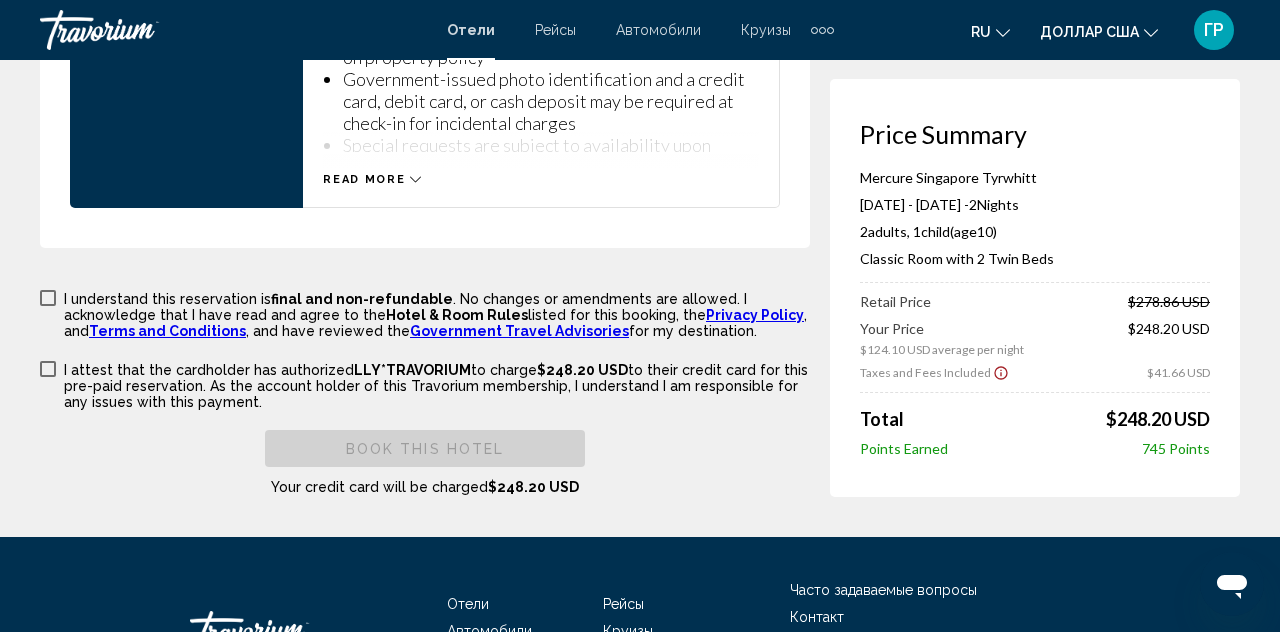 scroll, scrollTop: 3040, scrollLeft: 0, axis: vertical 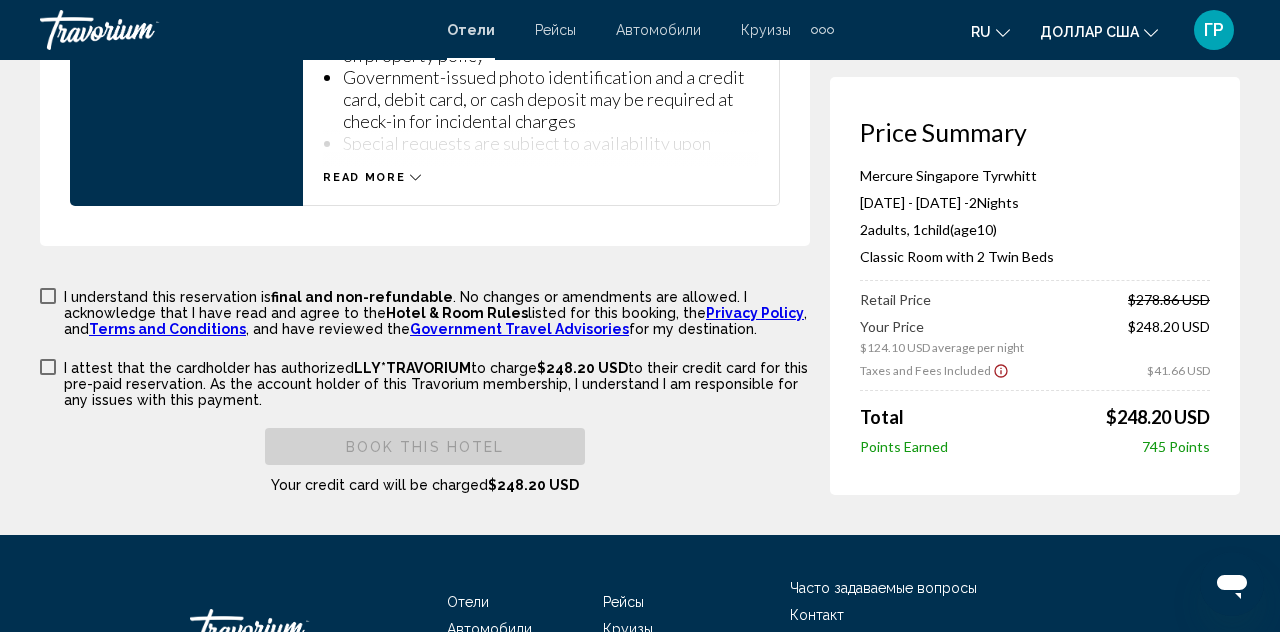 click at bounding box center [48, 296] 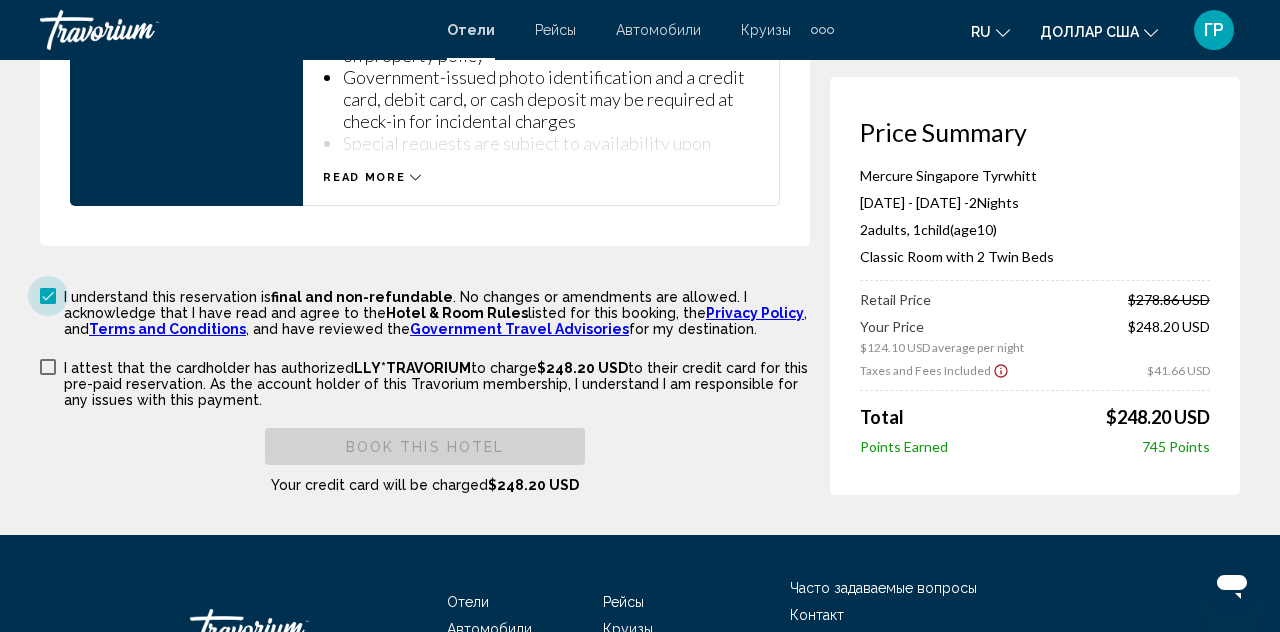 click at bounding box center [48, 367] 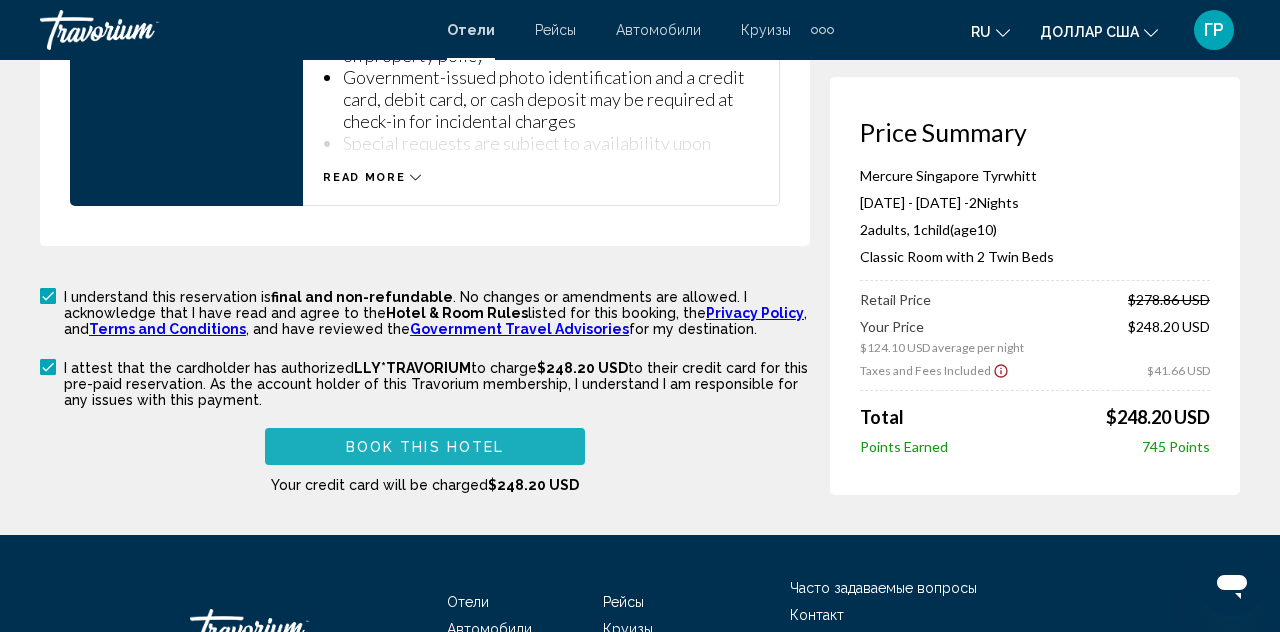 click on "Book this hotel" at bounding box center [425, 446] 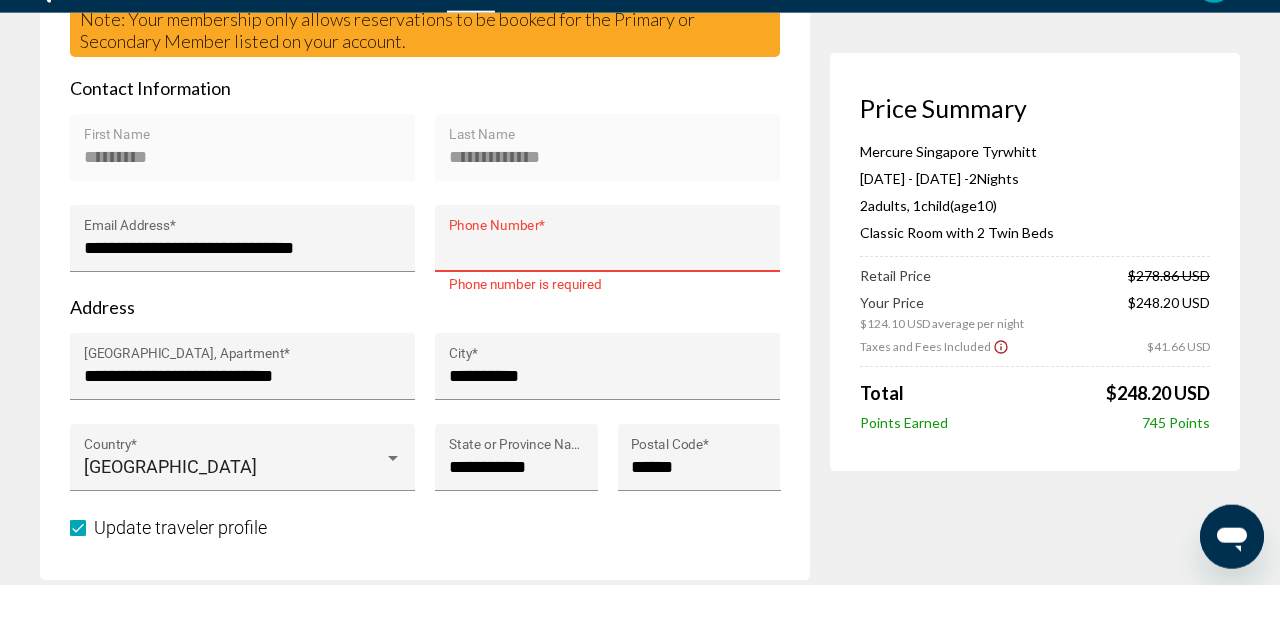 scroll, scrollTop: 660, scrollLeft: 0, axis: vertical 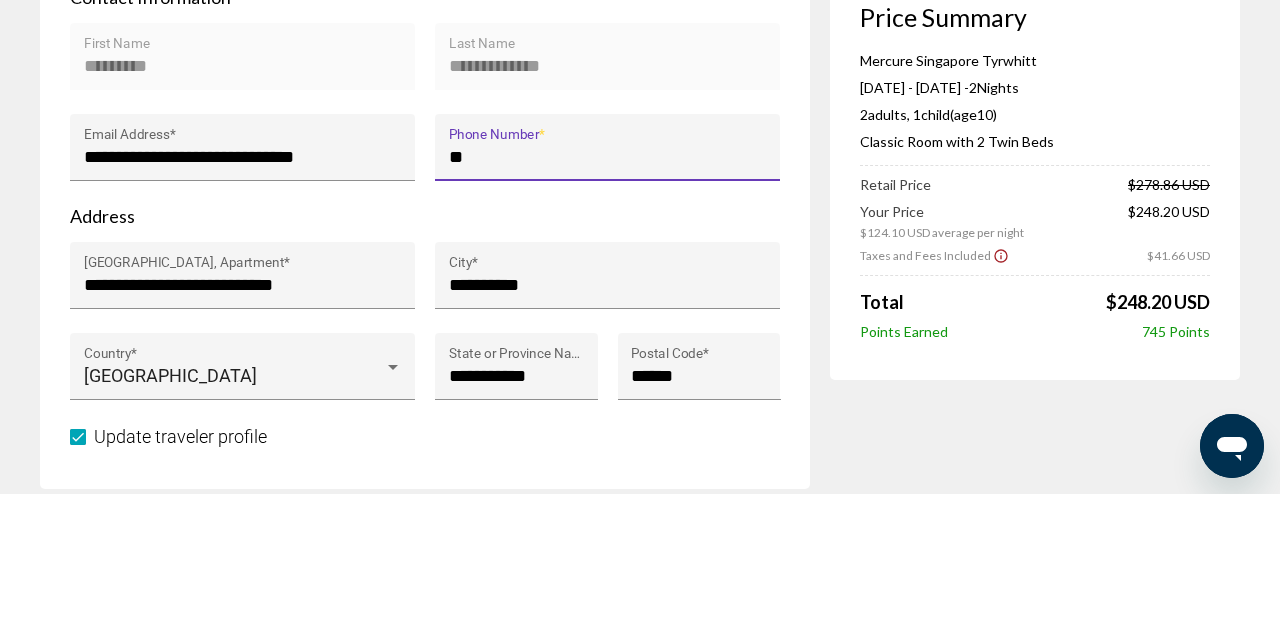 type on "***" 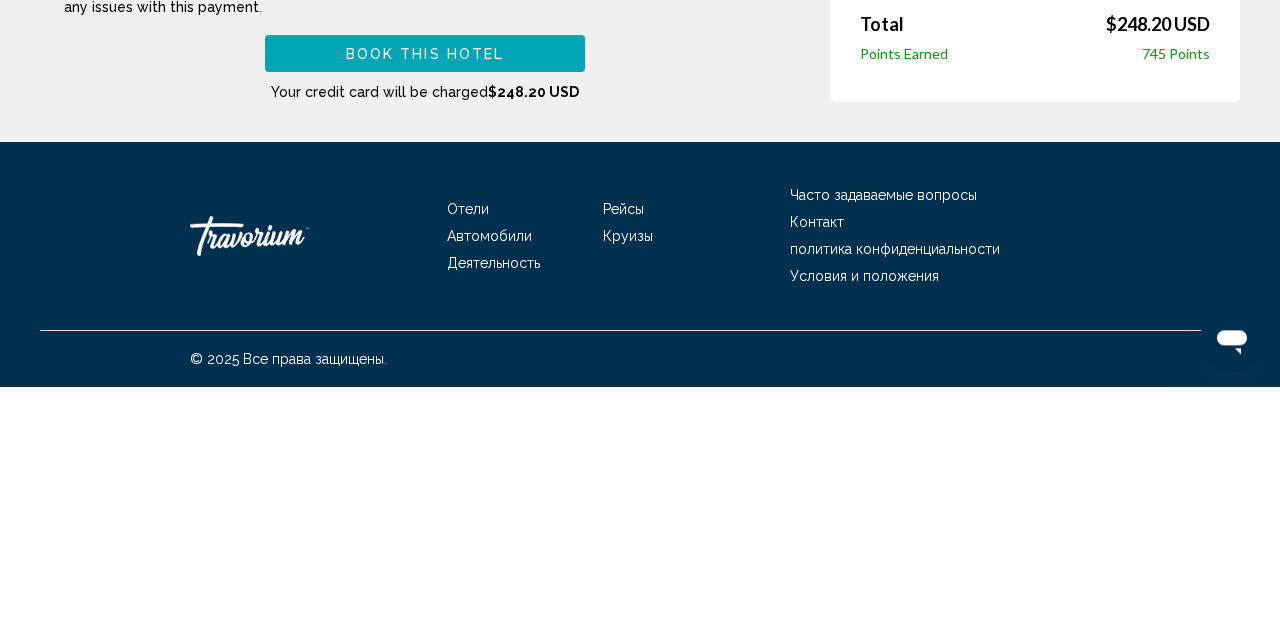 type on "**********" 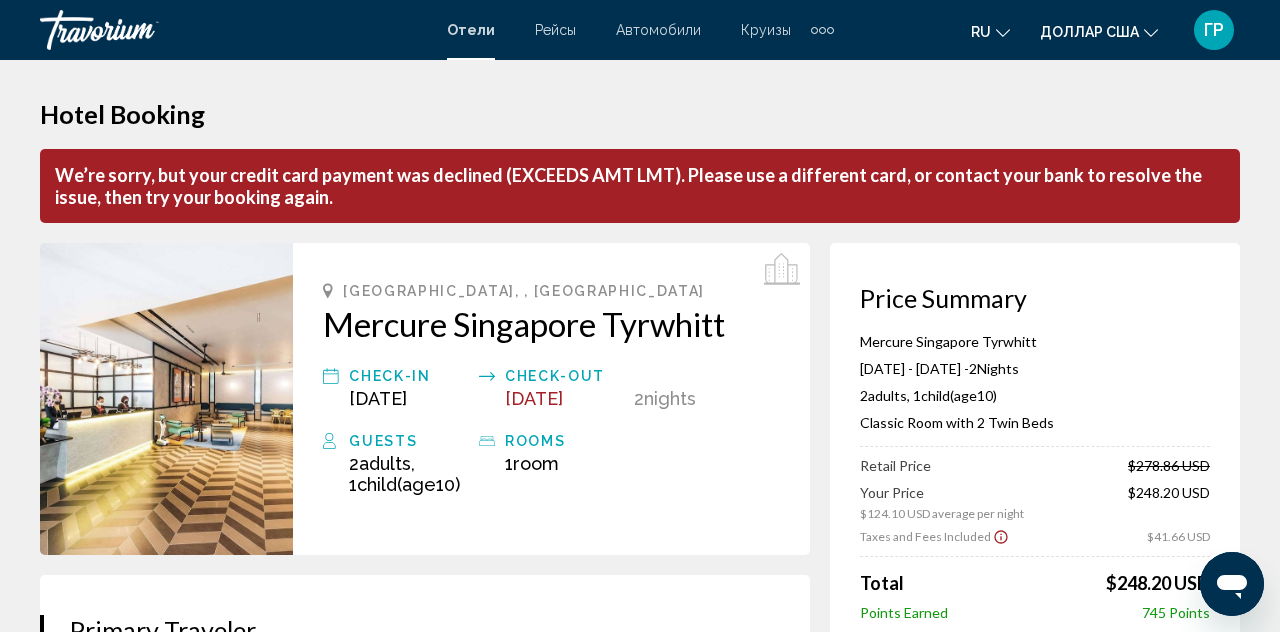 scroll, scrollTop: 0, scrollLeft: 0, axis: both 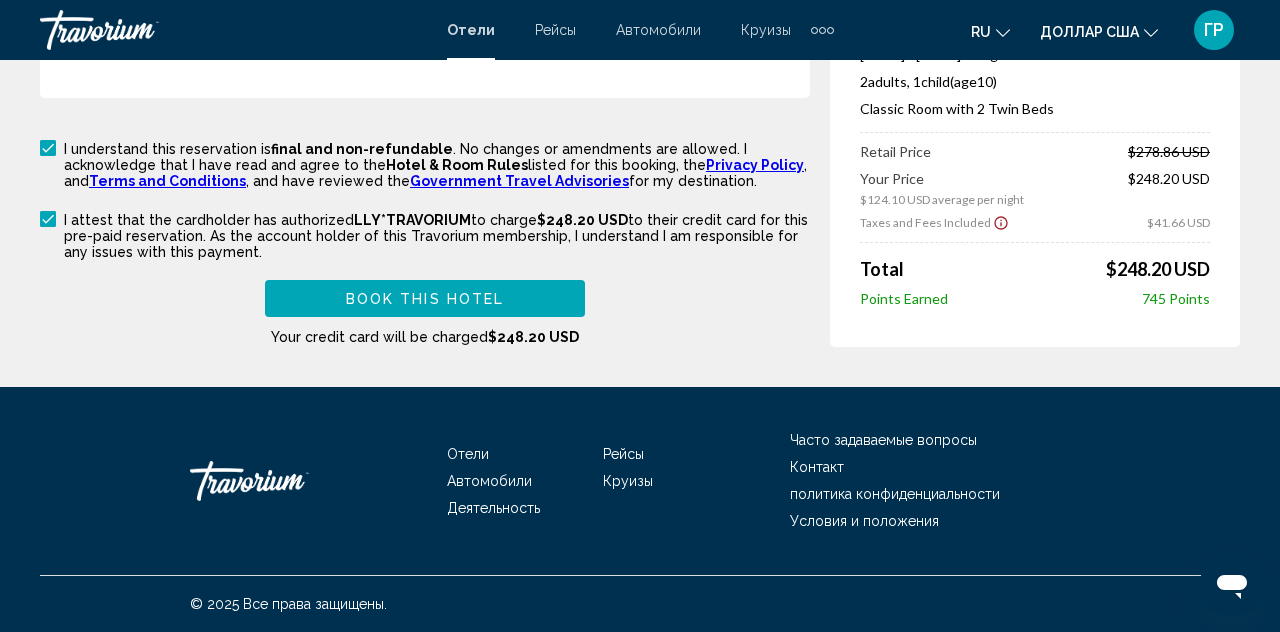 click on "Book this hotel" at bounding box center [425, 298] 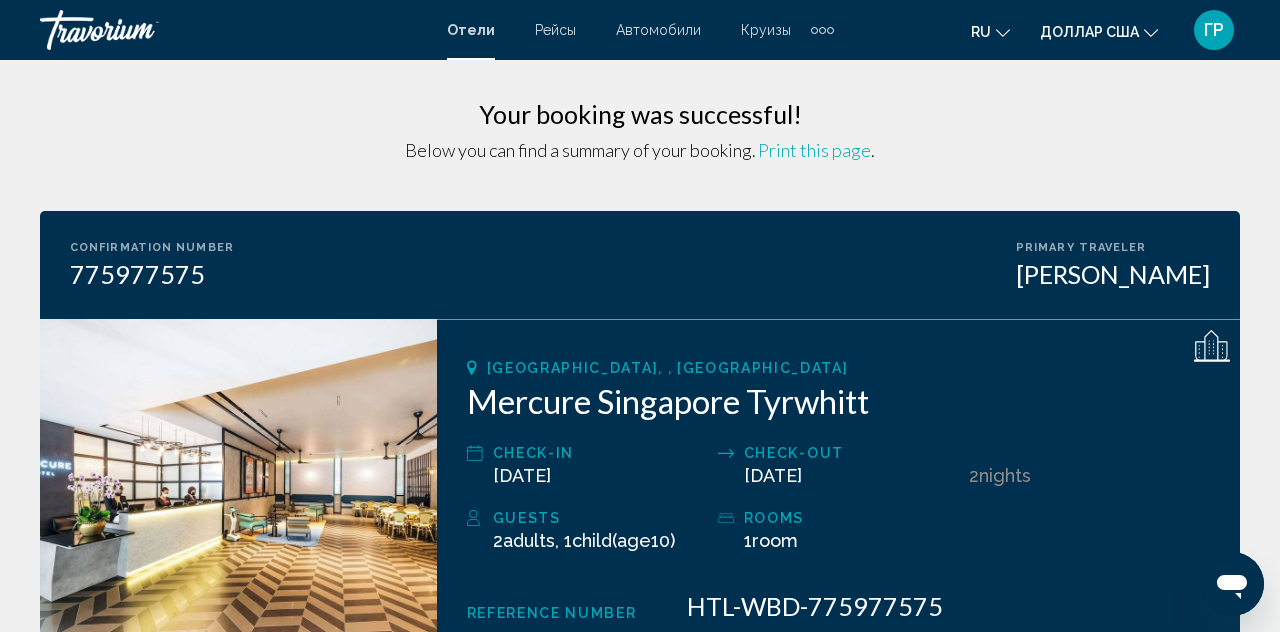 scroll, scrollTop: 0, scrollLeft: 0, axis: both 